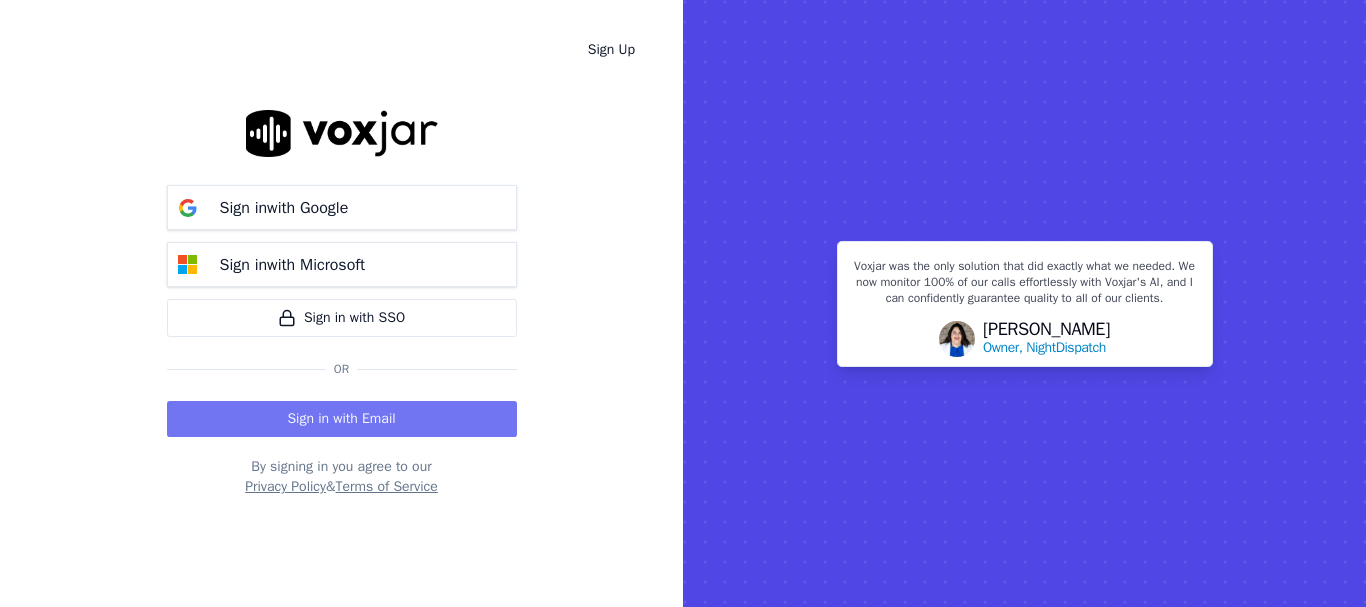 scroll, scrollTop: 0, scrollLeft: 0, axis: both 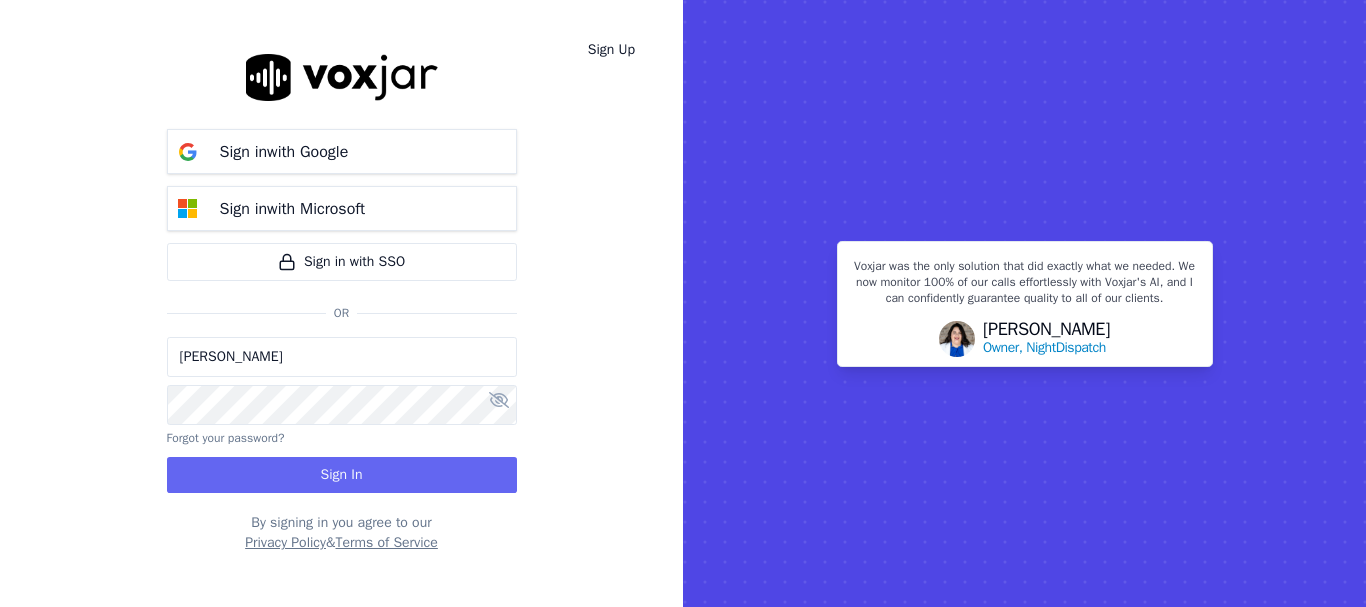 click on "[PERSON_NAME]" at bounding box center [342, 357] 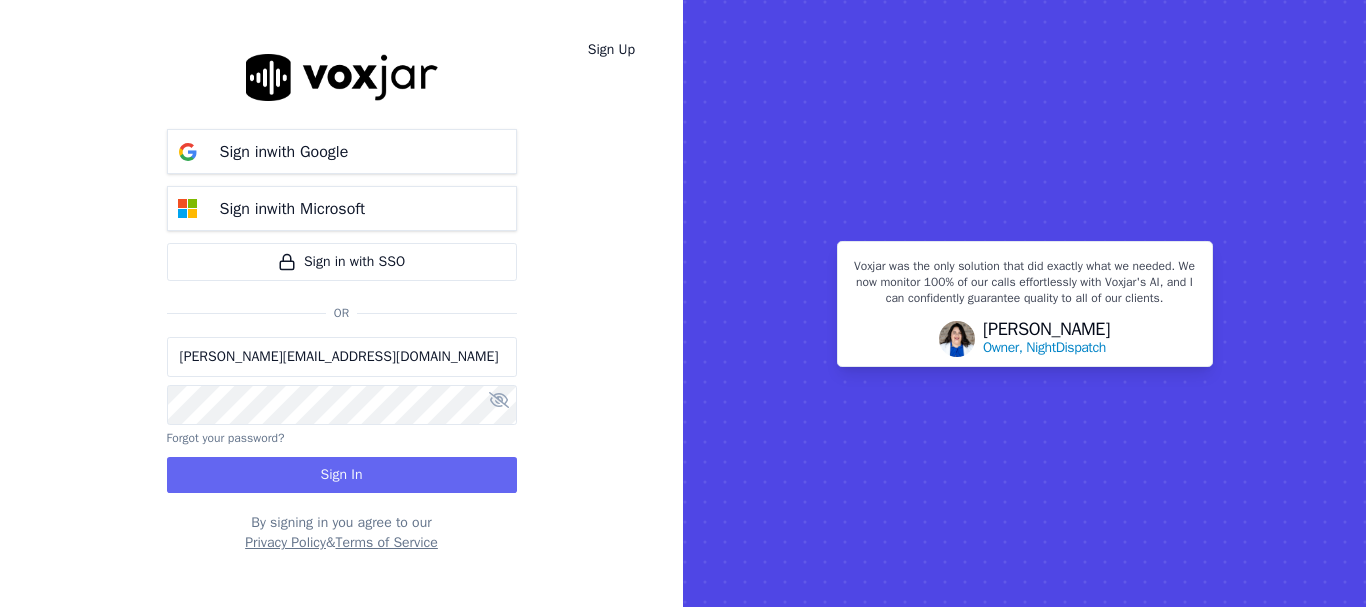 drag, startPoint x: 254, startPoint y: 359, endPoint x: 379, endPoint y: 377, distance: 126.28935 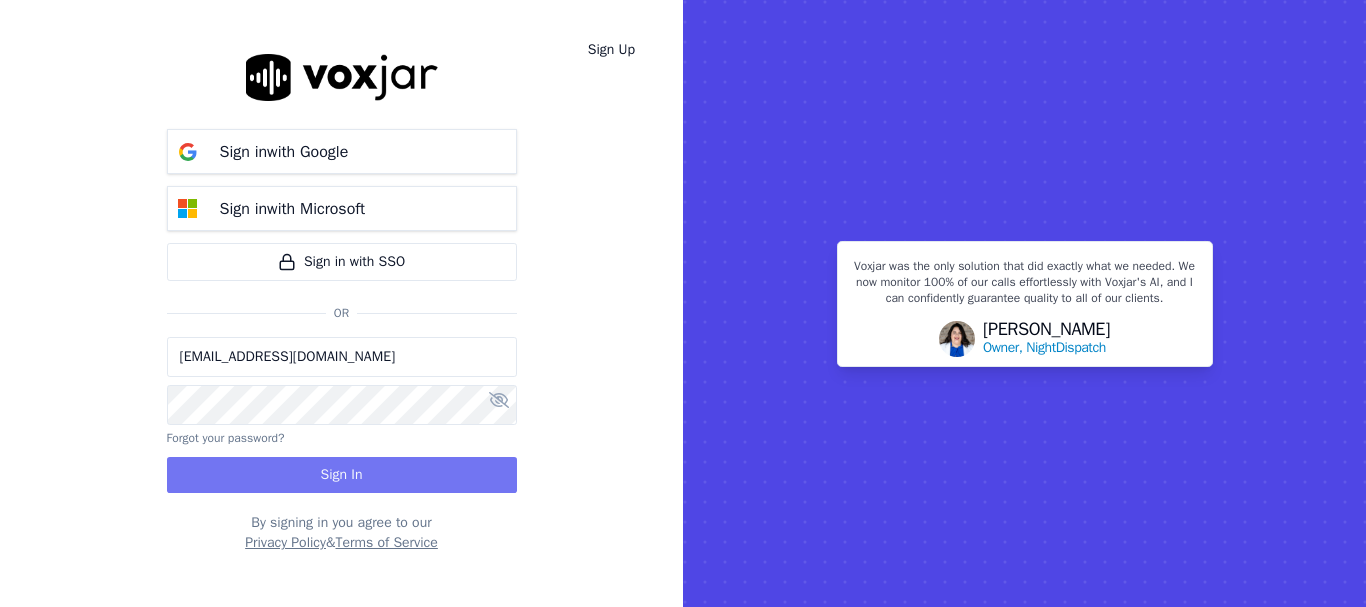 type on "[EMAIL_ADDRESS][DOMAIN_NAME]" 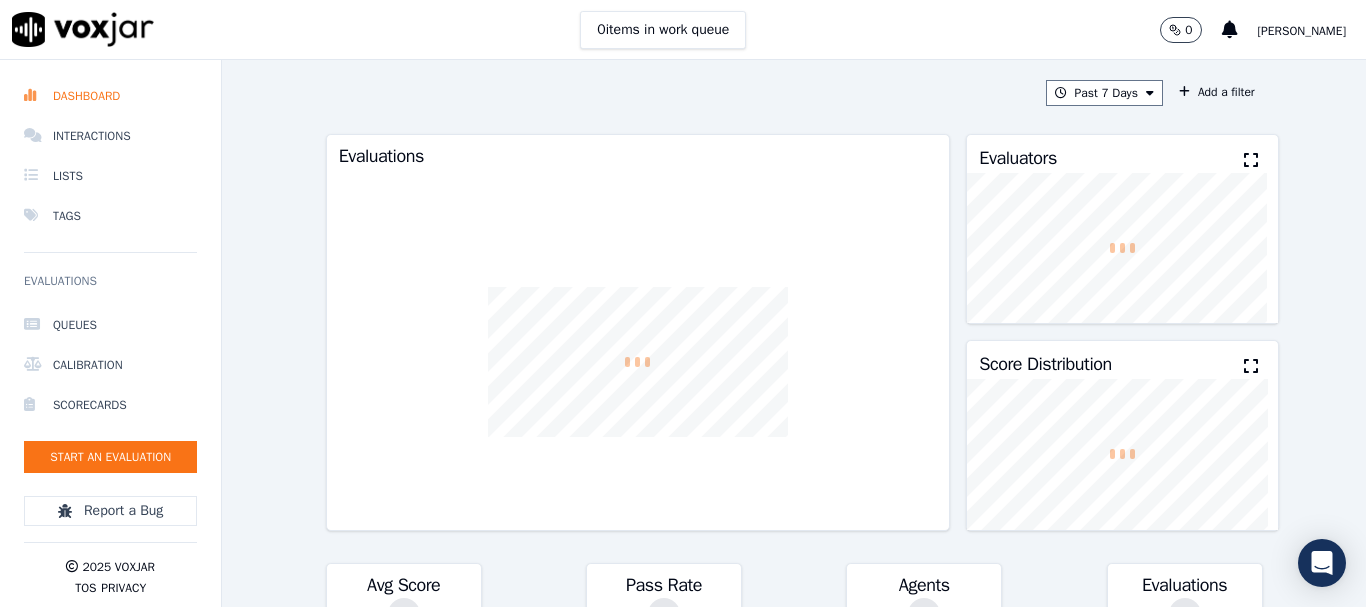 scroll, scrollTop: 0, scrollLeft: 0, axis: both 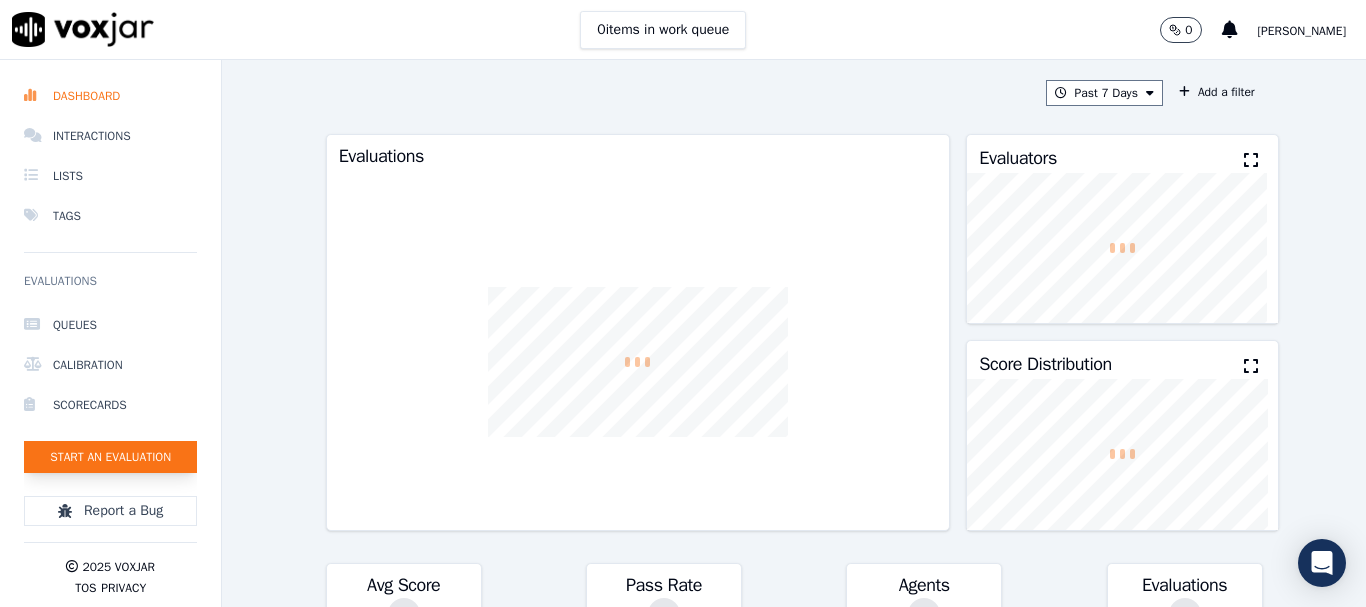 click on "Start an Evaluation" 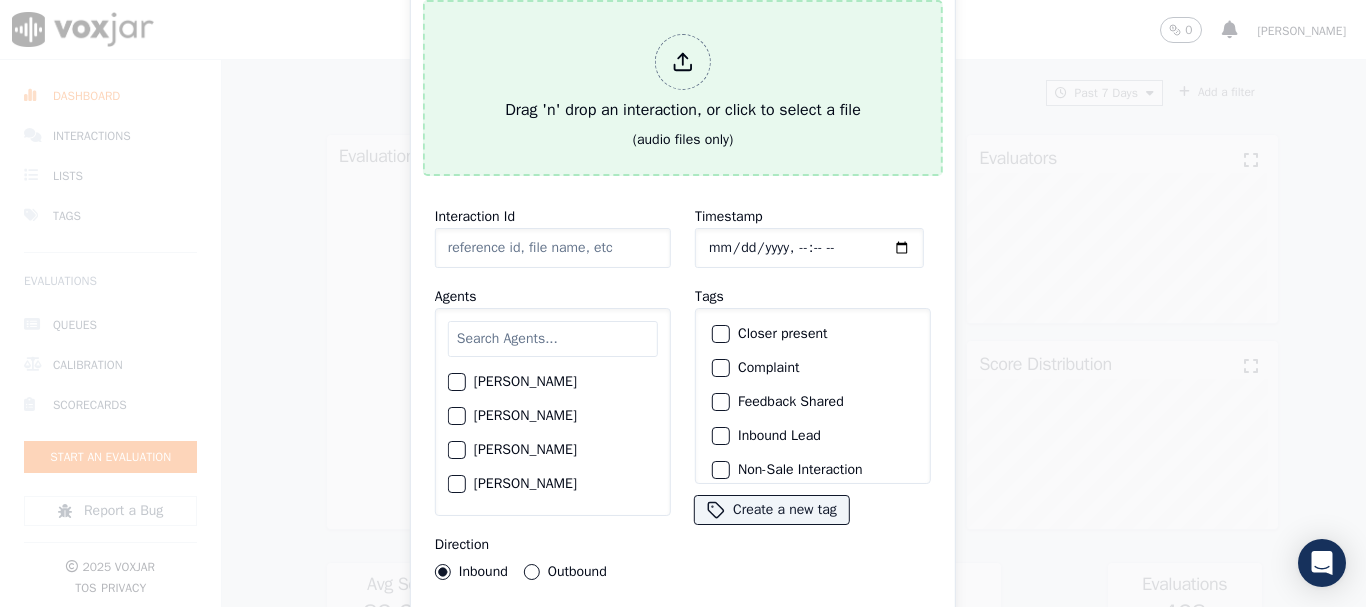 click on "Drag 'n' drop an interaction, or click to select a file" at bounding box center (683, 78) 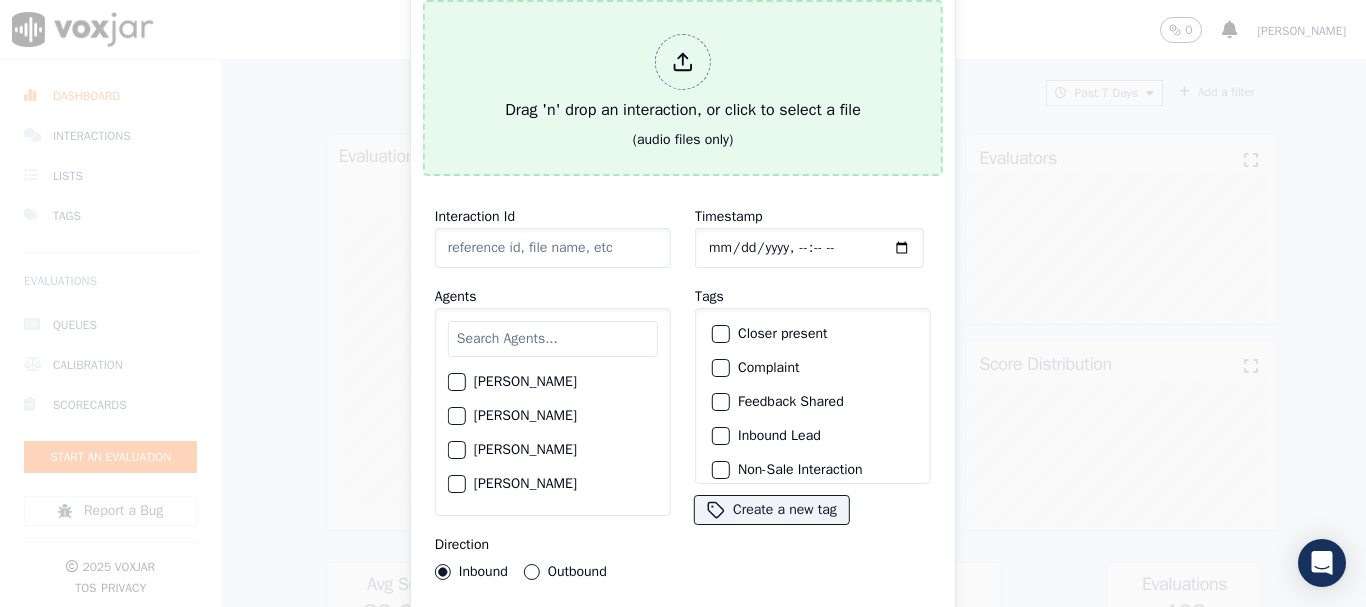 type on "20250724-154134_2672788932-all.mp3" 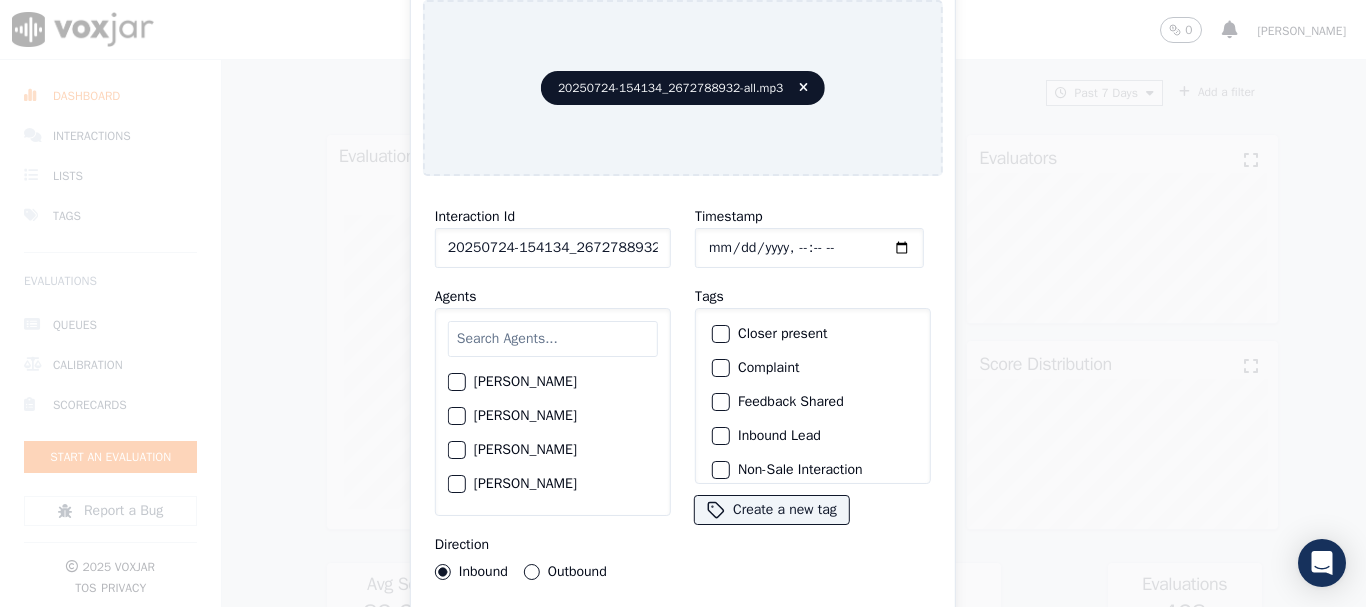 click at bounding box center [553, 339] 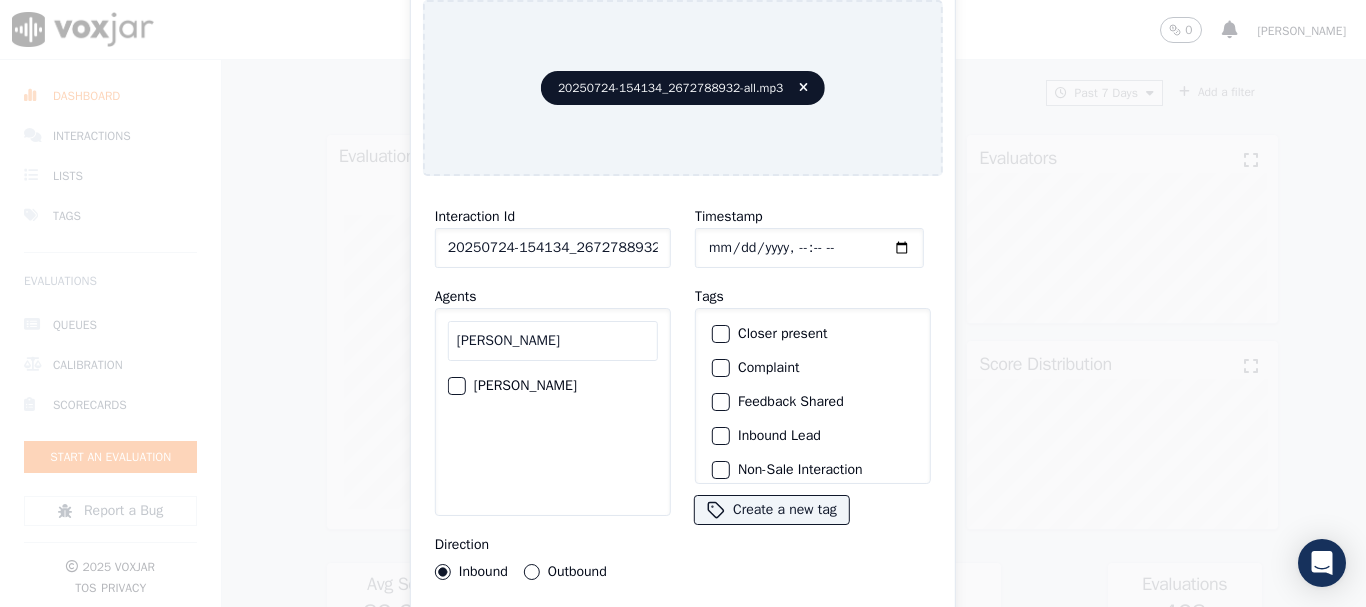 type on "jos" 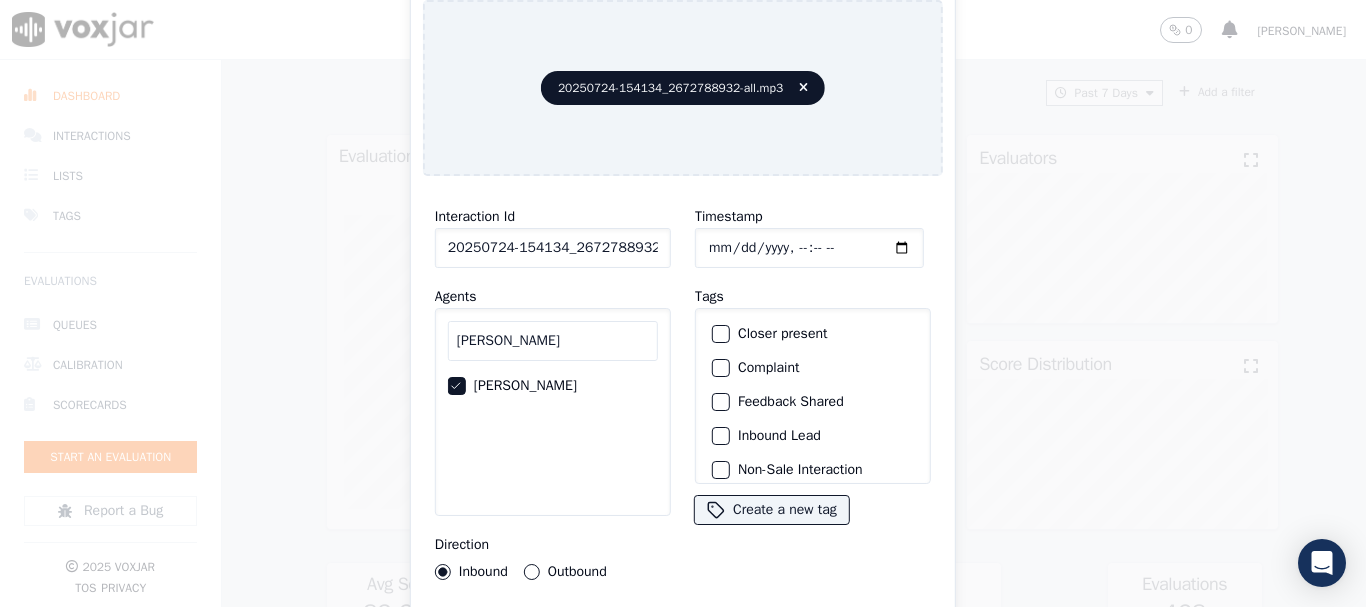 click on "Outbound" 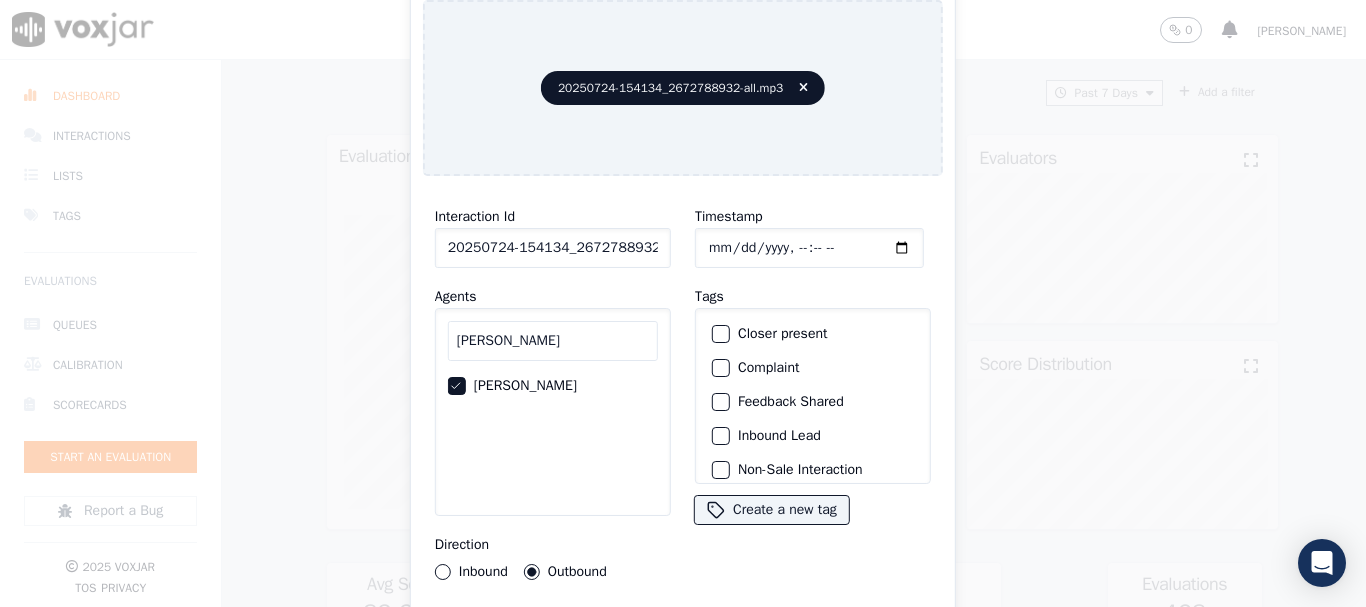 click on "Timestamp" 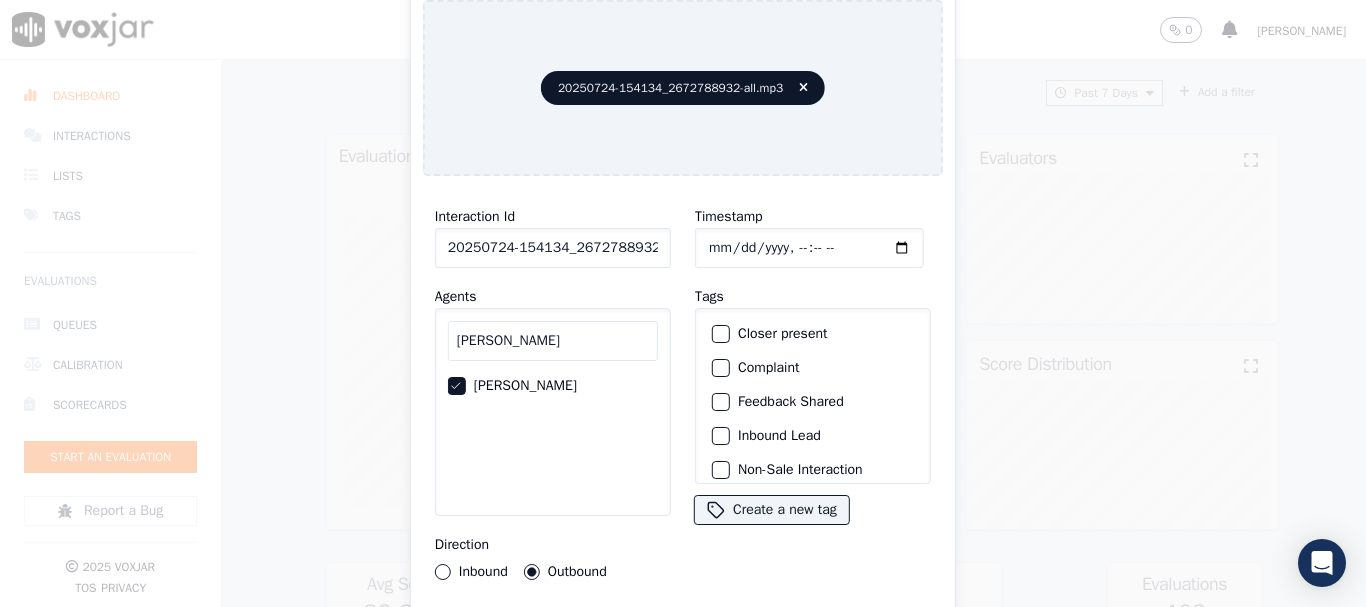 type on "2025-07-24T11:10" 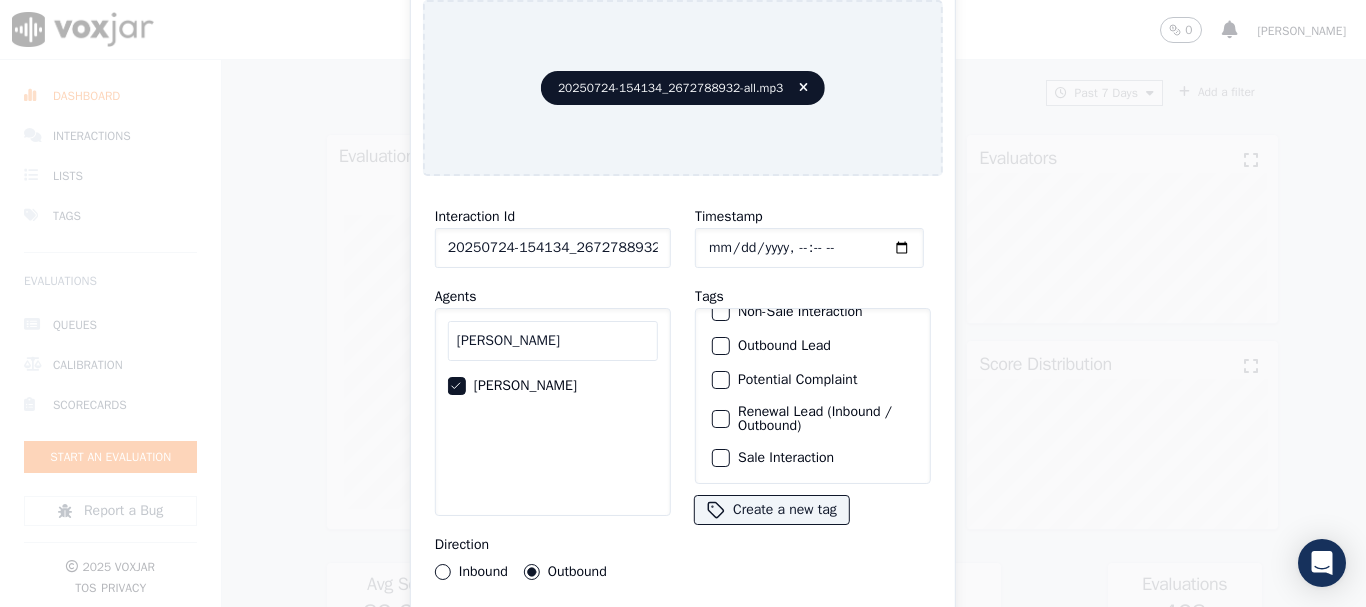click on "Sale Interaction" 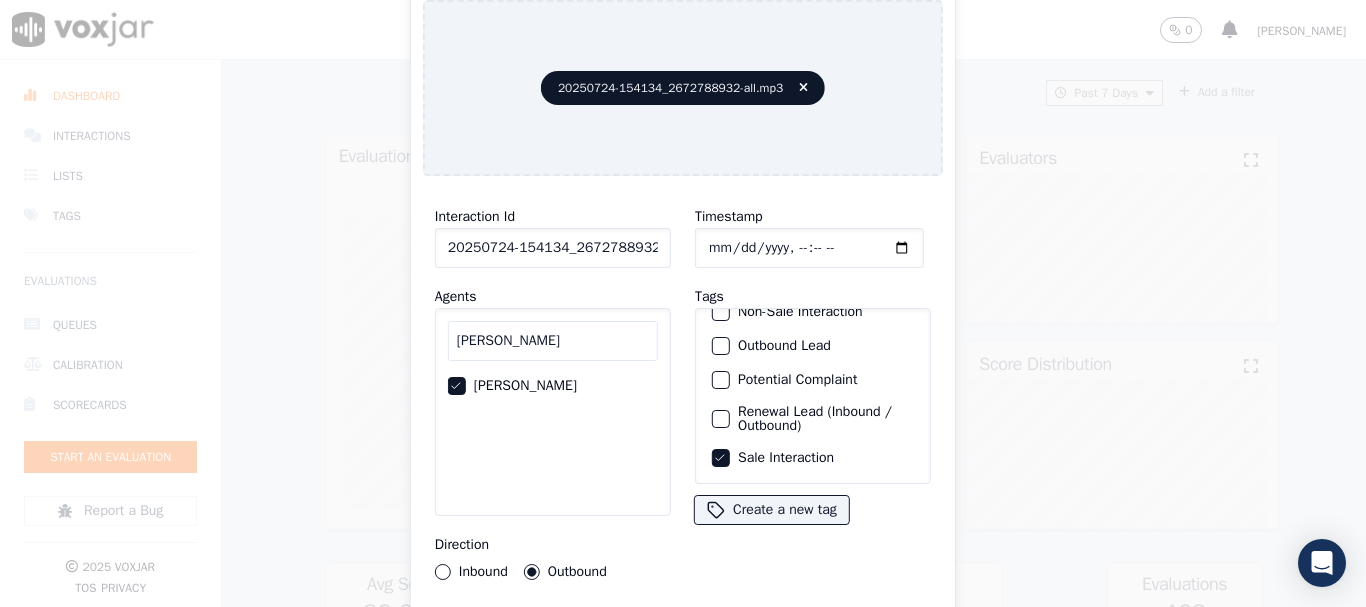 type 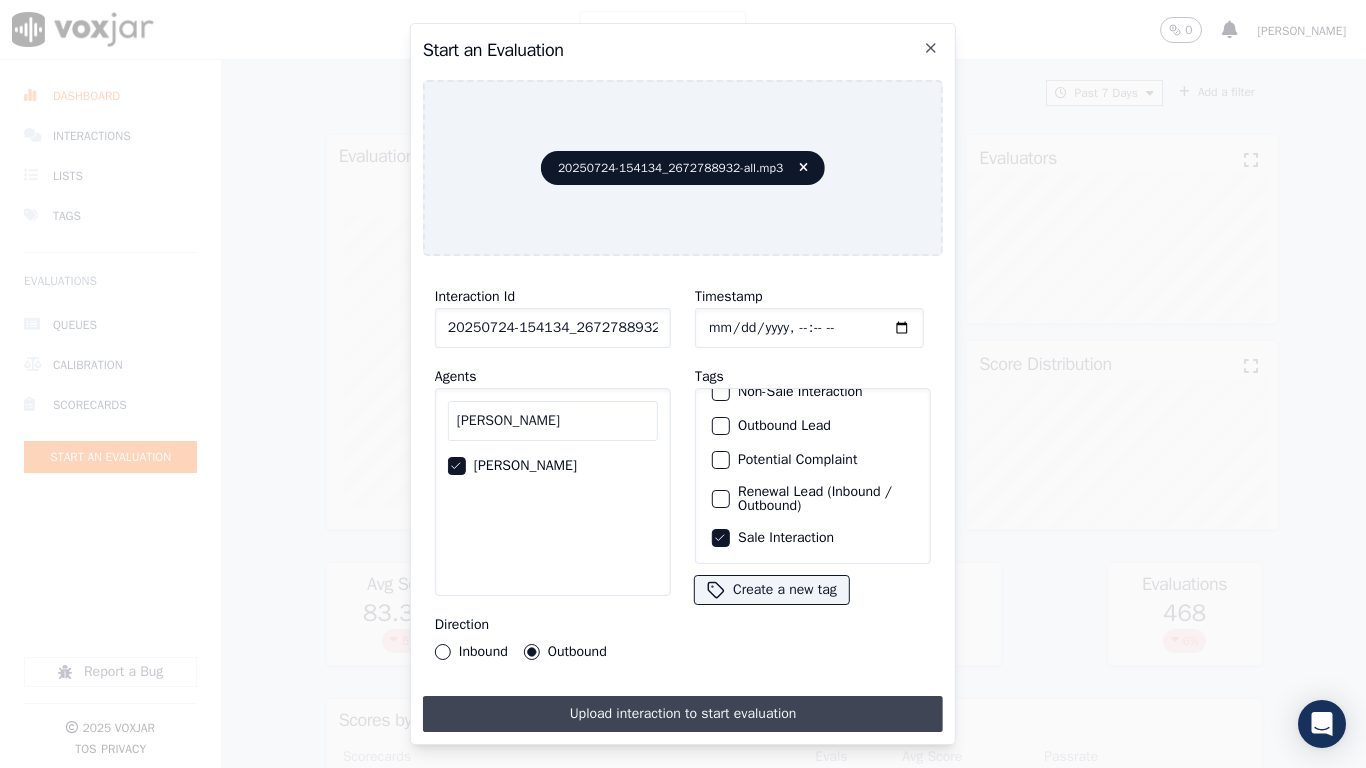 click on "Upload interaction to start evaluation" at bounding box center [683, 714] 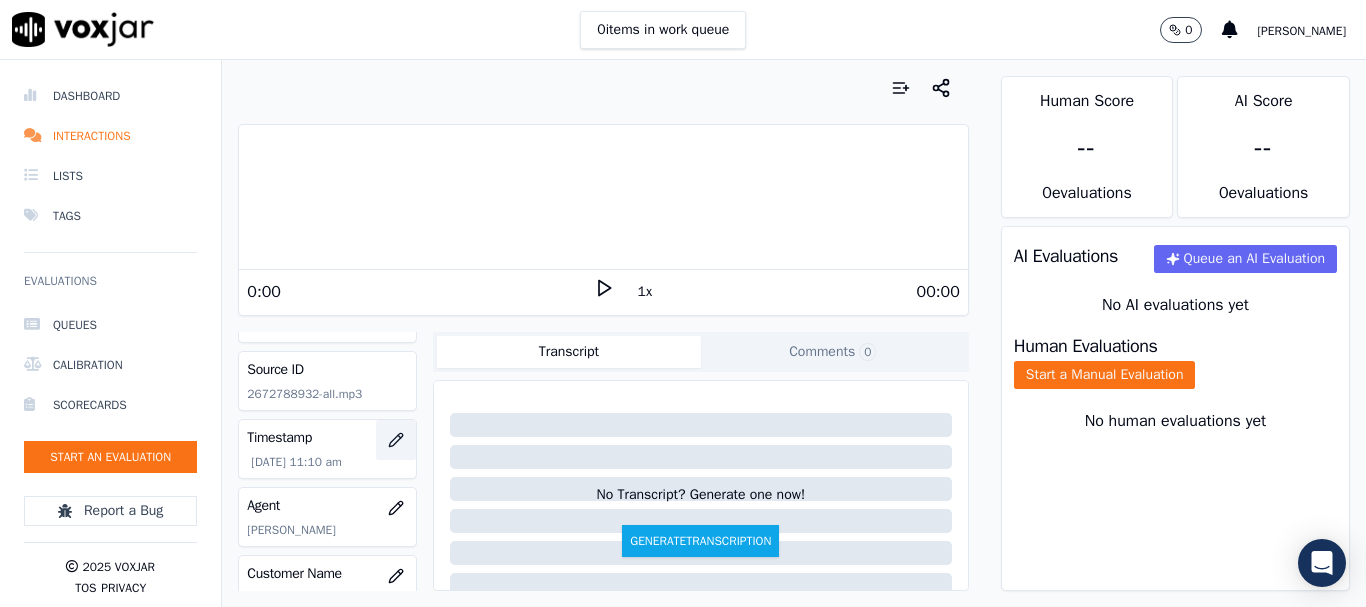 scroll, scrollTop: 100, scrollLeft: 0, axis: vertical 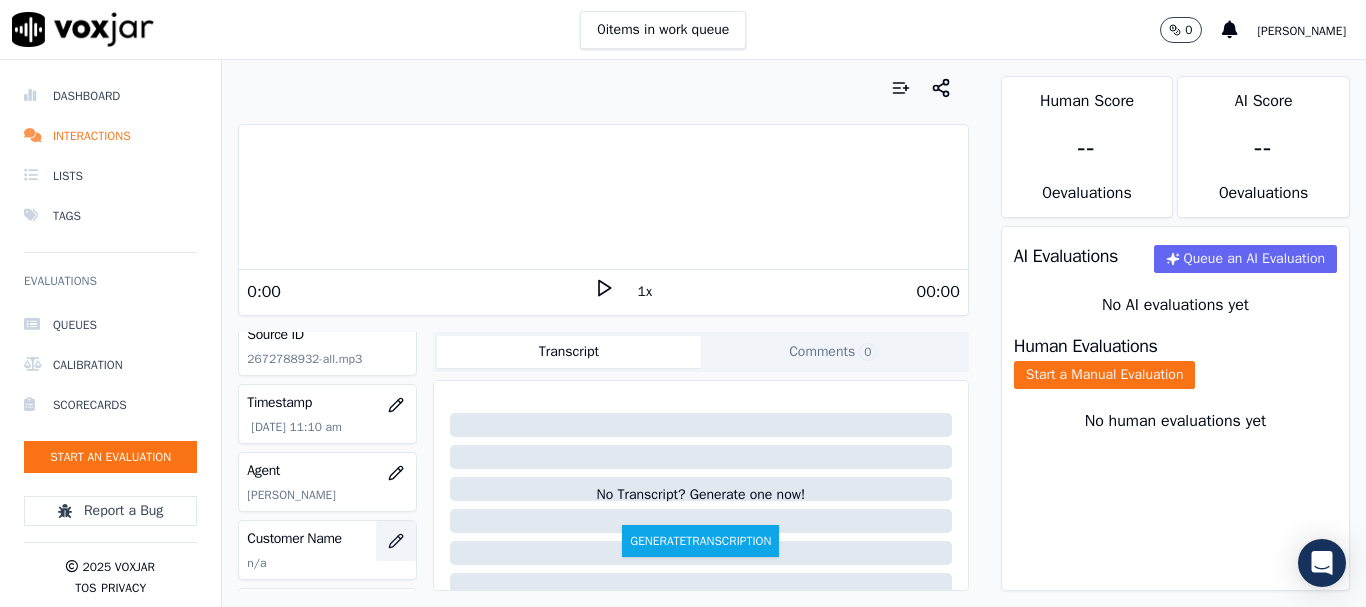 click at bounding box center [396, 541] 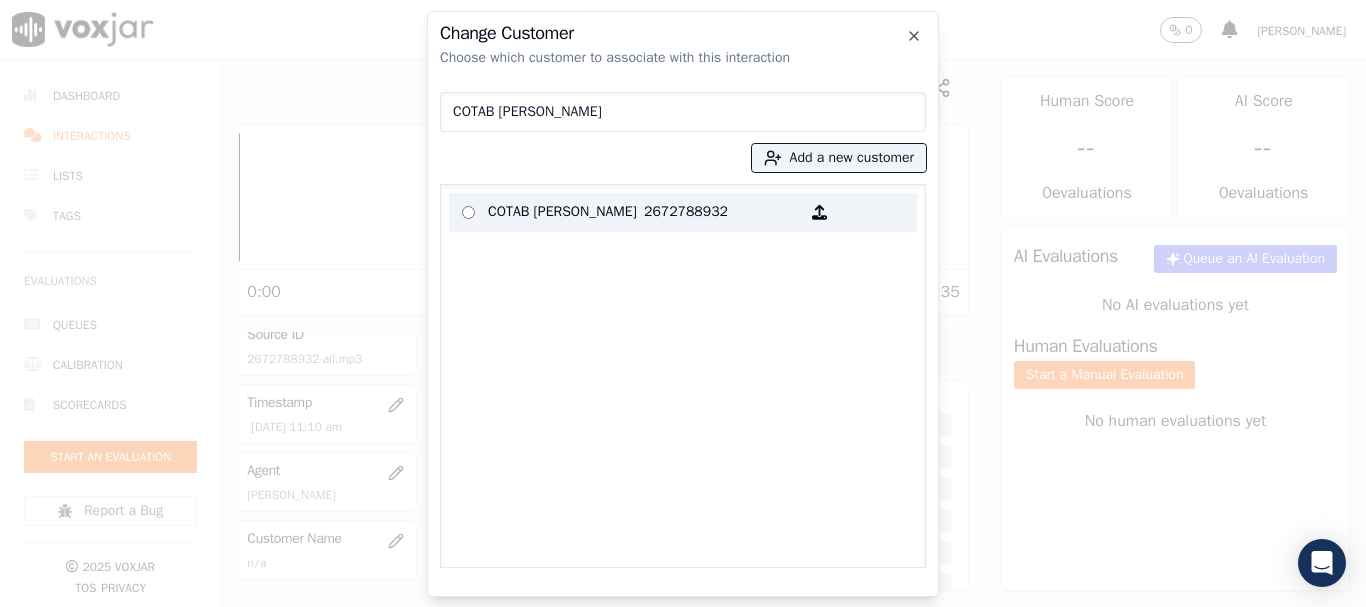 type on "COTAB QUITMAN THOMPSON" 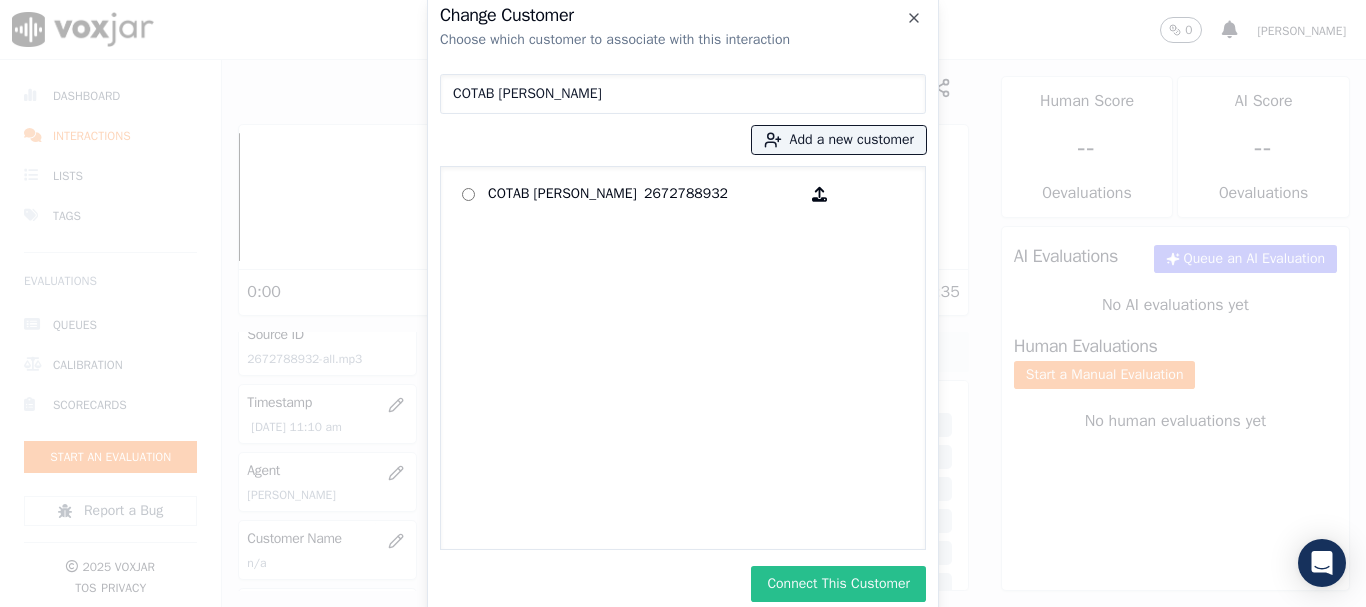 click on "Connect This Customer" at bounding box center (838, 584) 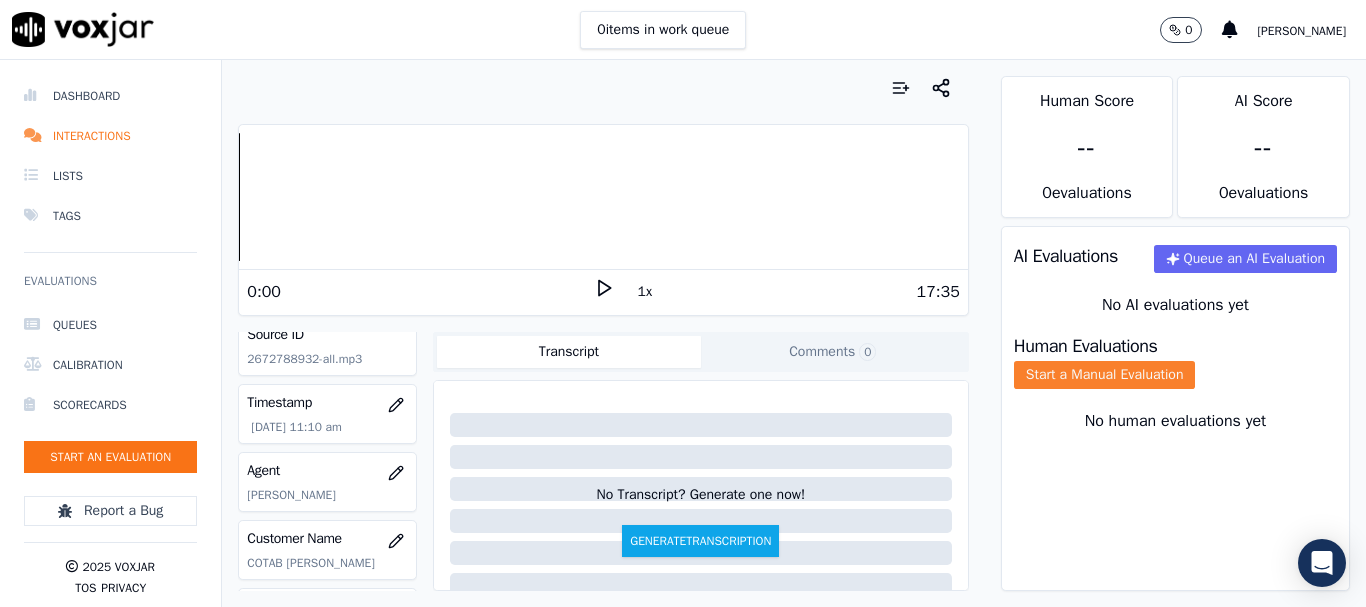 click on "Start a Manual Evaluation" 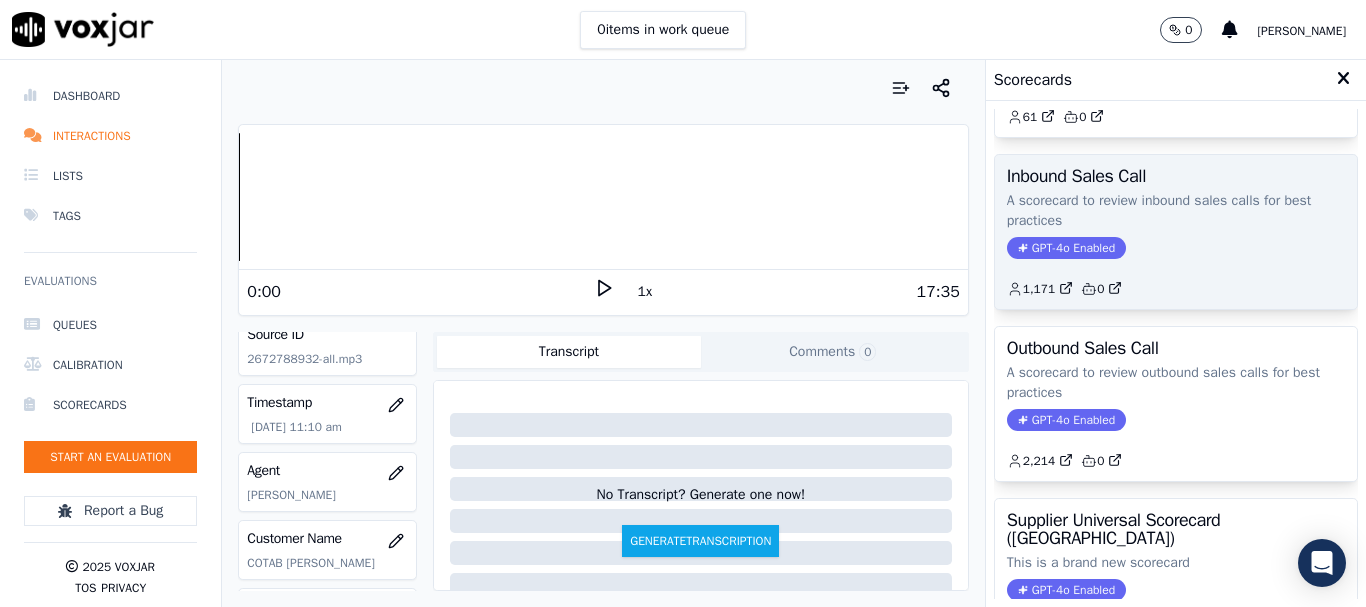 scroll, scrollTop: 200, scrollLeft: 0, axis: vertical 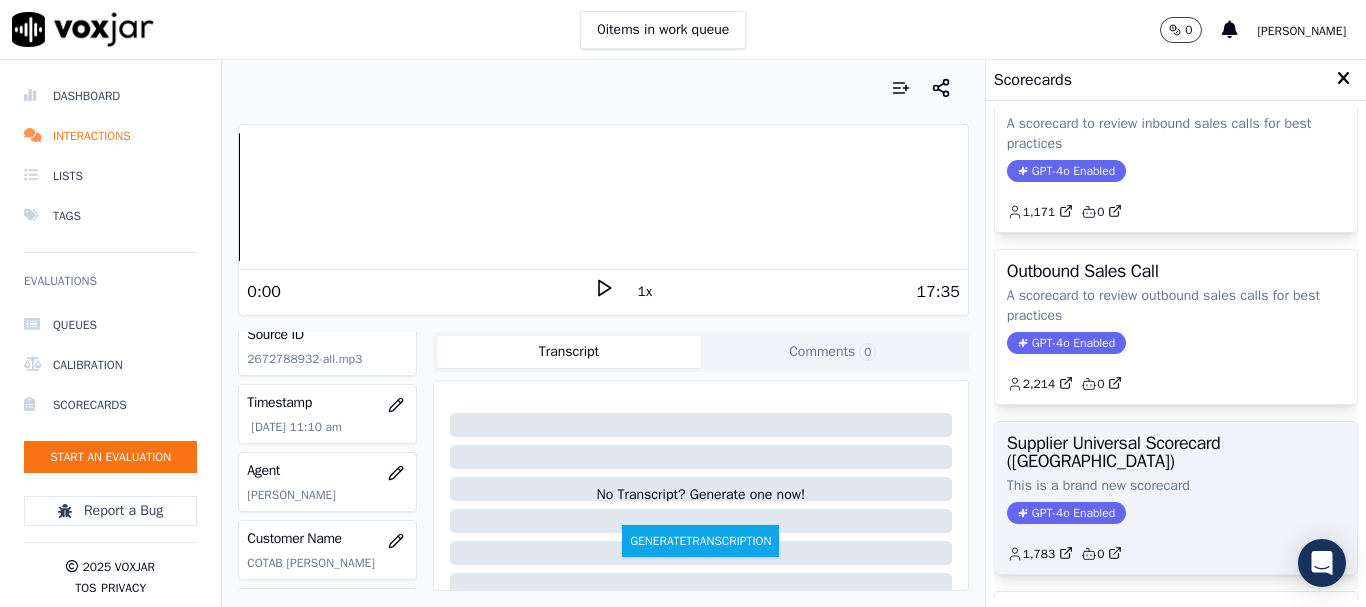 click on "Supplier Universal Scorecard (Colombia)" at bounding box center [1176, 452] 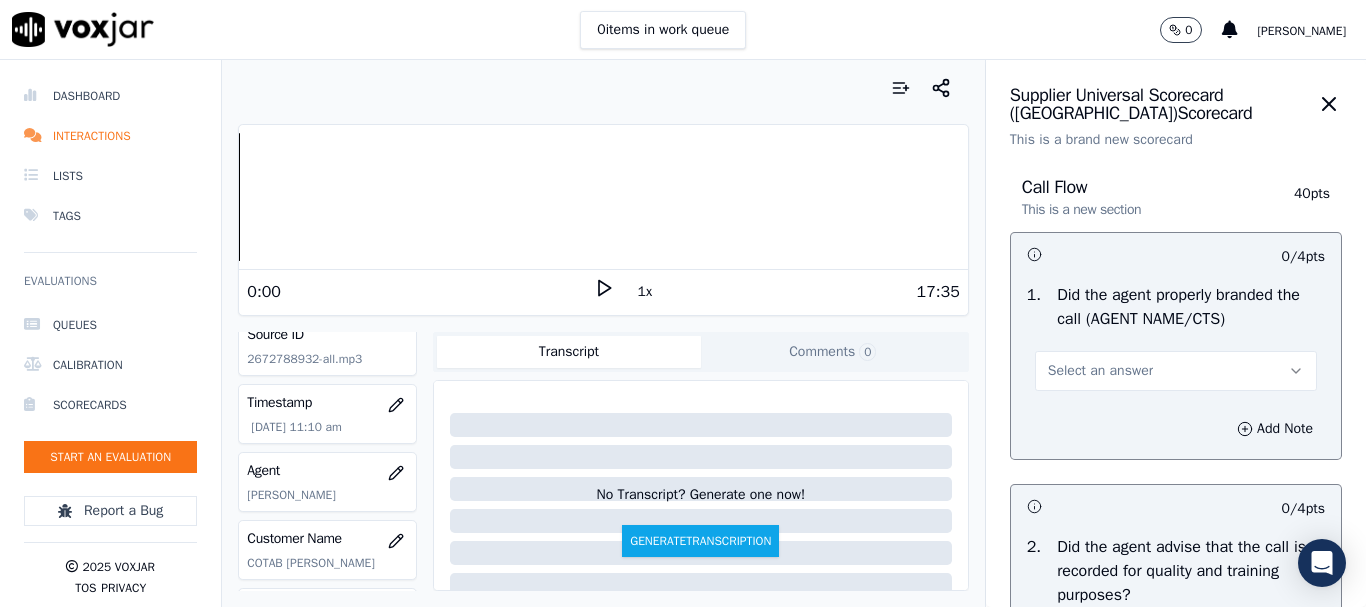 click on "Select an answer" at bounding box center [1176, 371] 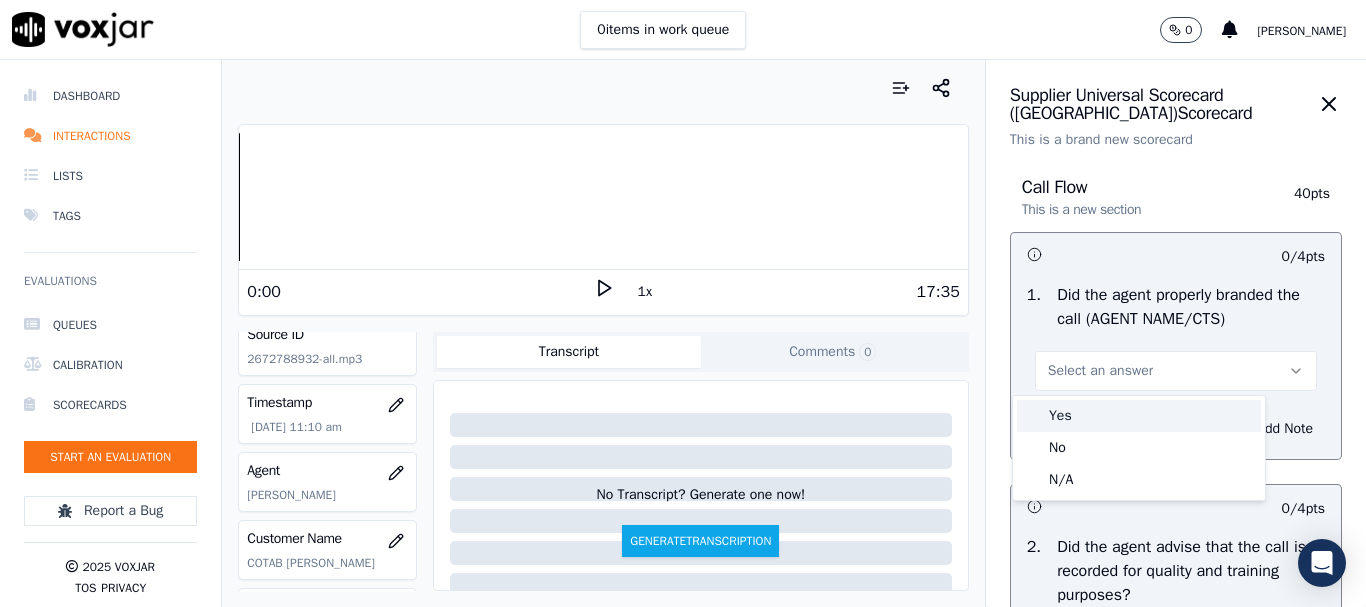 click on "Yes" at bounding box center (1139, 416) 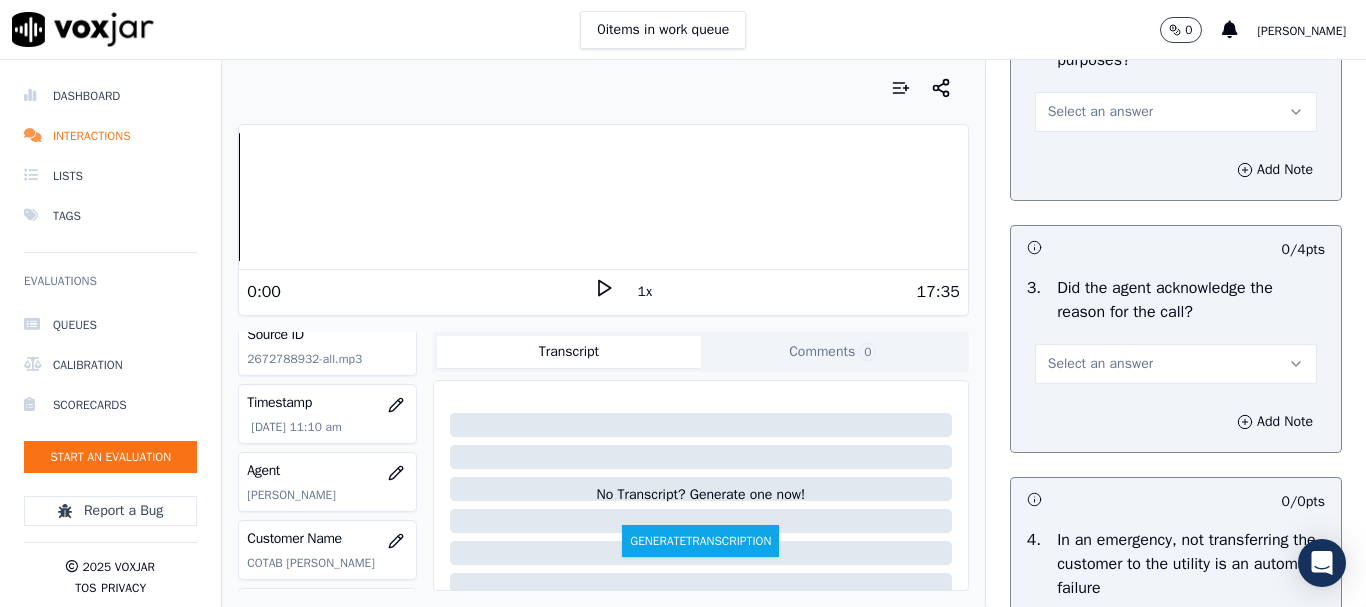 scroll, scrollTop: 500, scrollLeft: 0, axis: vertical 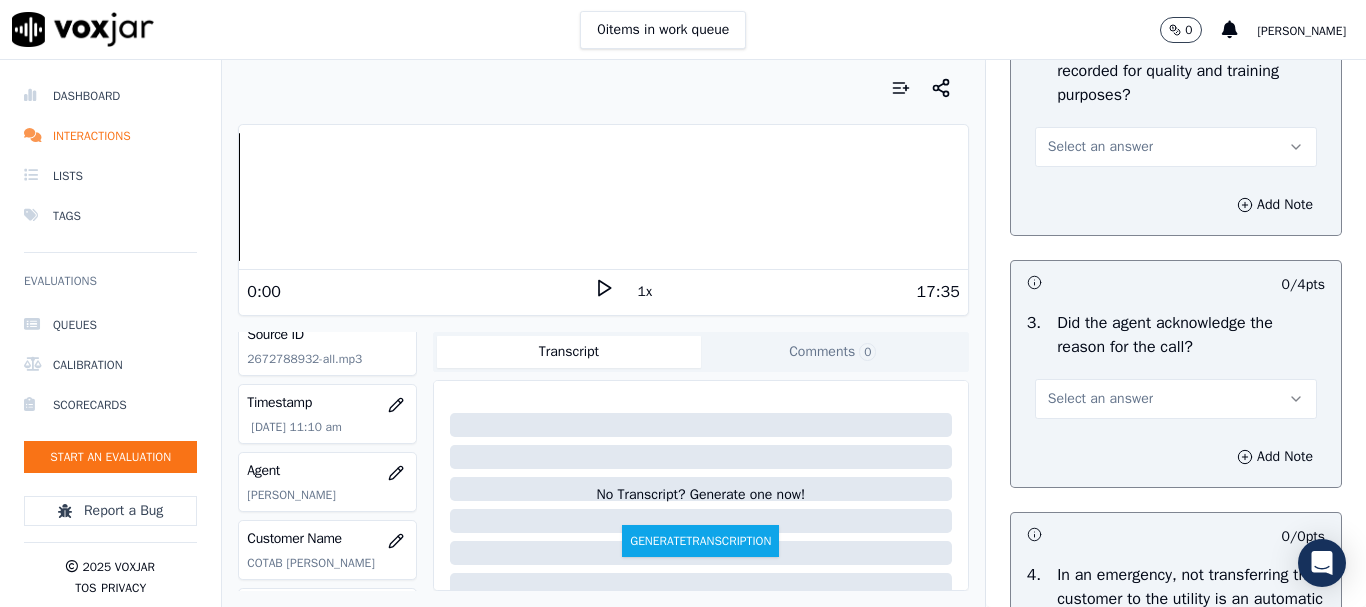 click on "Select an answer" at bounding box center [1176, 147] 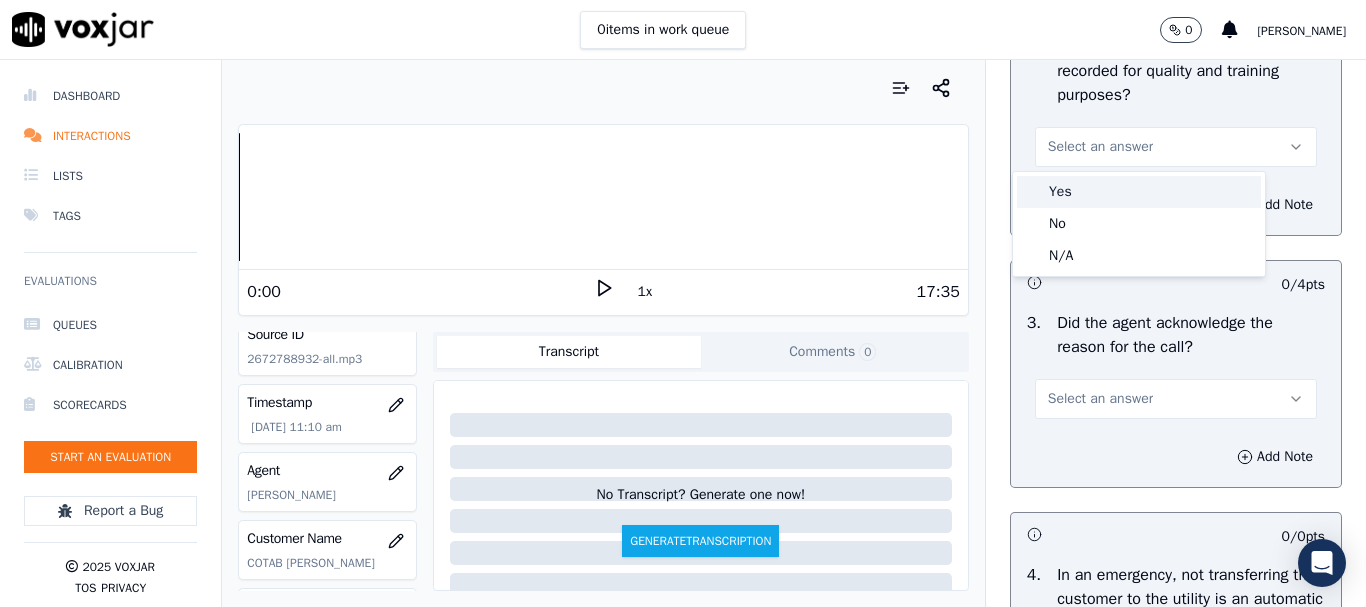 click on "Yes" at bounding box center (1139, 192) 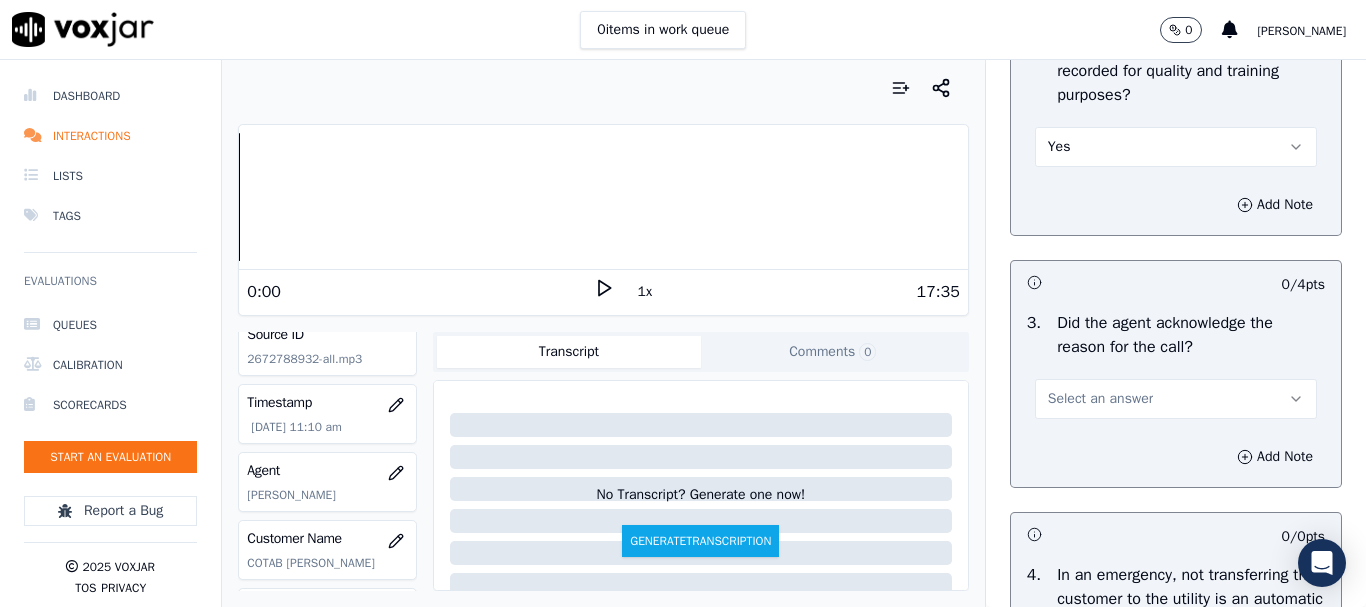 click on "Select an answer" at bounding box center (1100, 399) 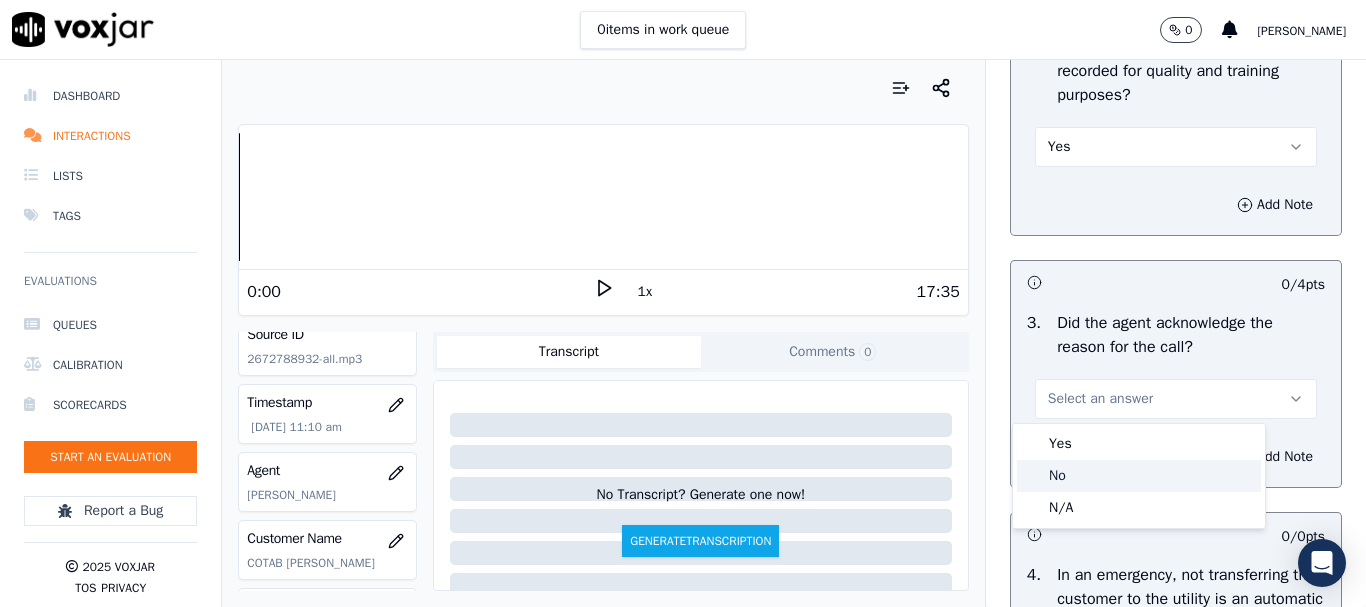 click on "No" 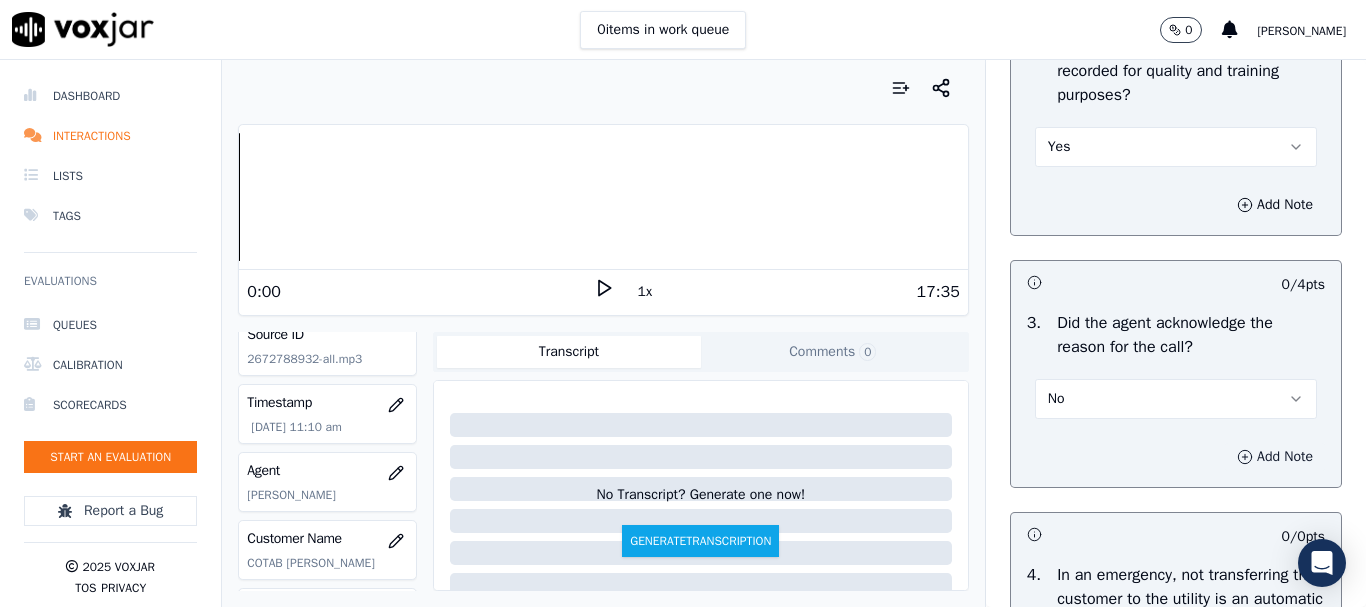 click on "Add Note" at bounding box center (1275, 457) 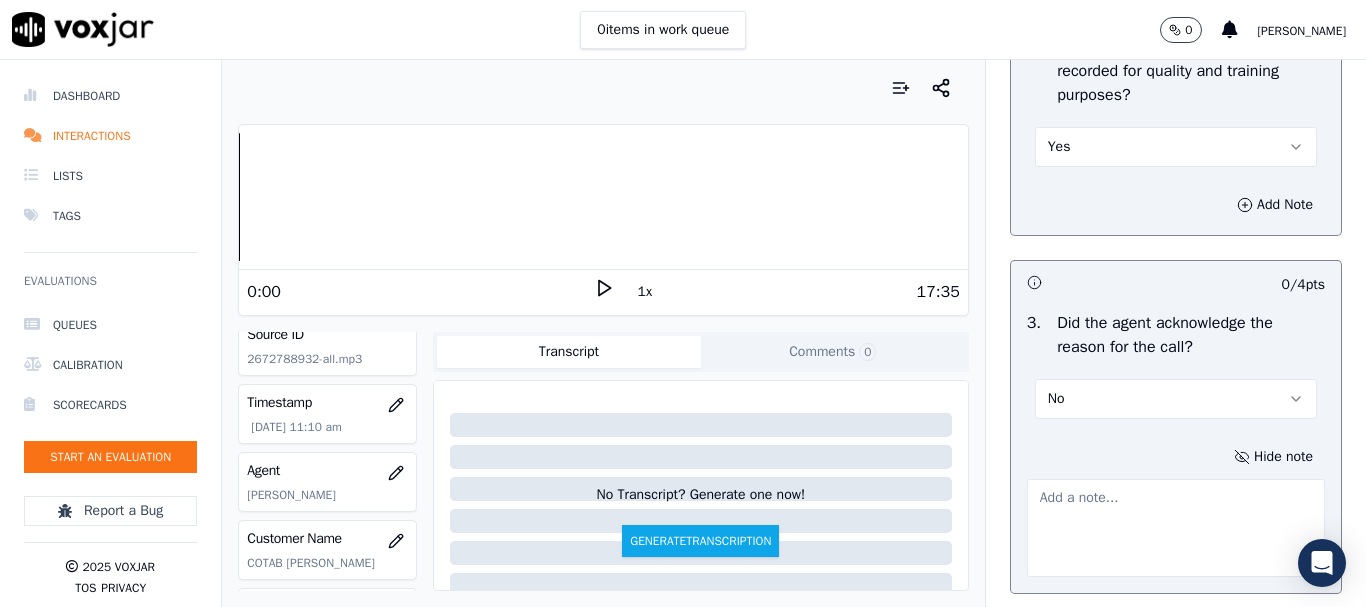 click at bounding box center [1176, 528] 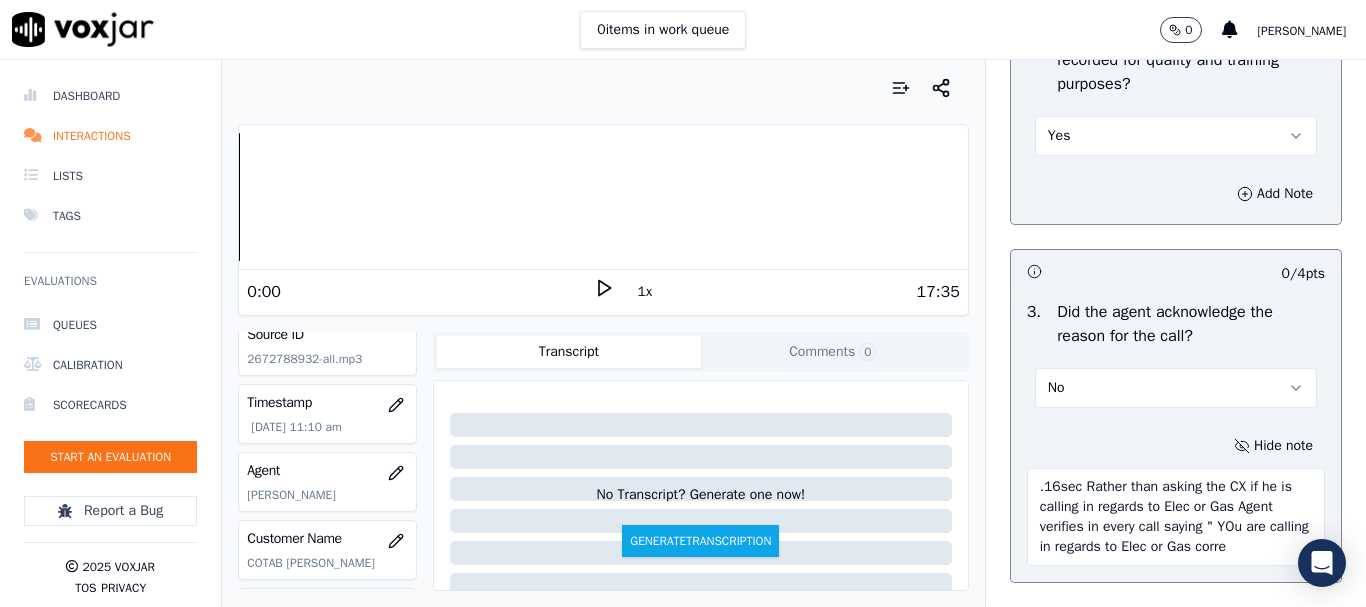 scroll, scrollTop: 520, scrollLeft: 0, axis: vertical 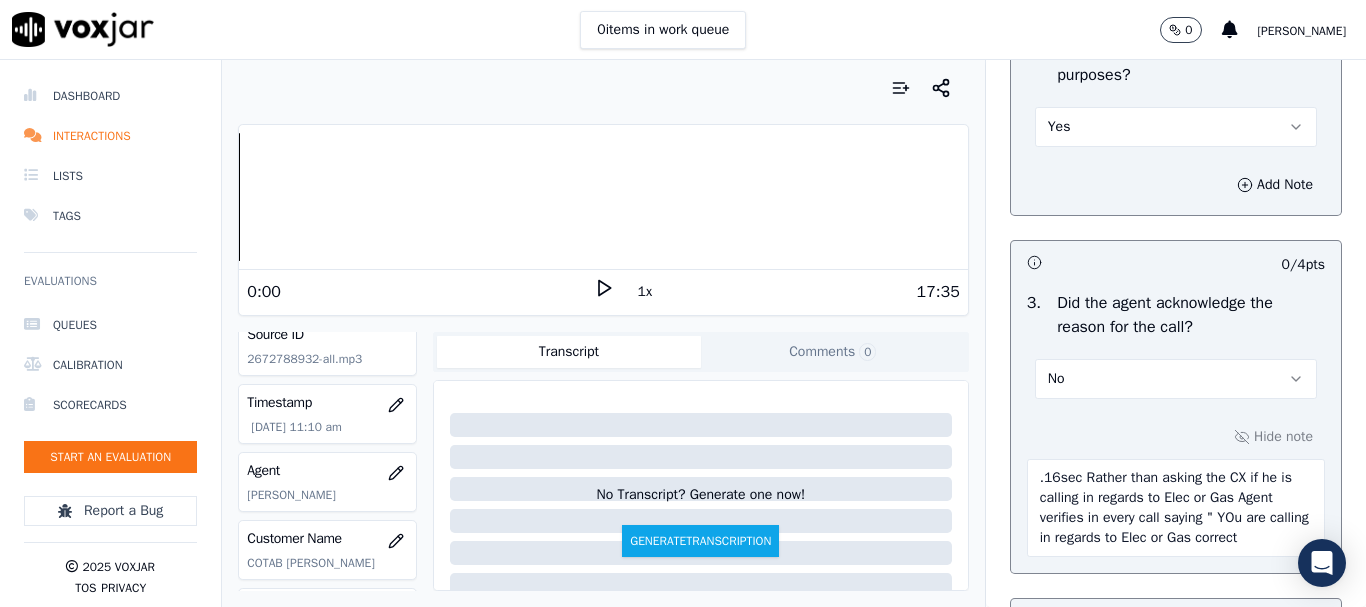 drag, startPoint x: 1070, startPoint y: 535, endPoint x: 1045, endPoint y: 533, distance: 25.079872 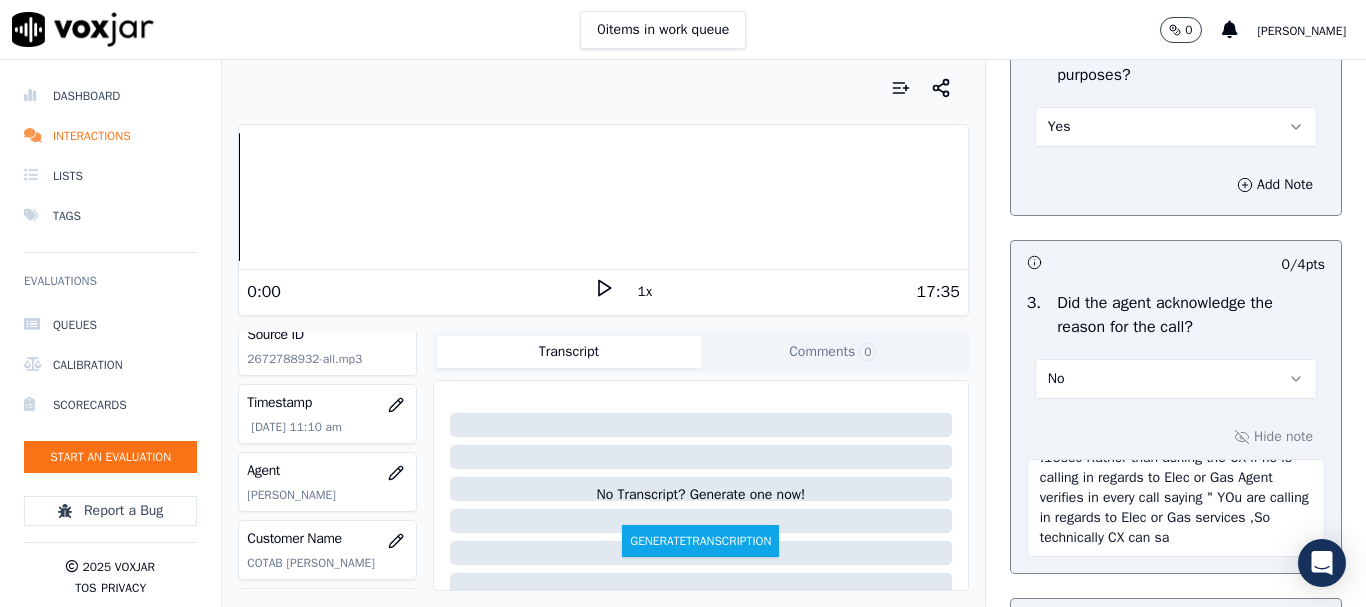 scroll, scrollTop: 31, scrollLeft: 0, axis: vertical 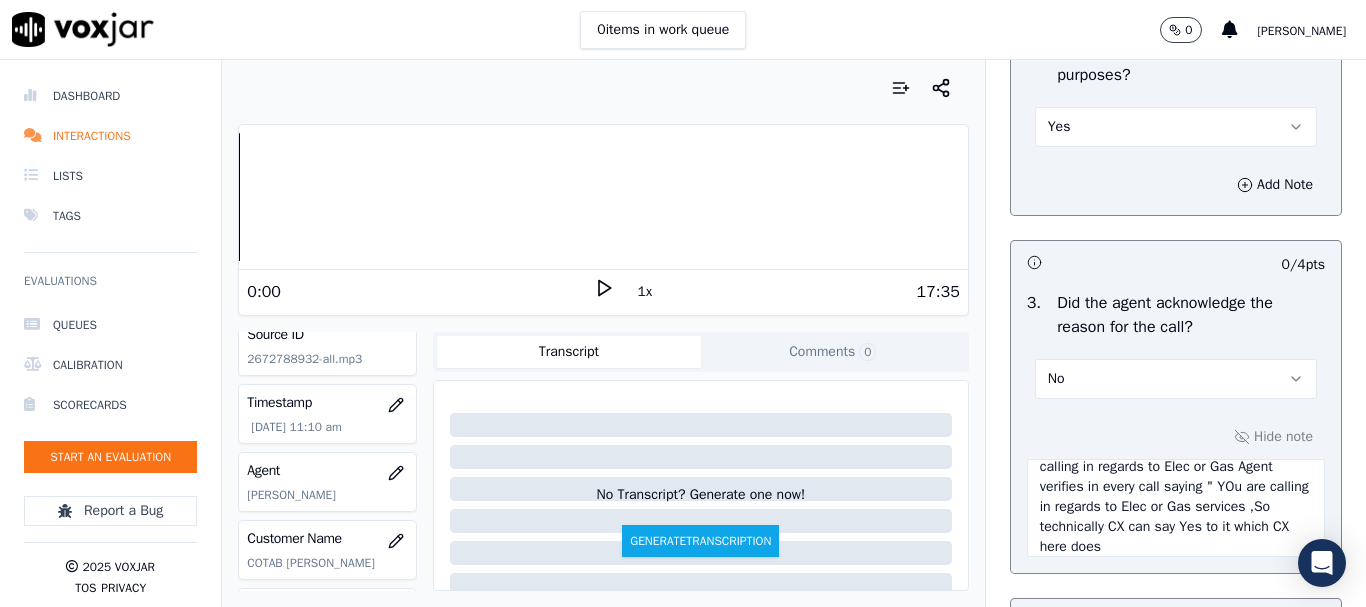 drag, startPoint x: 1034, startPoint y: 508, endPoint x: 1010, endPoint y: 505, distance: 24.186773 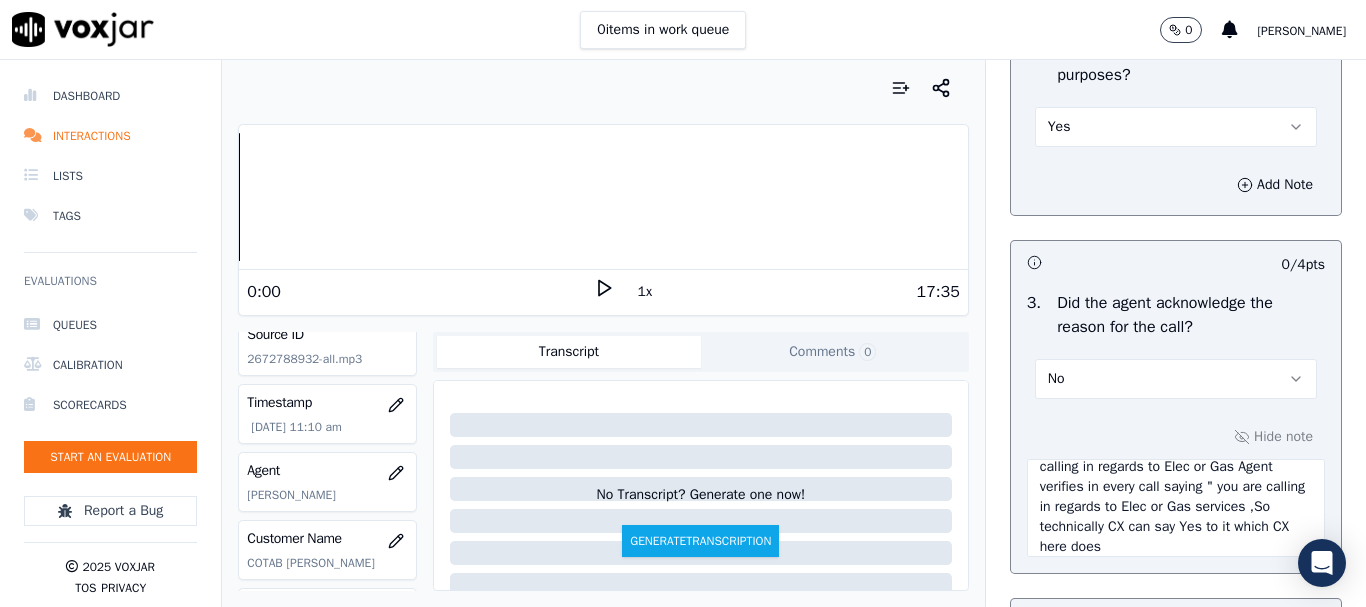 scroll, scrollTop: 40, scrollLeft: 0, axis: vertical 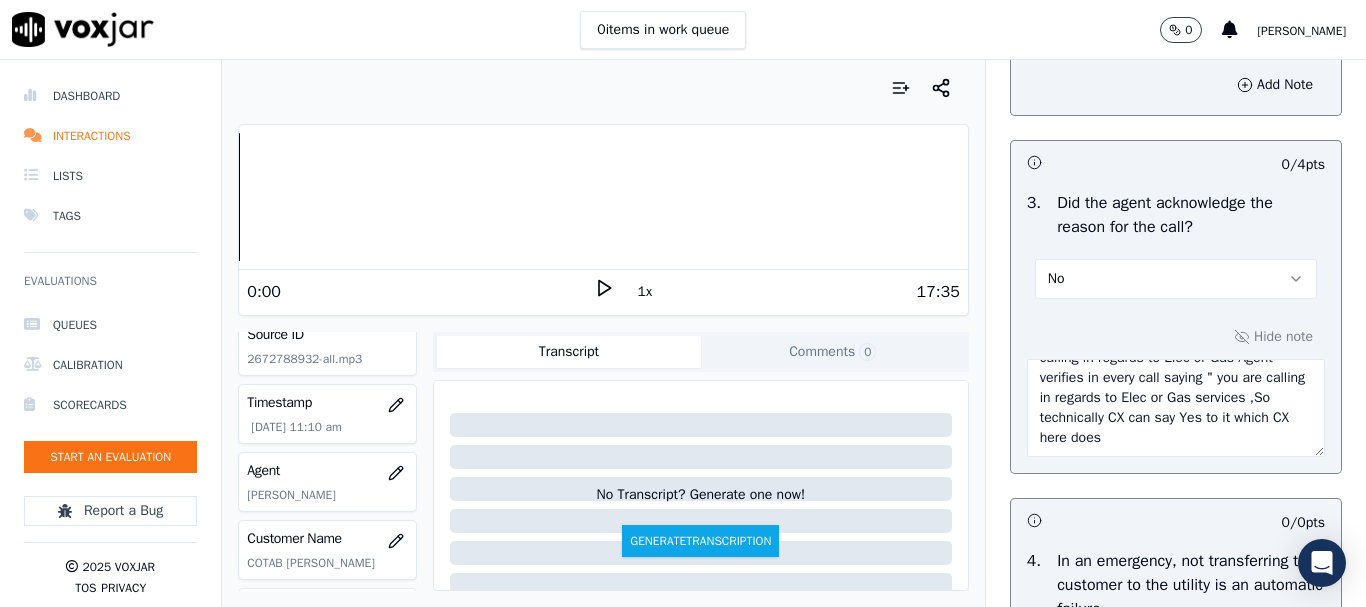 click on ".16sec Rather than asking the CX if he is calling in regards to Elec or Gas Agent verifies in every call saying " you are calling in regards to Elec or Gas services ,So technically CX can say Yes to it which CX here does" at bounding box center [1176, 408] 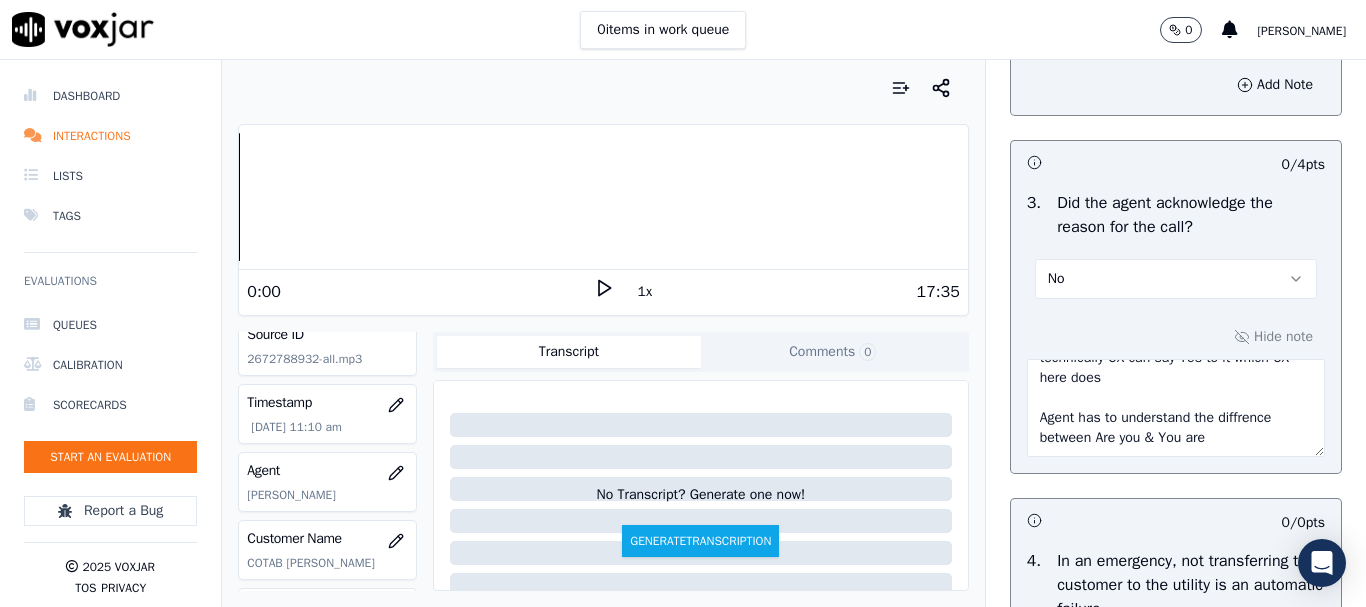 scroll, scrollTop: 111, scrollLeft: 0, axis: vertical 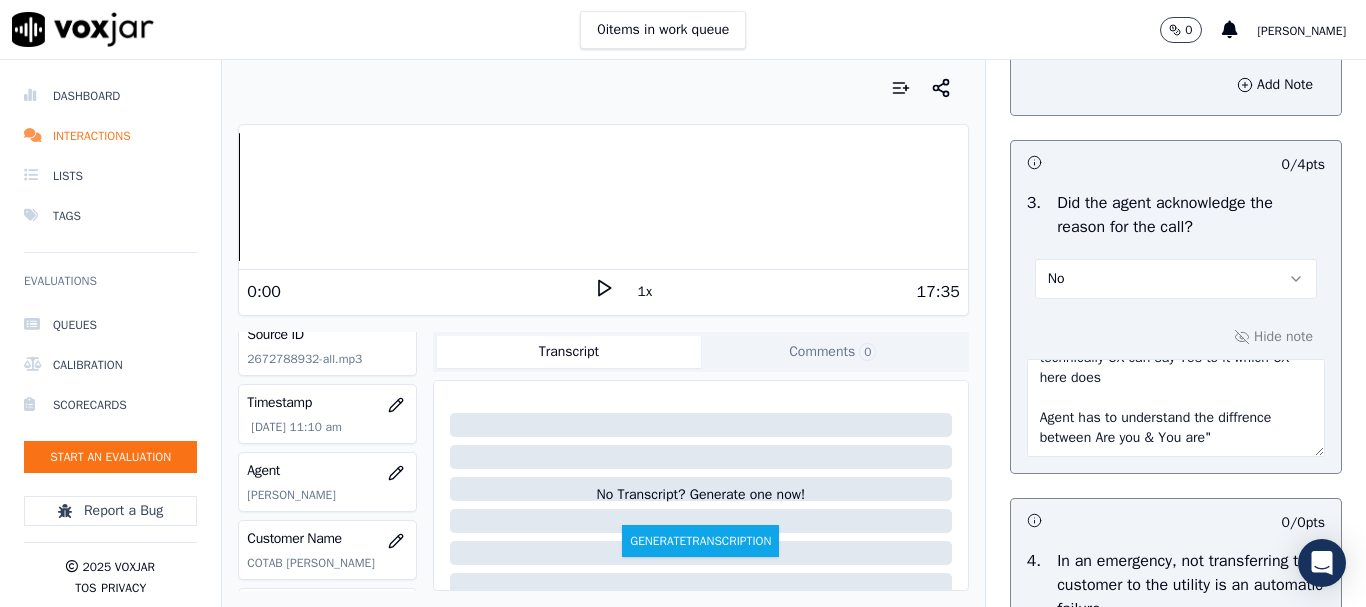 click on ".16sec Rather than asking the CX if he is calling in regards to Elec or Gas Agent verifies in every call saying " you are calling in regards to Elec or Gas services ,So technically CX can say Yes to it which CX here does
Agent has to understand the diffrence between Are you & You are"" at bounding box center [1176, 408] 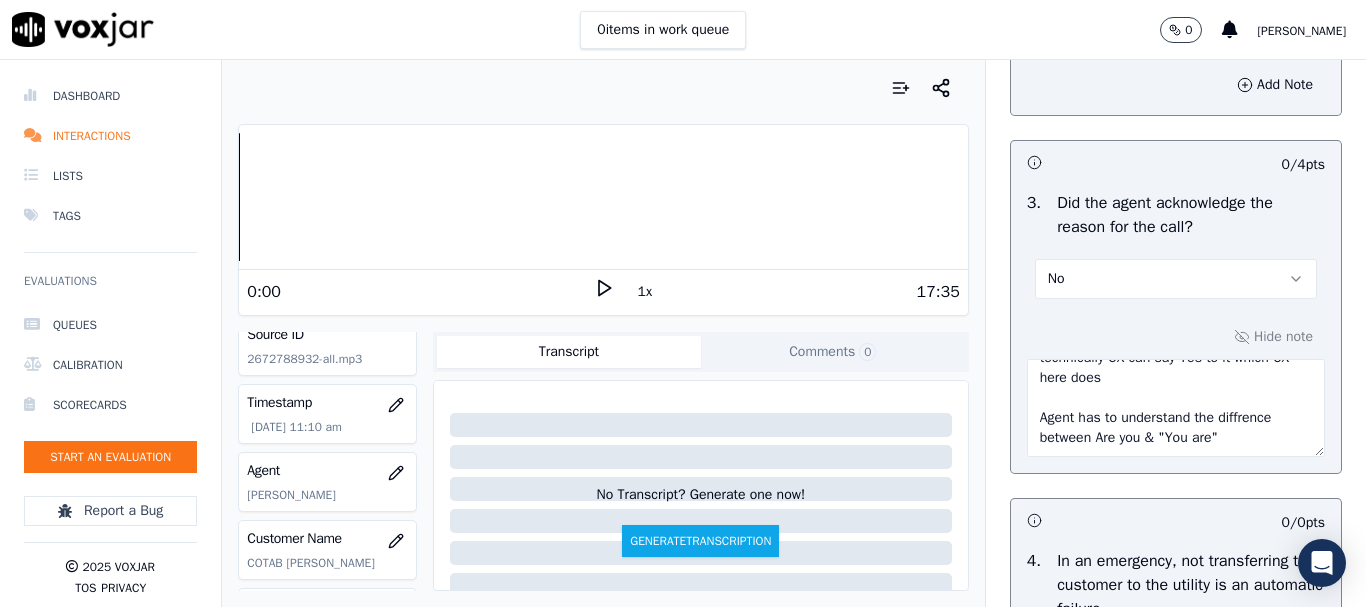 click on ".16sec Rather than asking the CX if he is calling in regards to Elec or Gas Agent verifies in every call saying " you are calling in regards to Elec or Gas services ,So technically CX can say Yes to it which CX here does
Agent has to understand the diffrence between Are you & "You are"" at bounding box center [1176, 408] 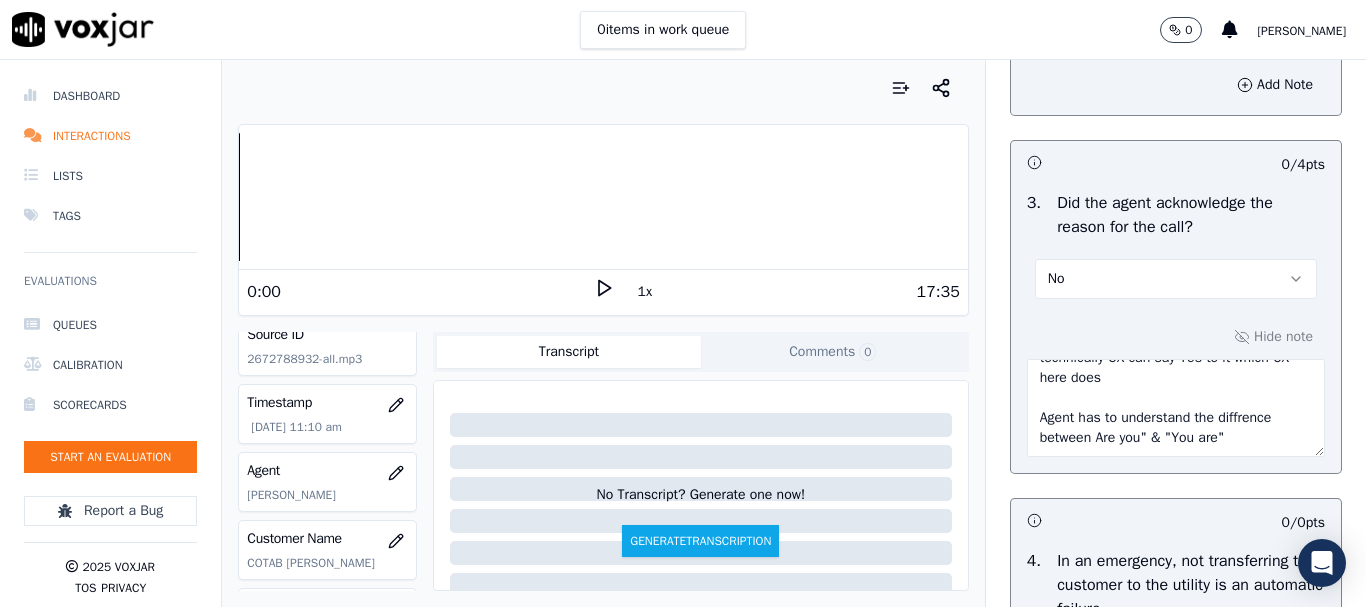 click on ".16sec Rather than asking the CX if he is calling in regards to Elec or Gas Agent verifies in every call saying " you are calling in regards to Elec or Gas services ,So technically CX can say Yes to it which CX here does
Agent has to understand the diffrence between Are you" & "You are"" at bounding box center [1176, 408] 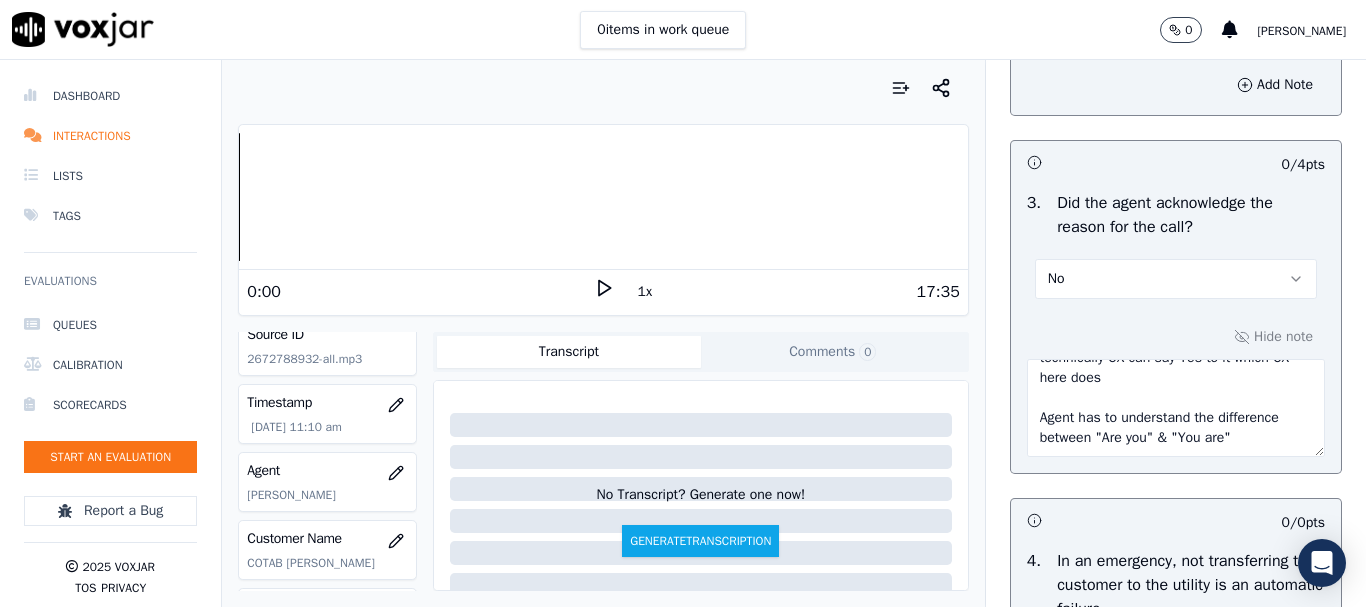 click on ".16sec Rather than asking the CX if he is calling in regards to Elec or Gas Agent verifies in every call saying " you are calling in regards to Elec or Gas services ,So technically CX can say Yes to it which CX here does
Agent has to understand the difference between "Are you" & "You are"" at bounding box center (1176, 408) 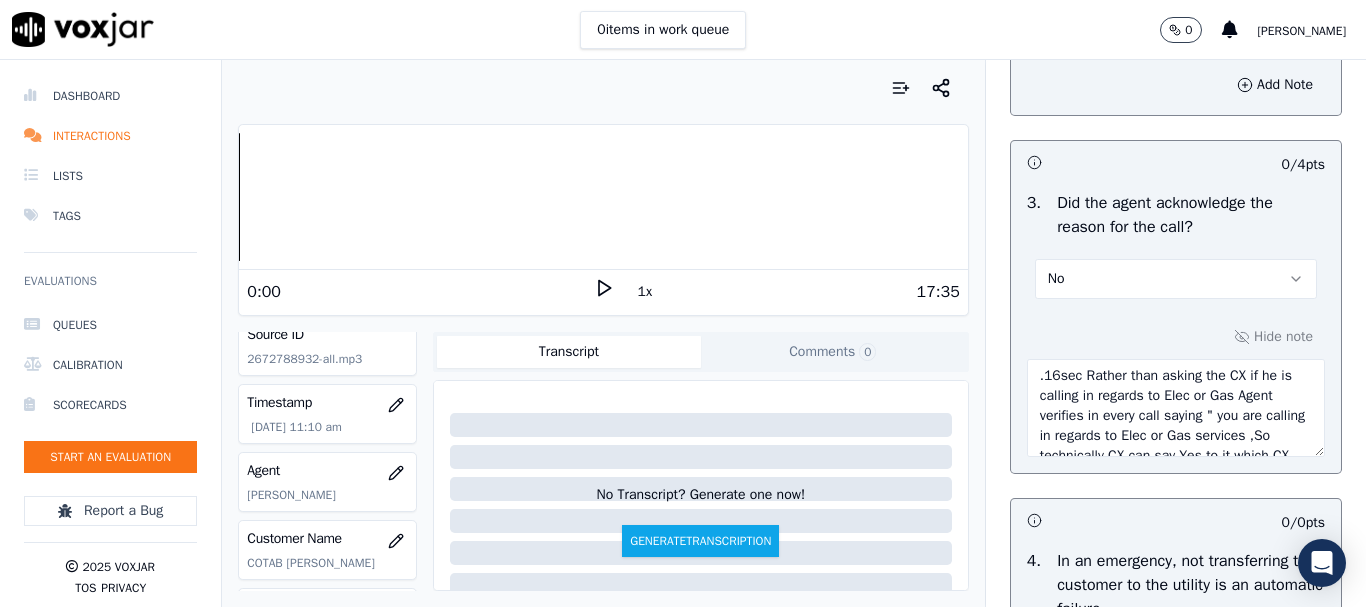 scroll, scrollTop: 0, scrollLeft: 0, axis: both 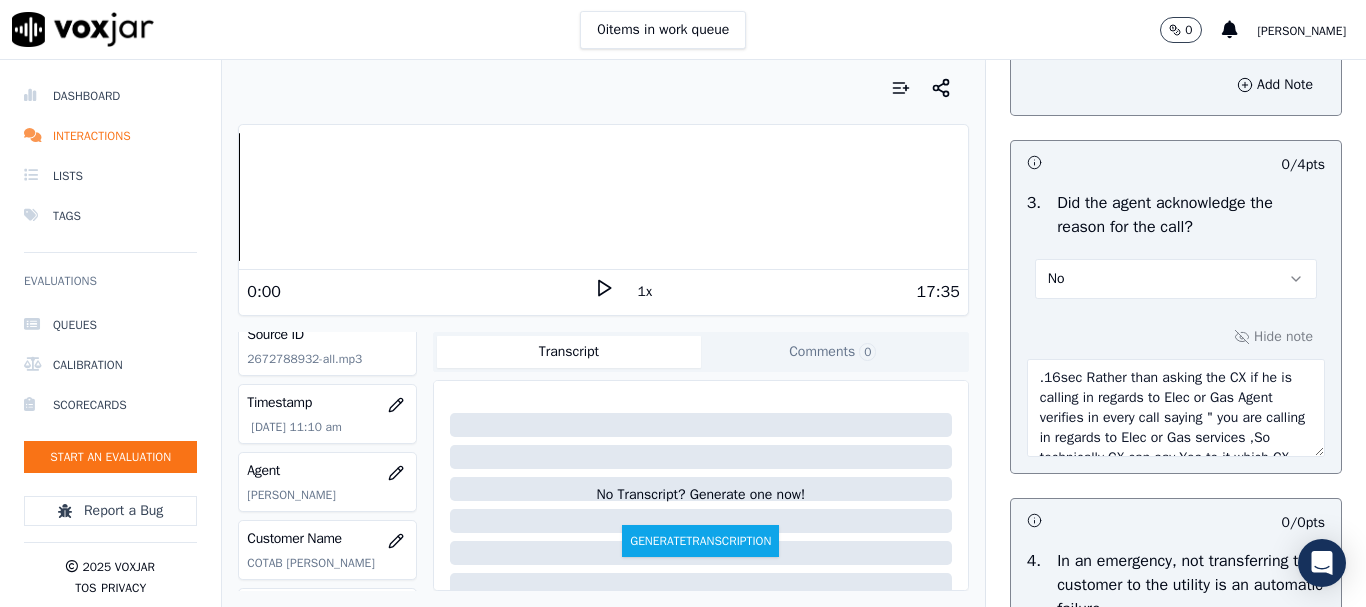 drag, startPoint x: 1102, startPoint y: 423, endPoint x: 1059, endPoint y: 425, distance: 43.046486 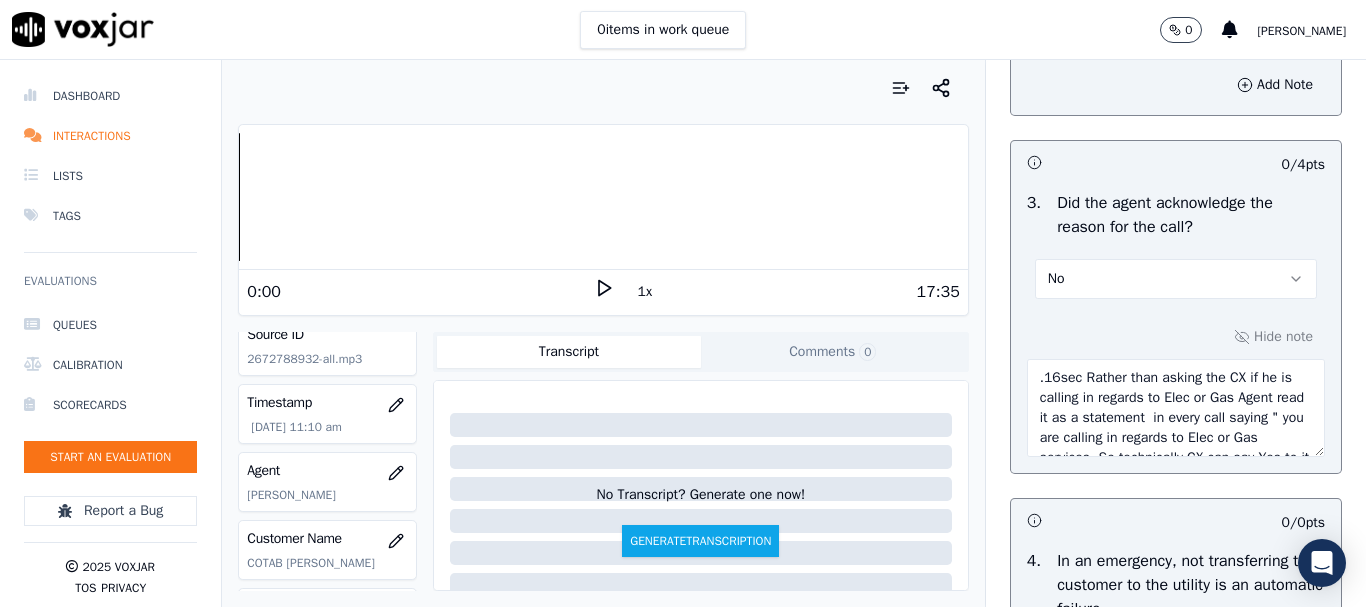 scroll, scrollTop: 100, scrollLeft: 0, axis: vertical 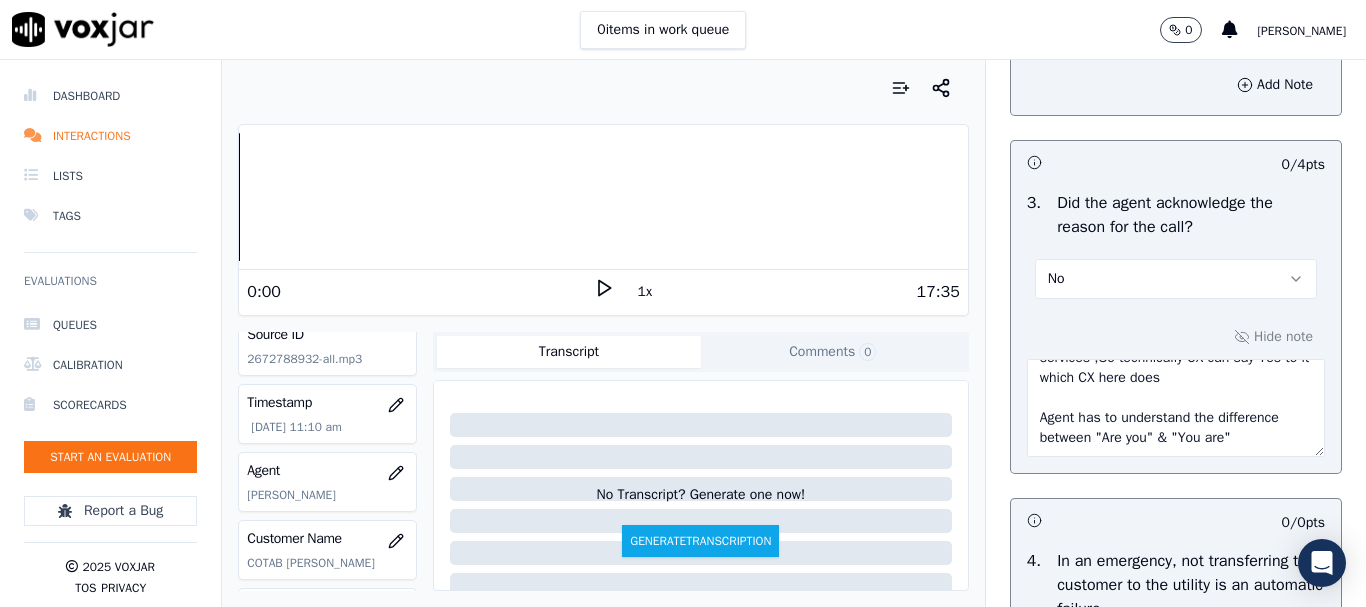 click on ".16sec Rather than asking the CX if he is calling in regards to Elec or Gas Agent read it as a statement  in every call saying " you are calling in regards to Elec or Gas services ,So technically CX can say Yes to it which CX here does
Agent has to understand the difference between "Are you" & "You are"" at bounding box center (1176, 408) 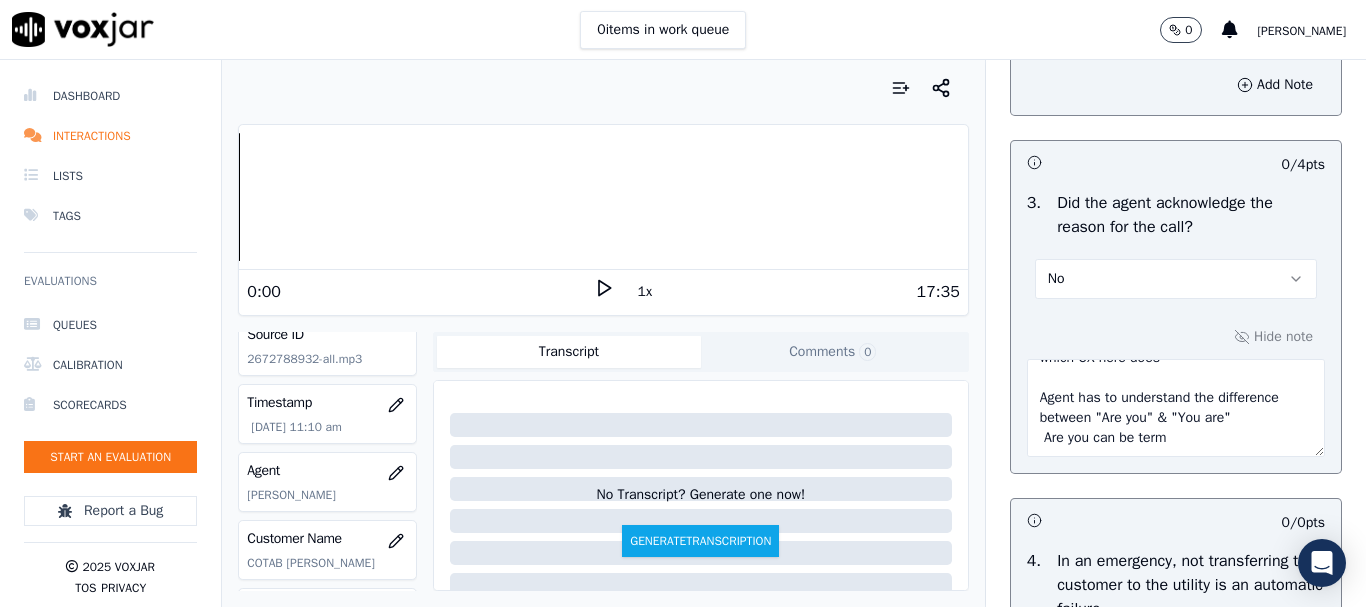 scroll, scrollTop: 160, scrollLeft: 0, axis: vertical 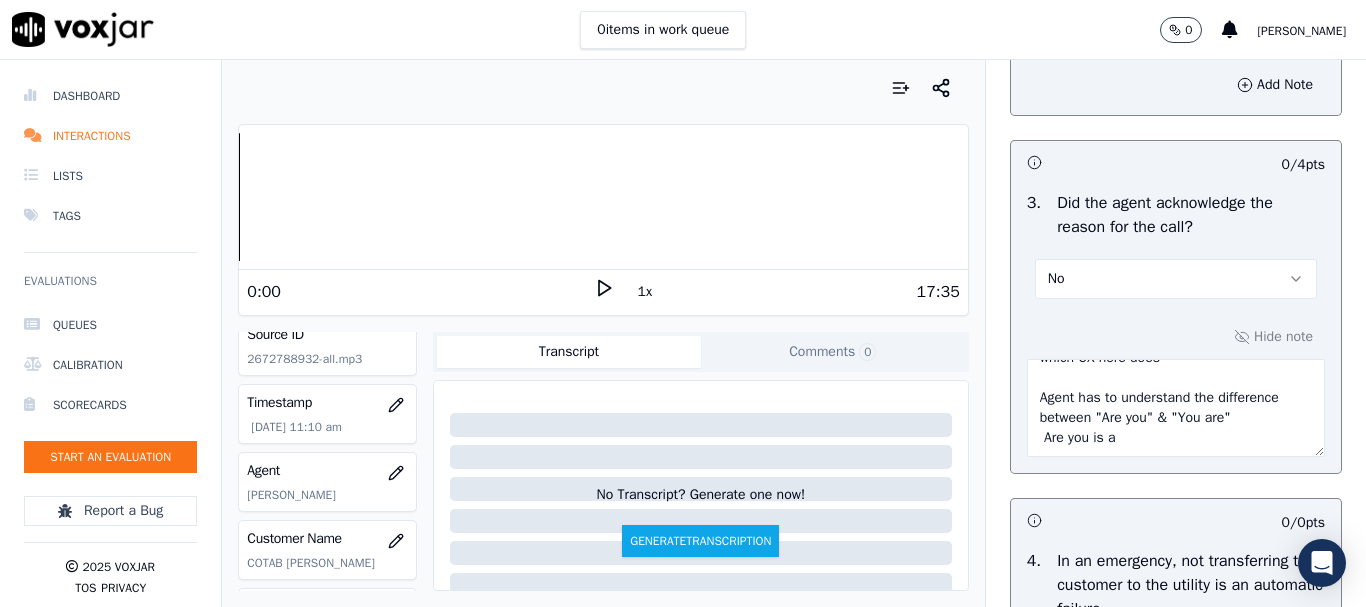 paste on "questioning phrase" 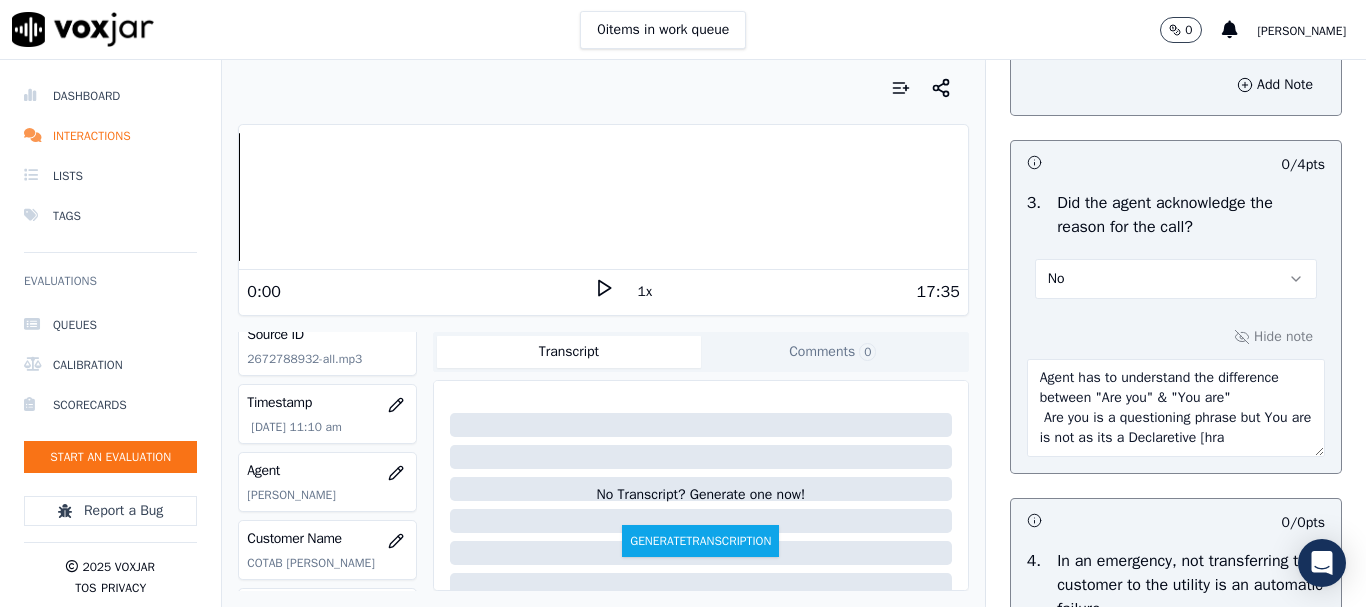 scroll, scrollTop: 191, scrollLeft: 0, axis: vertical 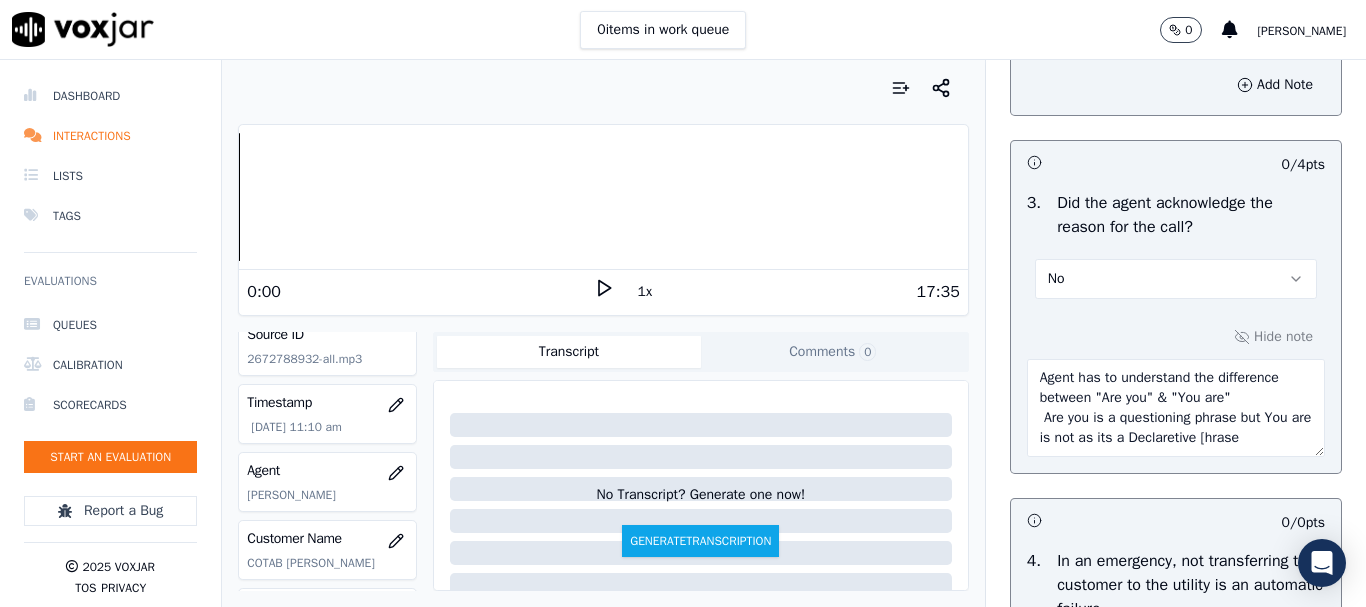 click on ".16sec Rather than asking the CX if he is calling in regards to Elec or Gas Agent read it as a statement  in every call saying " you are calling in regards to Elec or Gas services ,So technically CX can say Yes to it which CX here does
Agent has to understand the difference between "Are you" & "You are"
Are you is a questioning phrase but You are is not as its a Declaretive [hrase" at bounding box center (1176, 408) 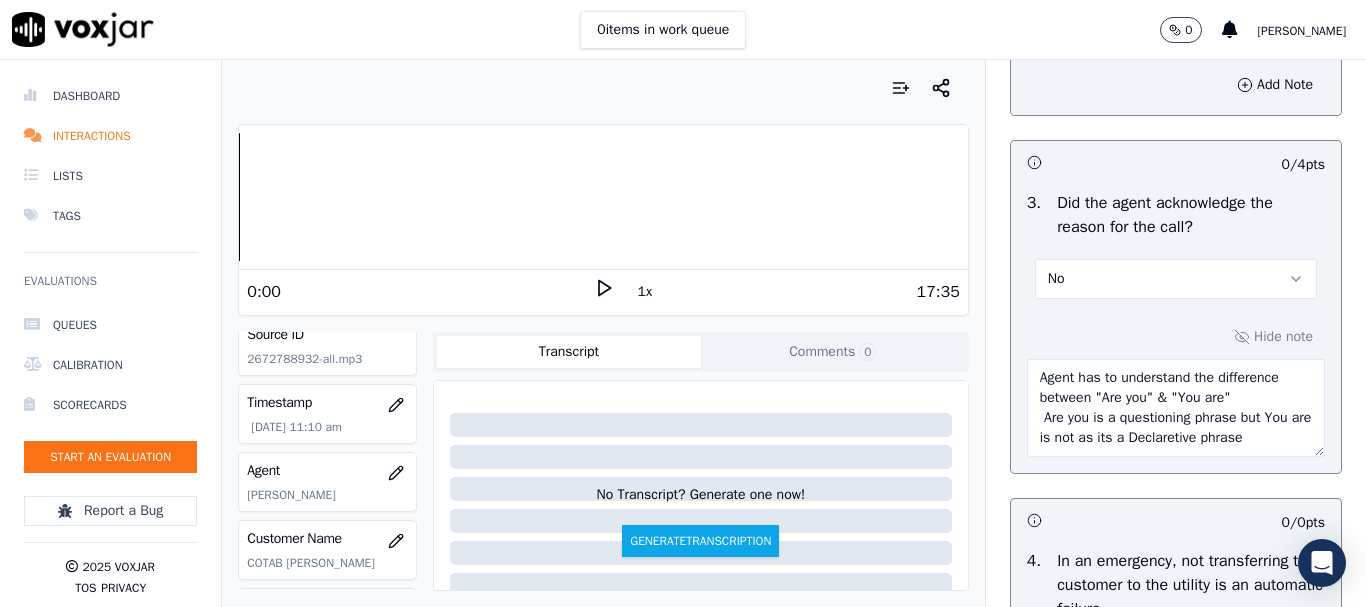 drag, startPoint x: 1224, startPoint y: 428, endPoint x: 1154, endPoint y: 418, distance: 70.71068 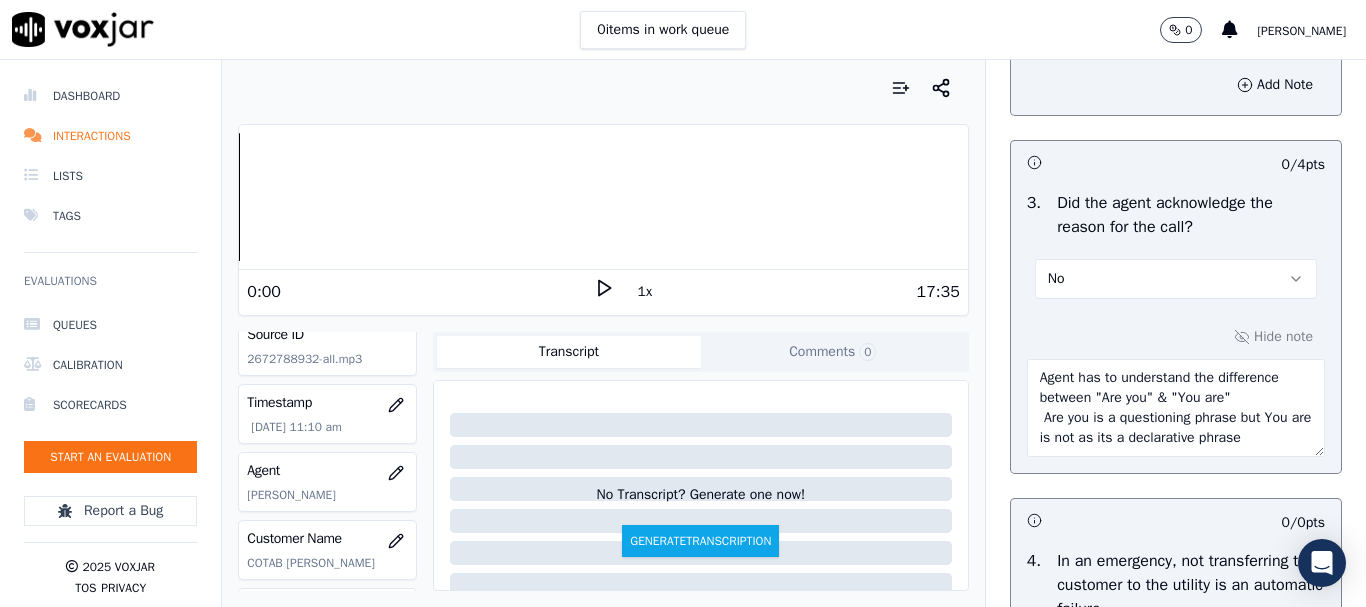 scroll, scrollTop: 0, scrollLeft: 0, axis: both 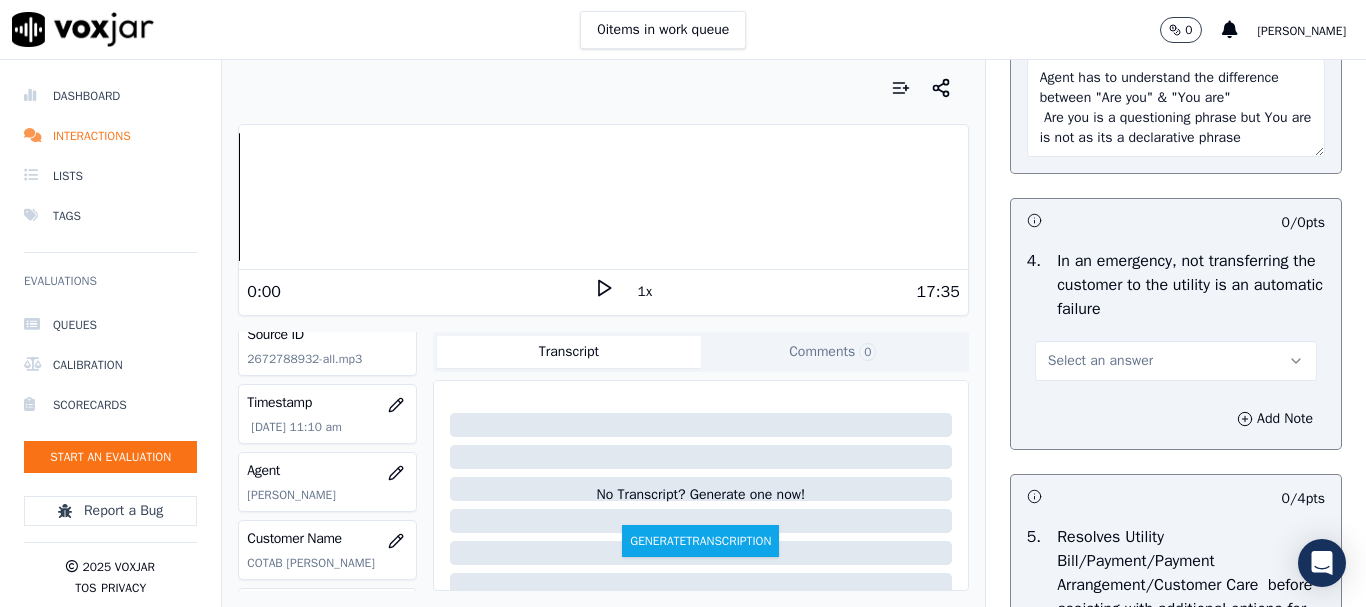 type on ".16sec Rather than asking the CX if he is calling in regards to Elec or Gas Agent read it as a statement  in every call saying " you are calling in regards to Elec or Gas services ,So technically CX can say Yes to it which CX here does
Agent has to understand the difference between "Are you" & "You are"
Are you is a questioning phrase but You are is not as its a declarative phrase" 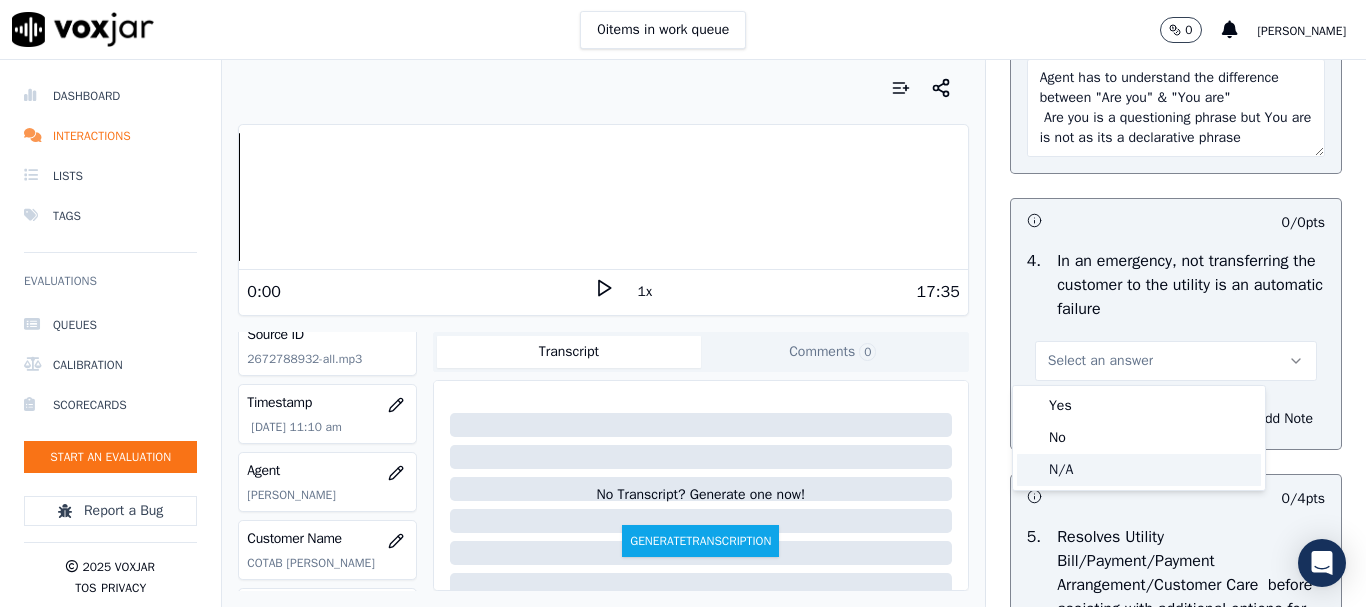 click on "N/A" 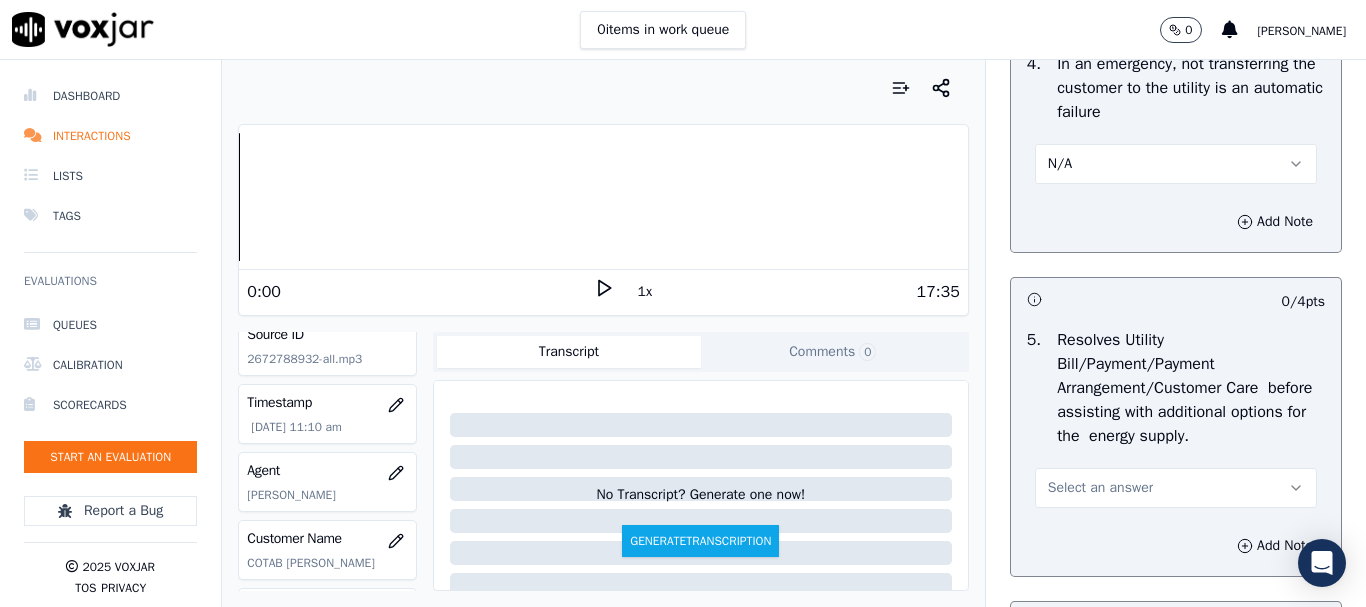 scroll, scrollTop: 1120, scrollLeft: 0, axis: vertical 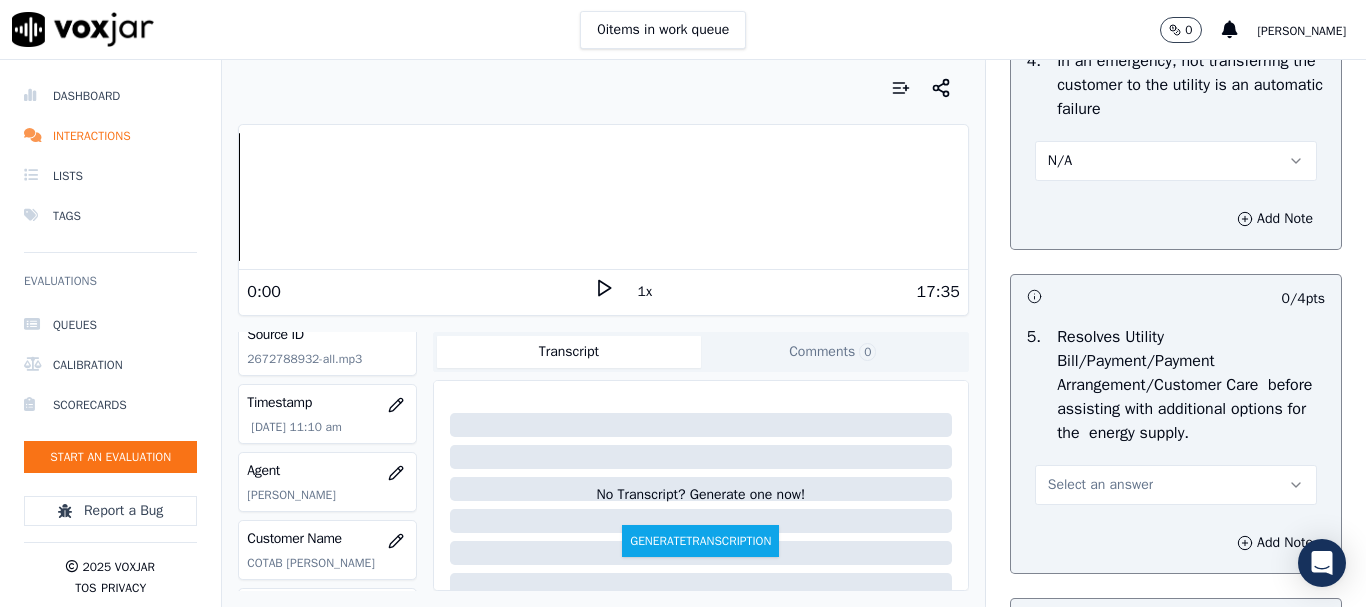 click on "Select an answer" at bounding box center [1100, 485] 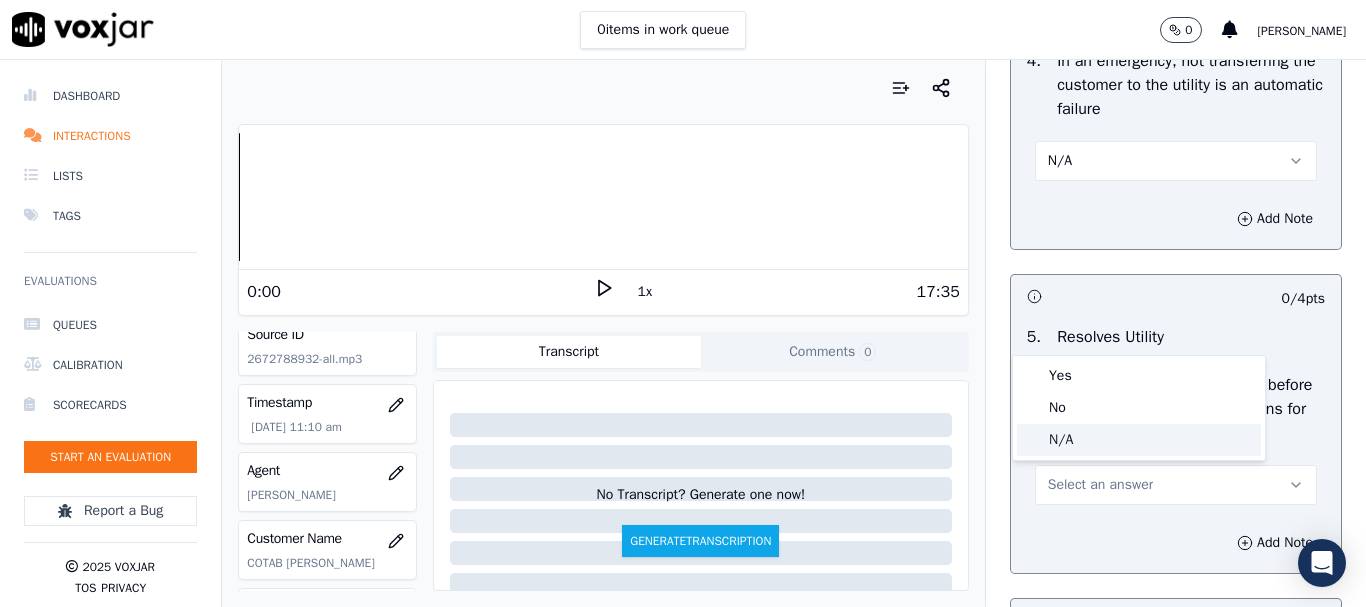 click on "N/A" 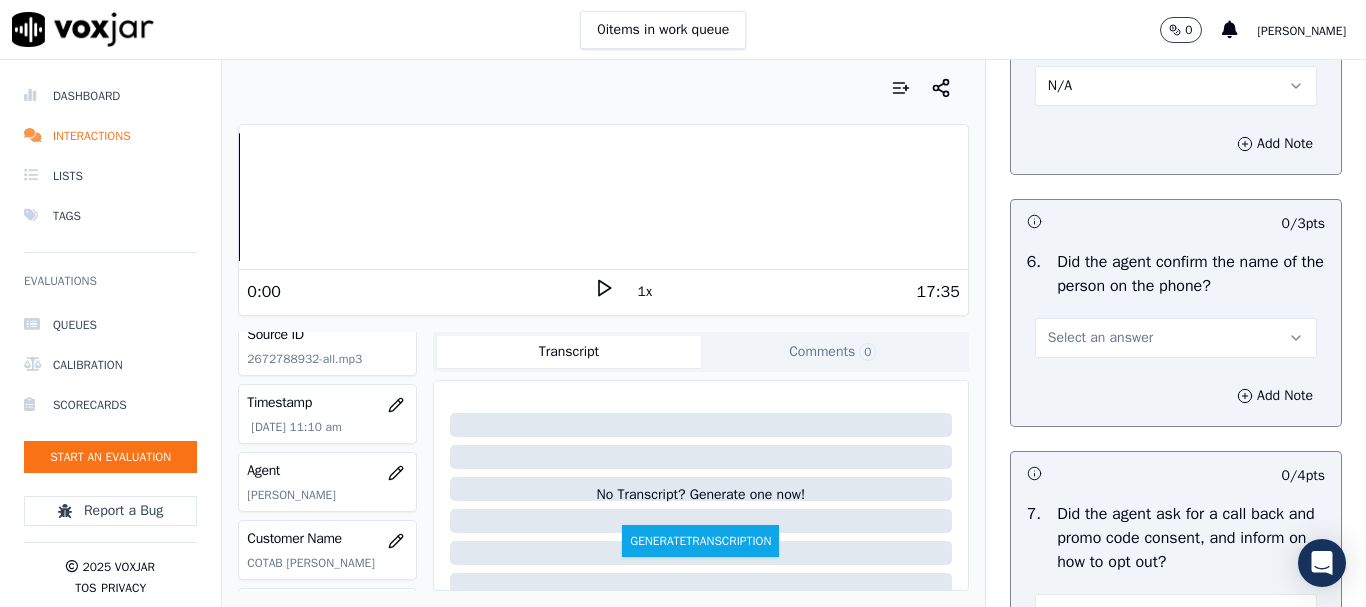 scroll, scrollTop: 1520, scrollLeft: 0, axis: vertical 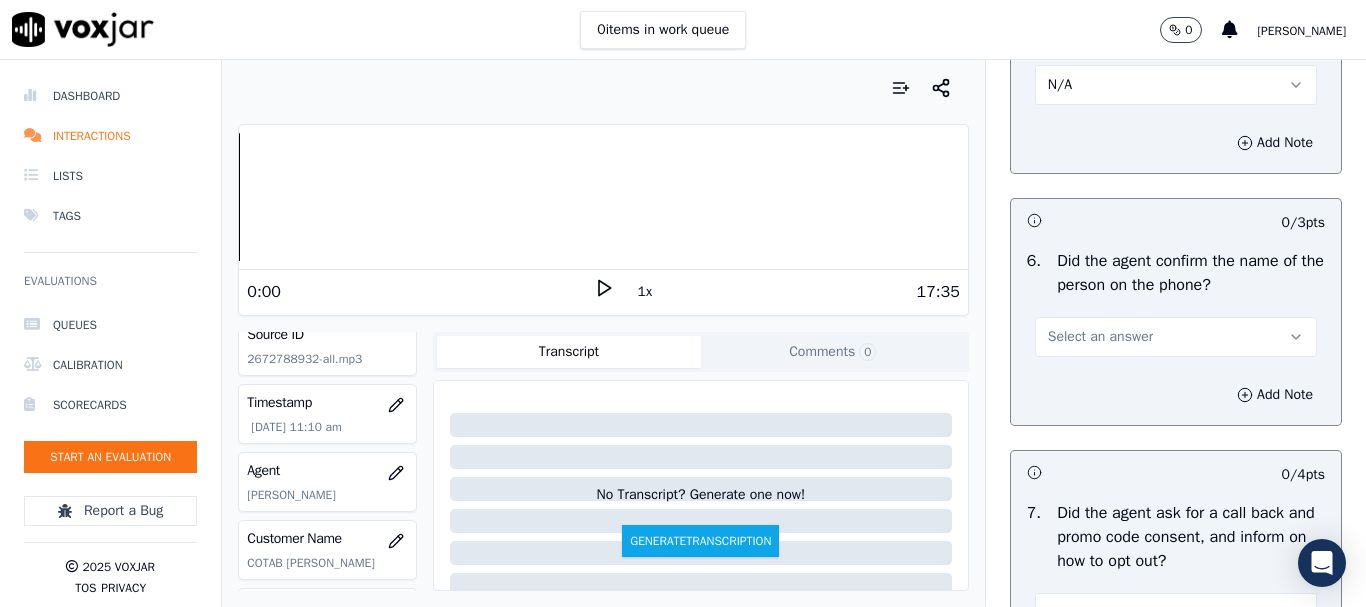 click on "Select an answer" at bounding box center [1100, 337] 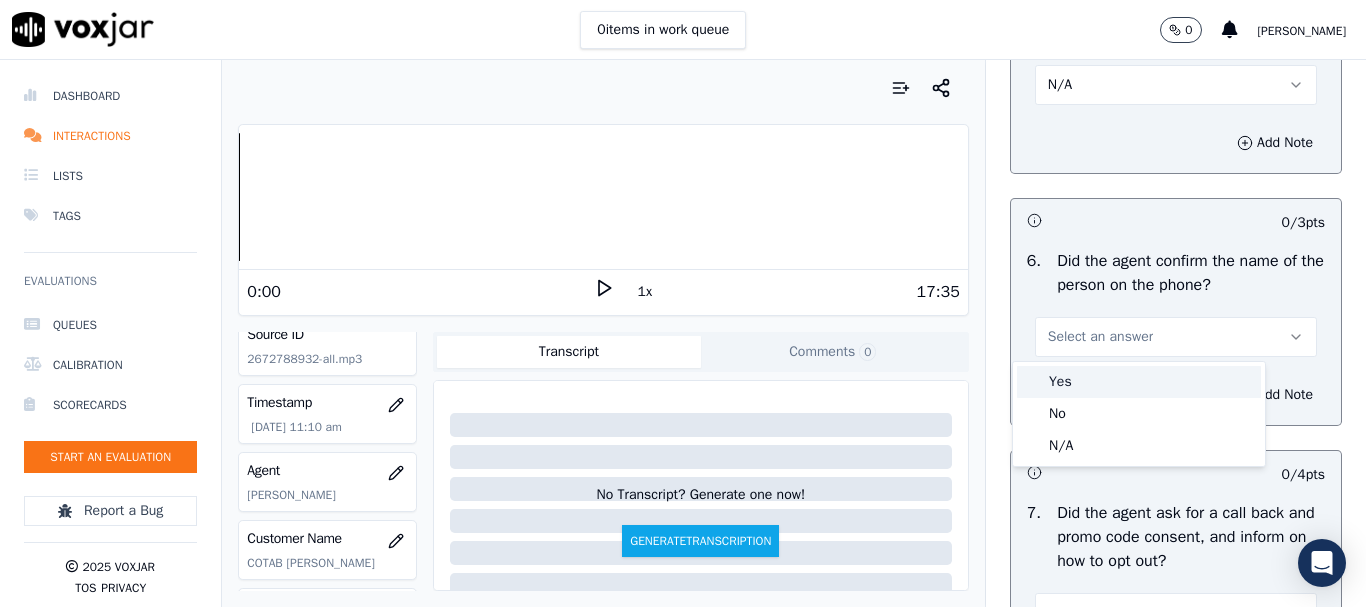 click on "Yes" at bounding box center (1139, 382) 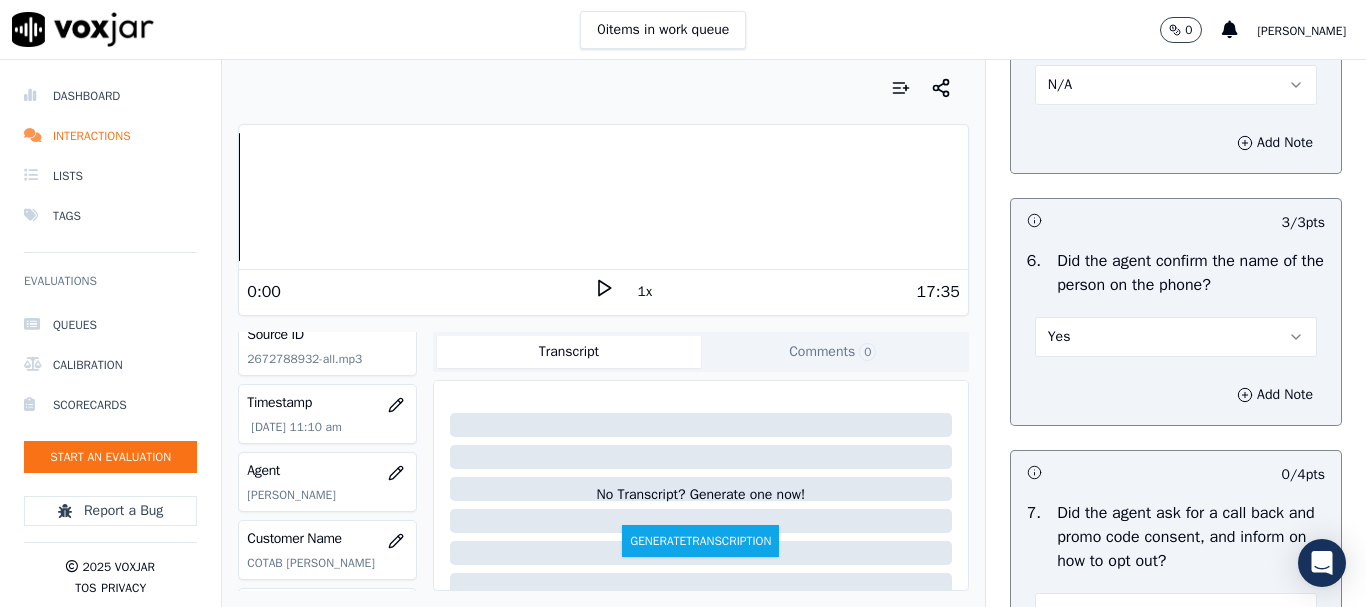 scroll, scrollTop: 1820, scrollLeft: 0, axis: vertical 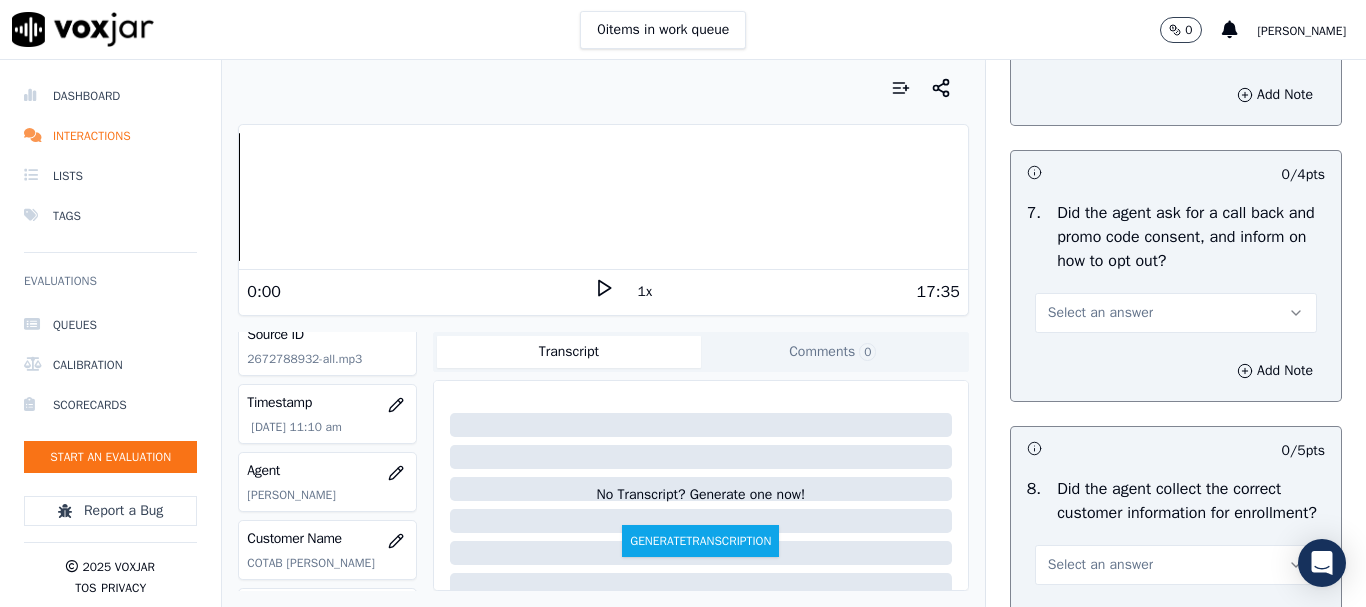 click on "Select an answer" at bounding box center (1176, 313) 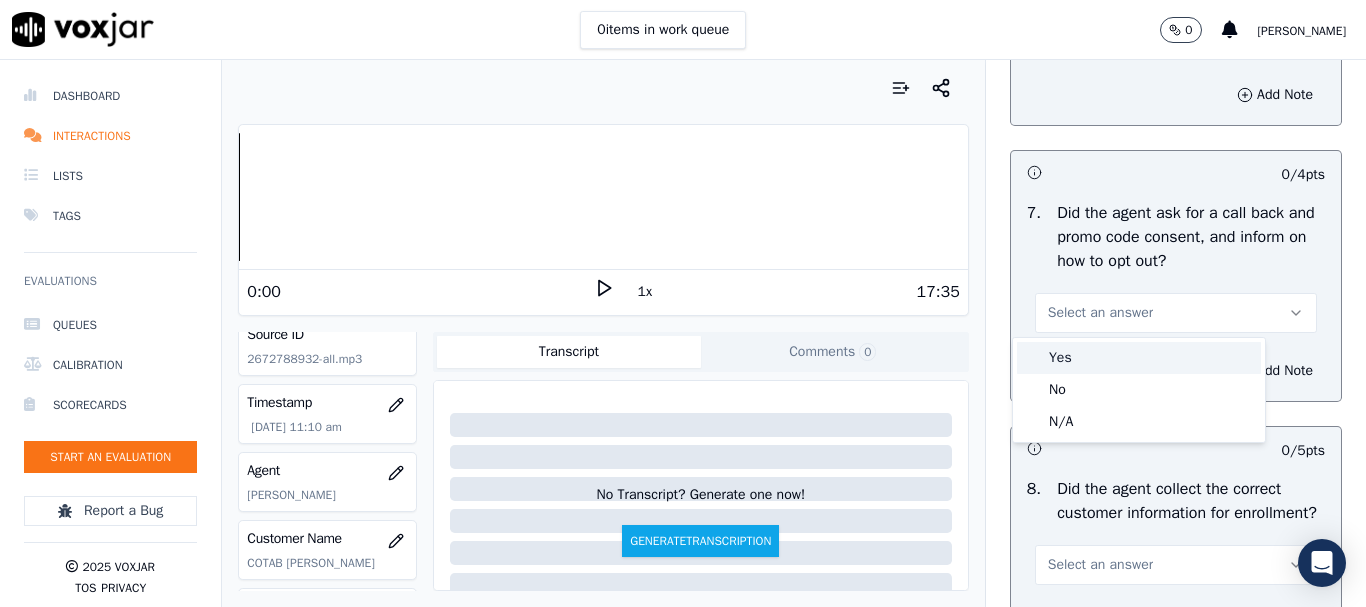 click on "Yes" at bounding box center (1139, 358) 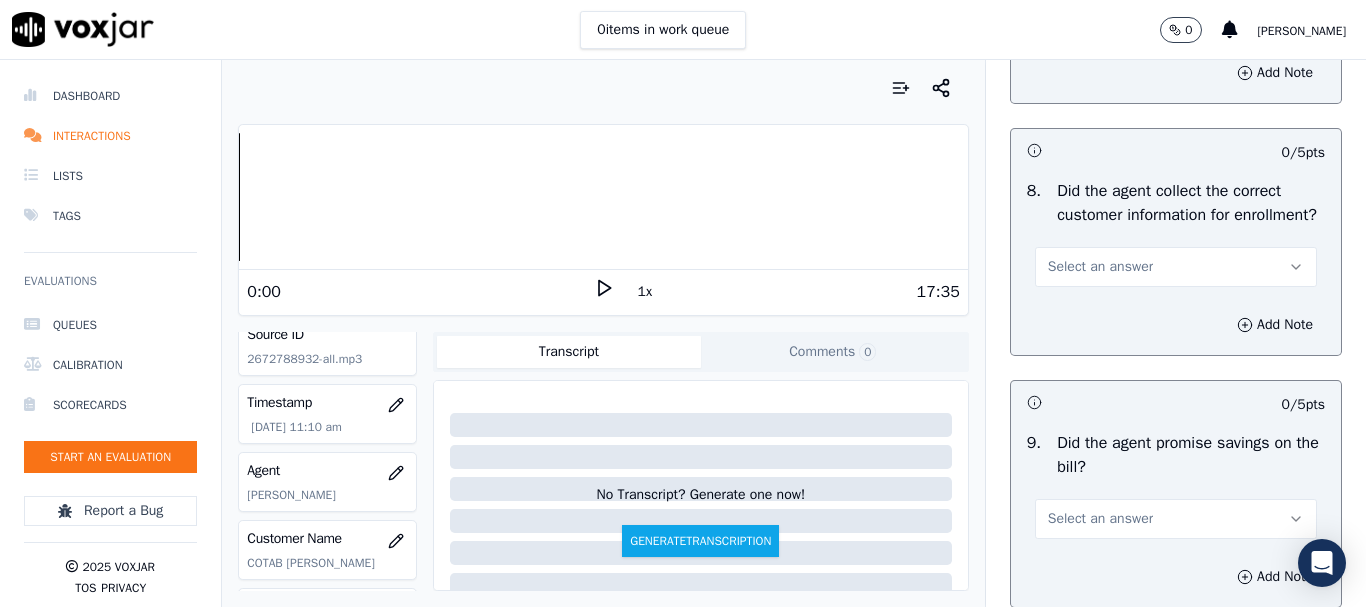 scroll, scrollTop: 2120, scrollLeft: 0, axis: vertical 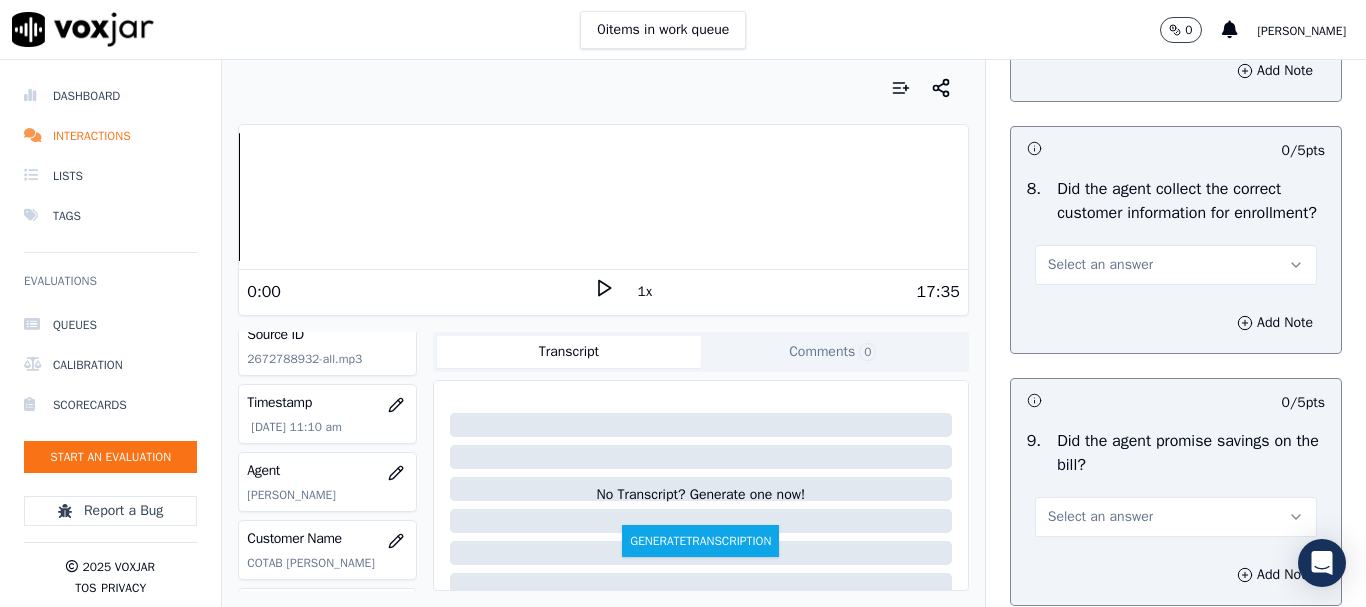 click on "Select an answer" at bounding box center [1100, 265] 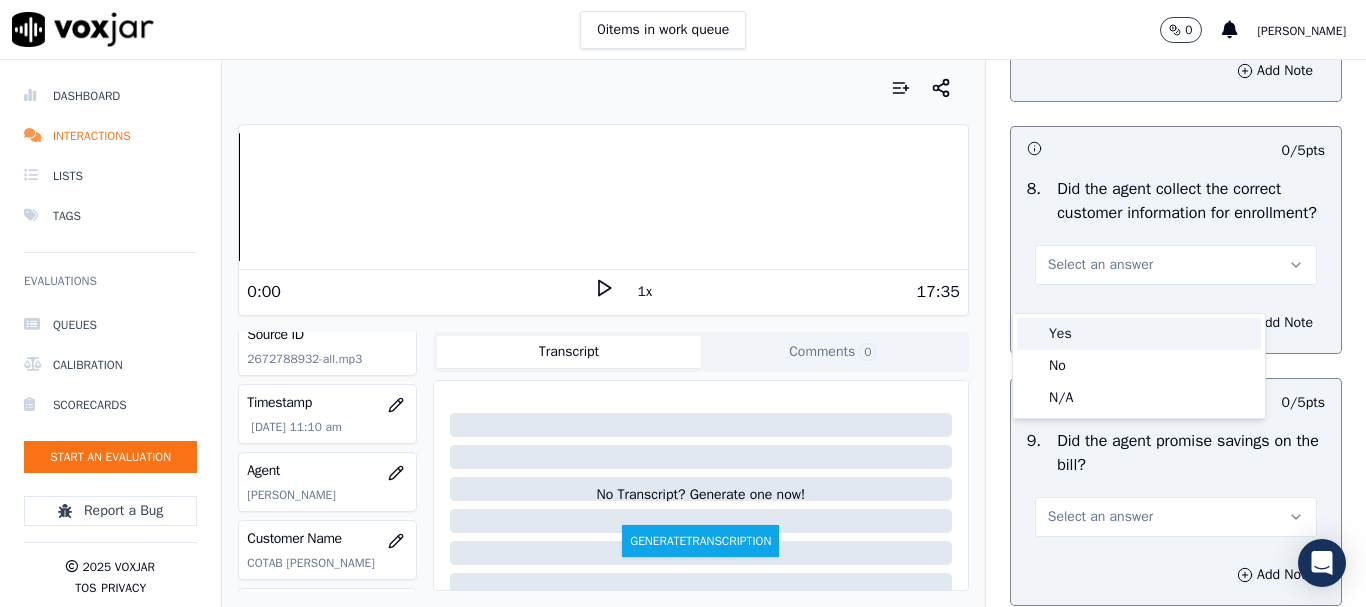 click on "Yes" at bounding box center (1139, 334) 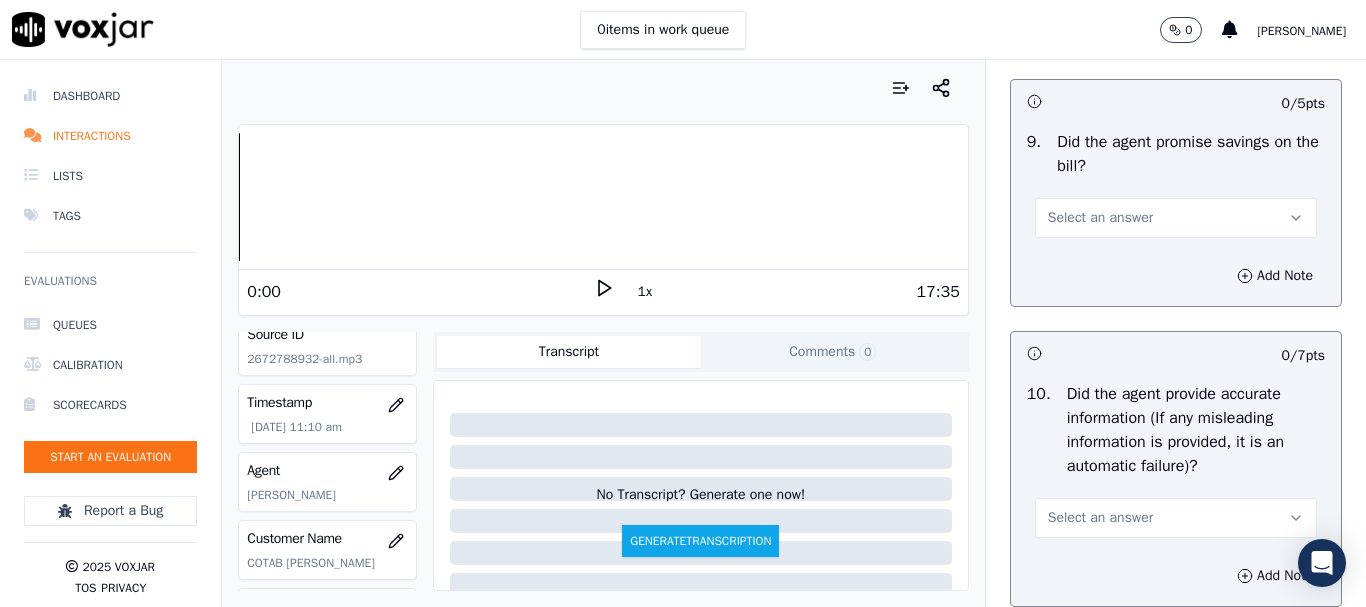 scroll, scrollTop: 2420, scrollLeft: 0, axis: vertical 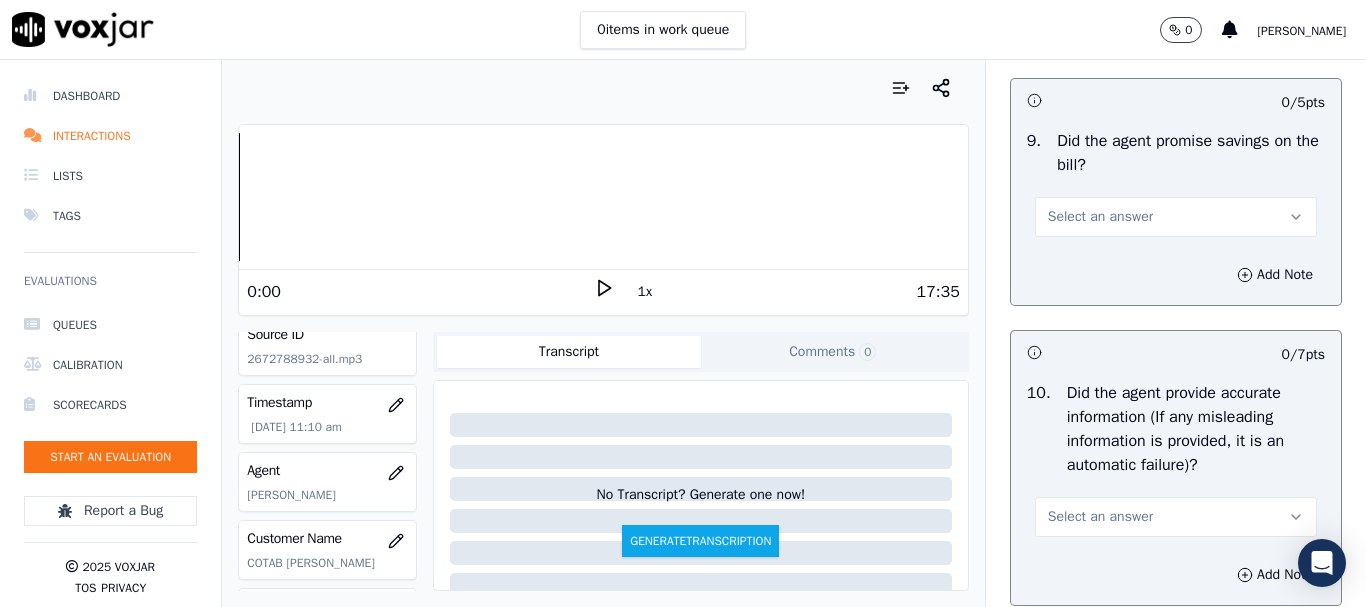 click on "Select an answer" at bounding box center (1176, 217) 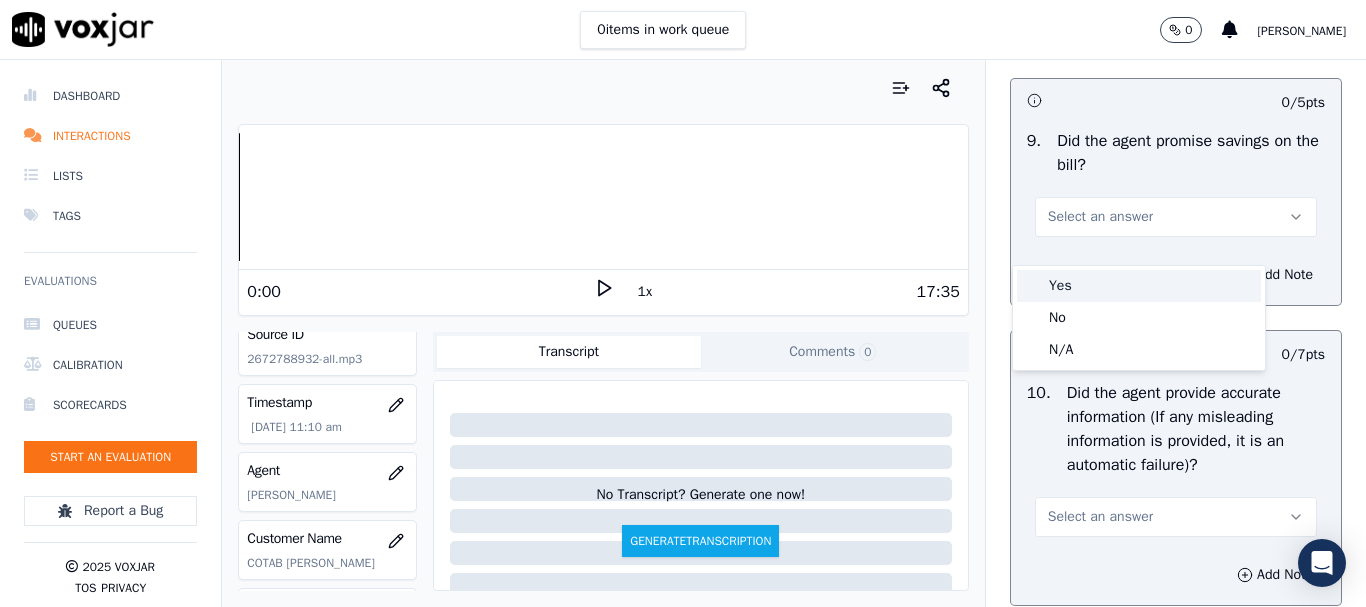 click on "Yes" at bounding box center (1139, 286) 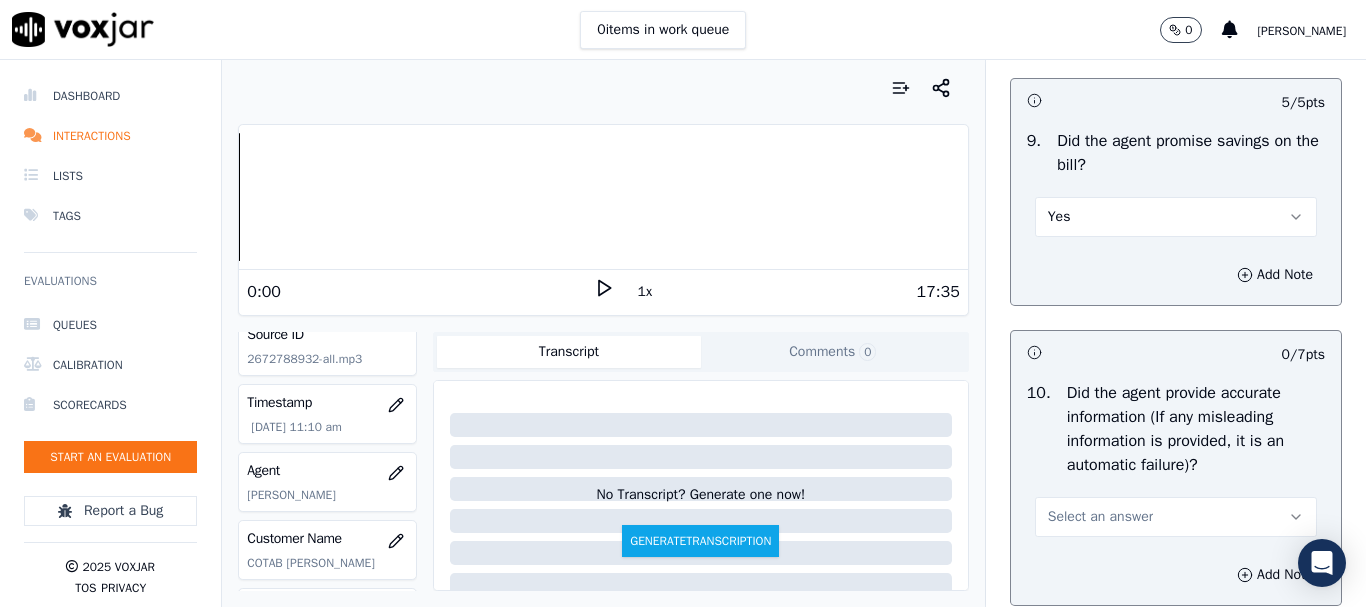 scroll, scrollTop: 2620, scrollLeft: 0, axis: vertical 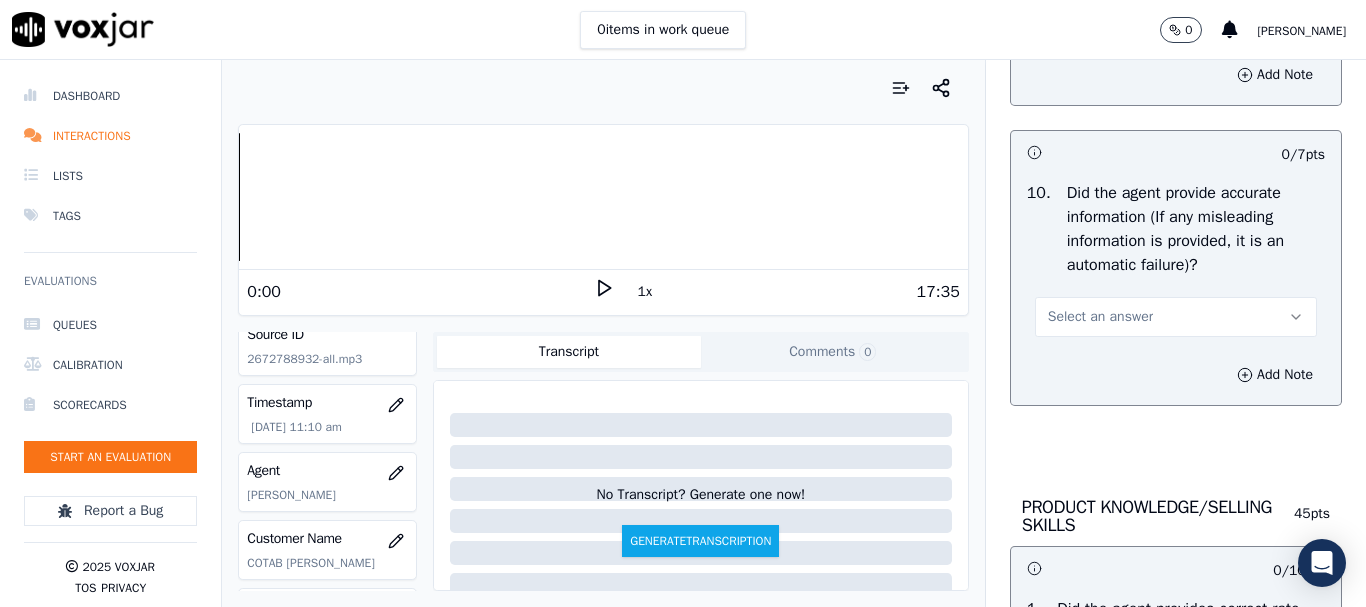 click on "Select an answer" at bounding box center (1100, 317) 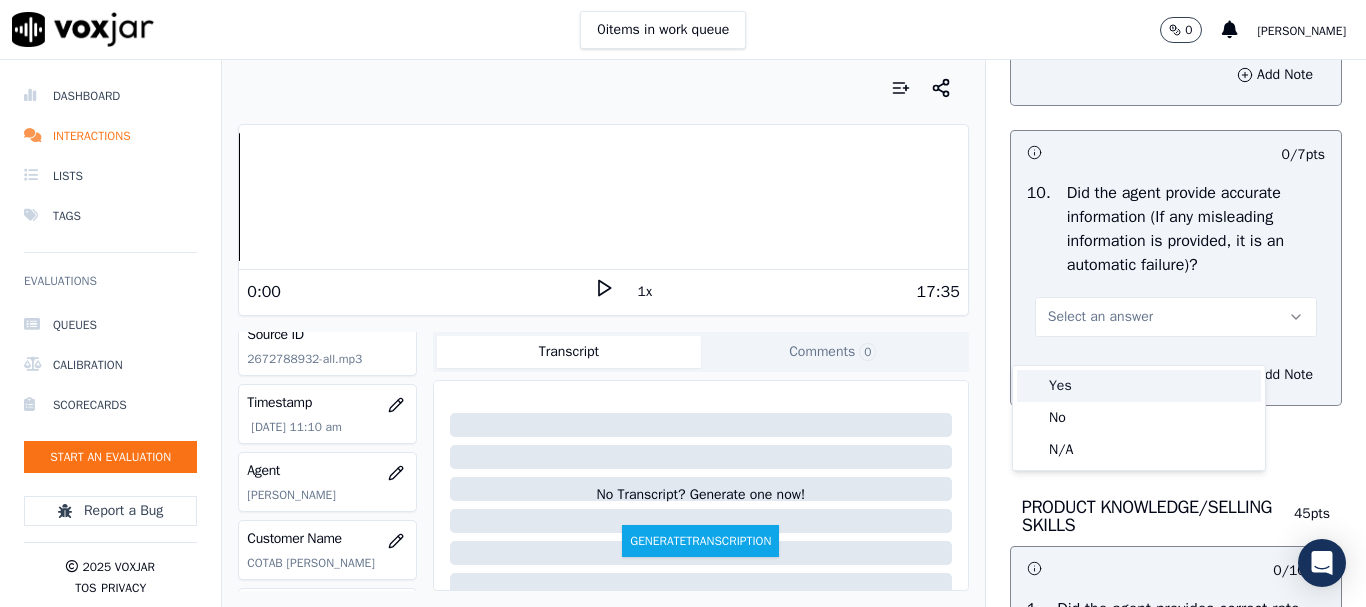 click on "Yes" at bounding box center (1139, 386) 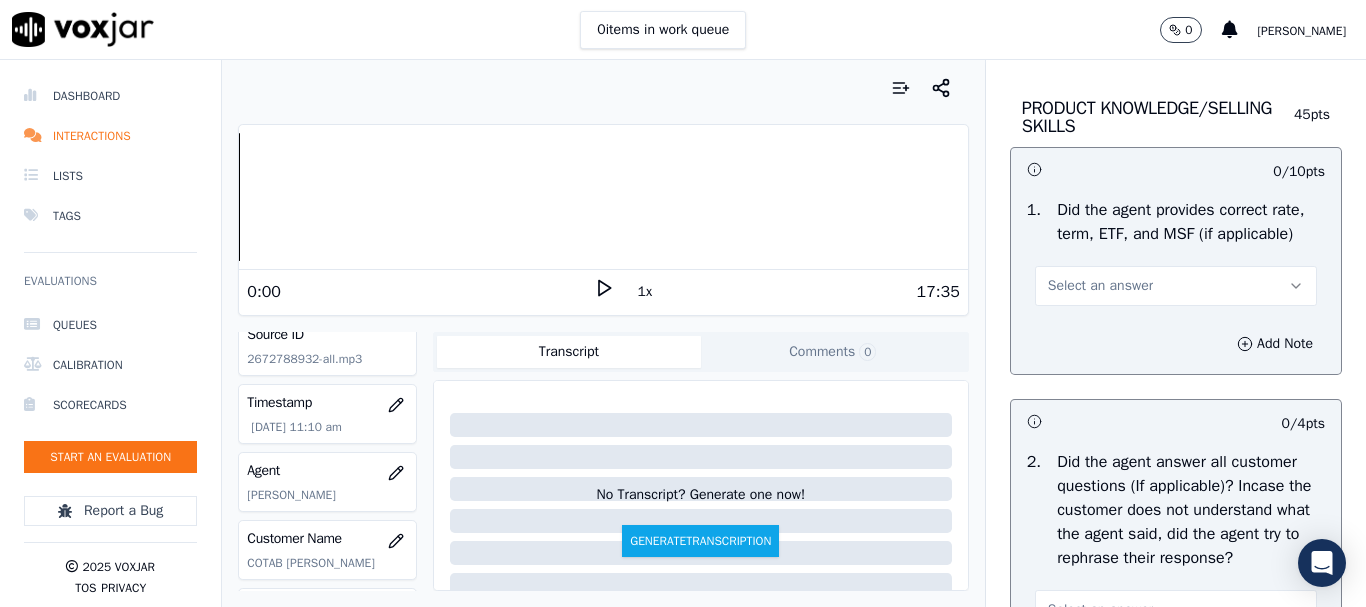 scroll, scrollTop: 3020, scrollLeft: 0, axis: vertical 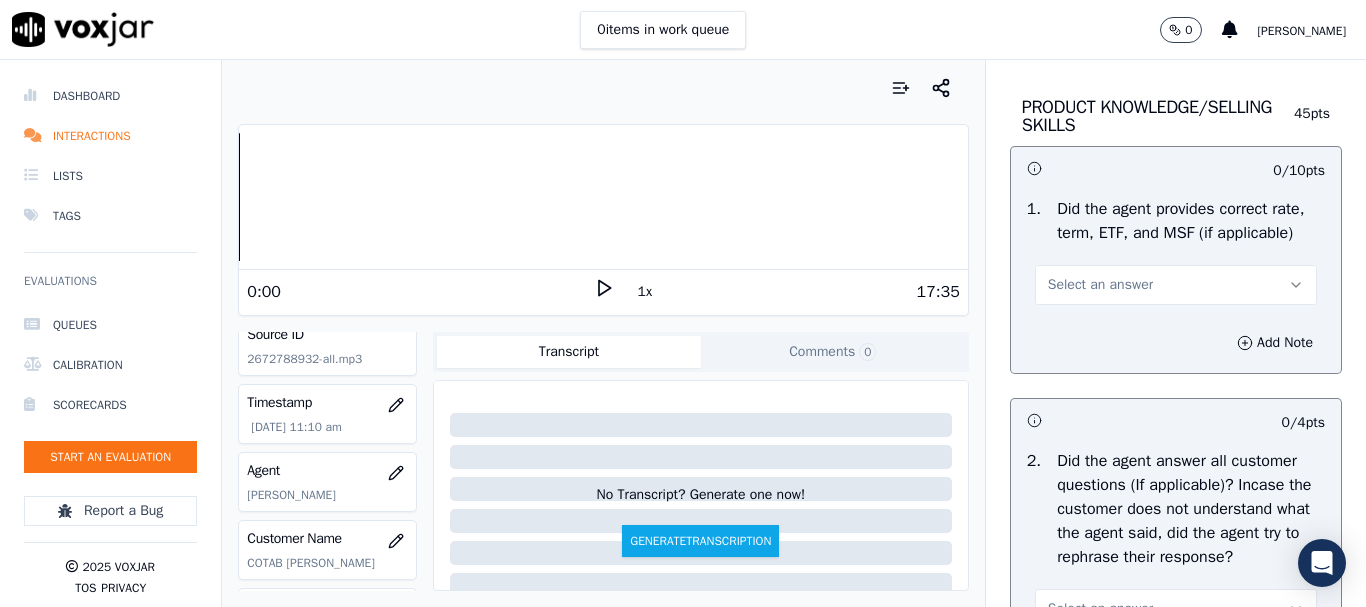 click on "Select an answer" at bounding box center [1100, 285] 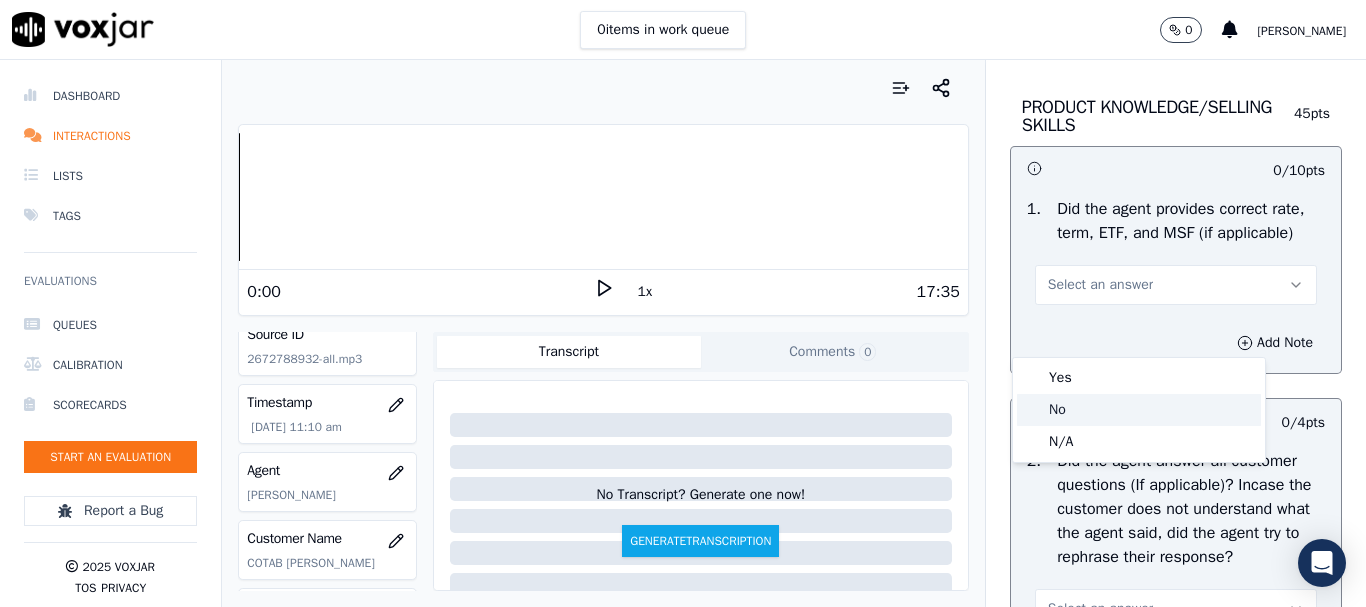 click on "No" 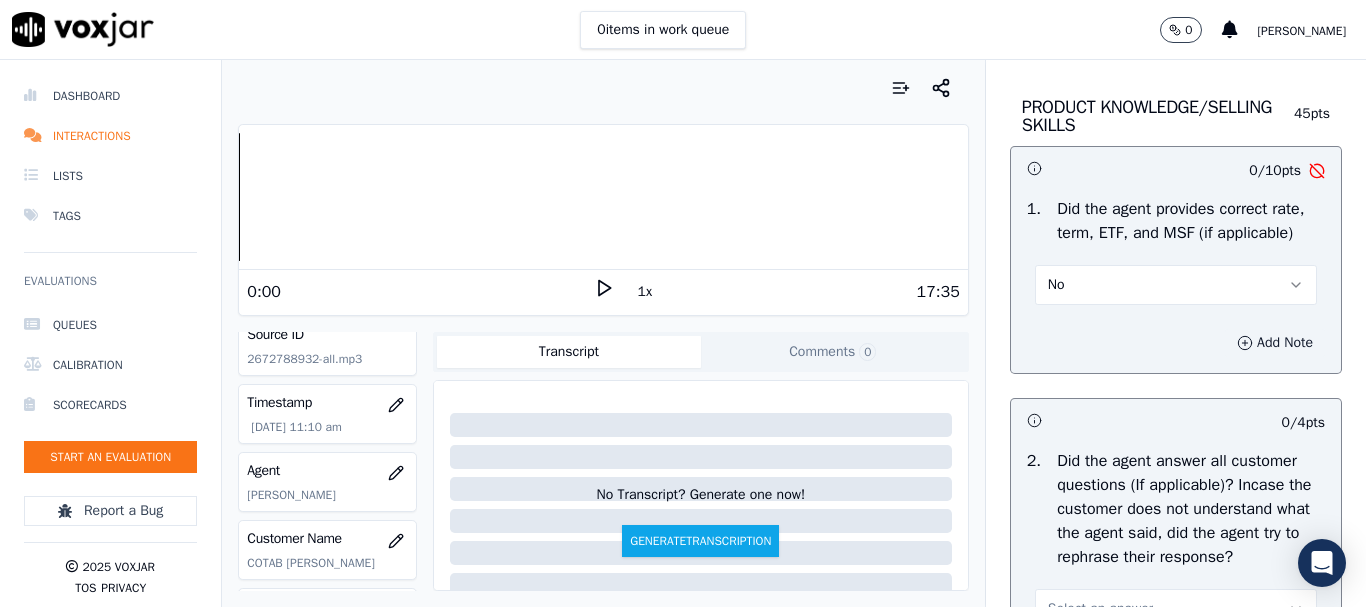 click on "Add Note" at bounding box center (1275, 343) 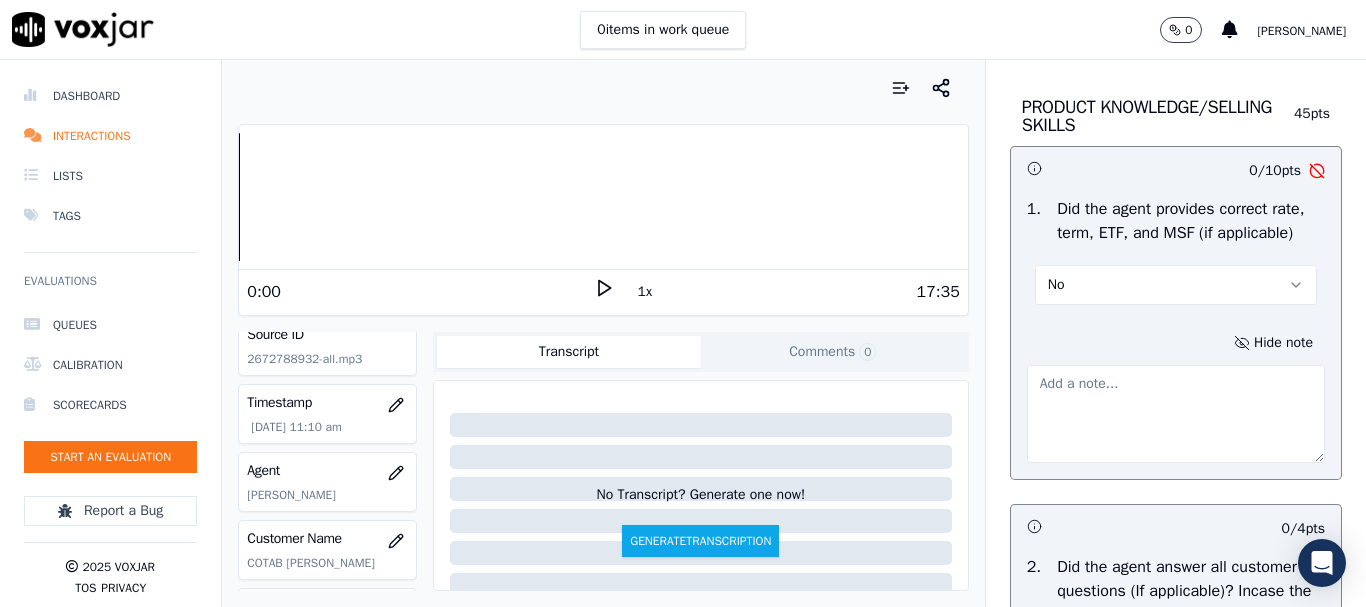 click at bounding box center [1176, 414] 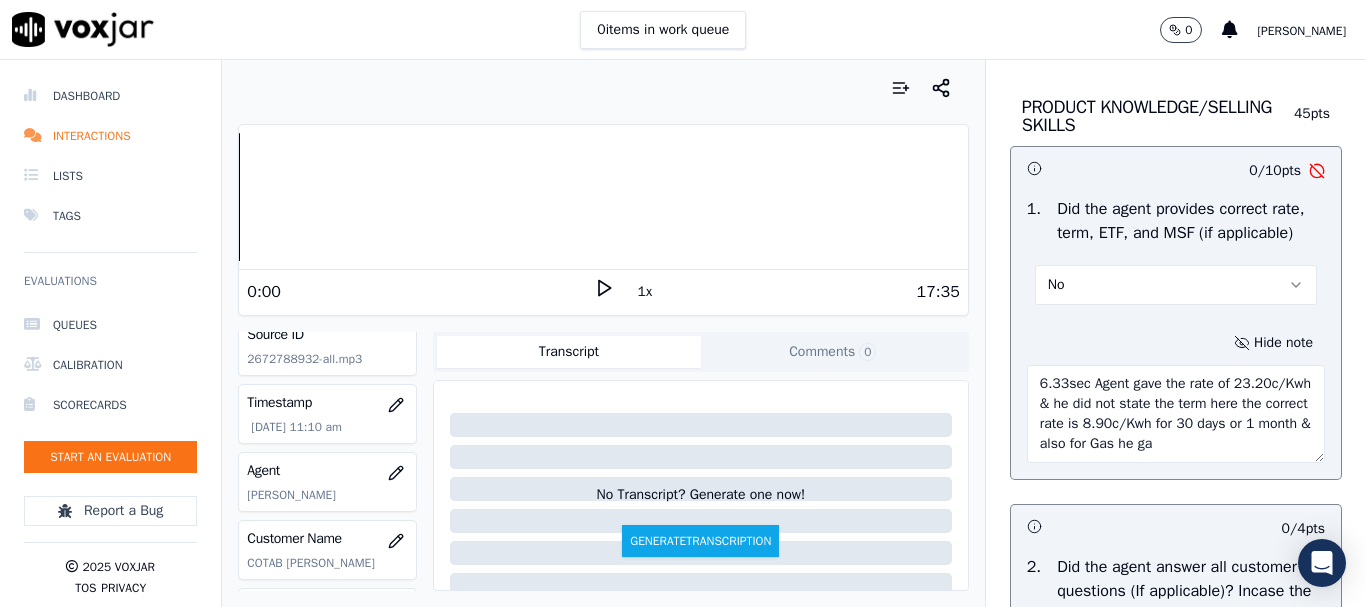 scroll, scrollTop: 11, scrollLeft: 0, axis: vertical 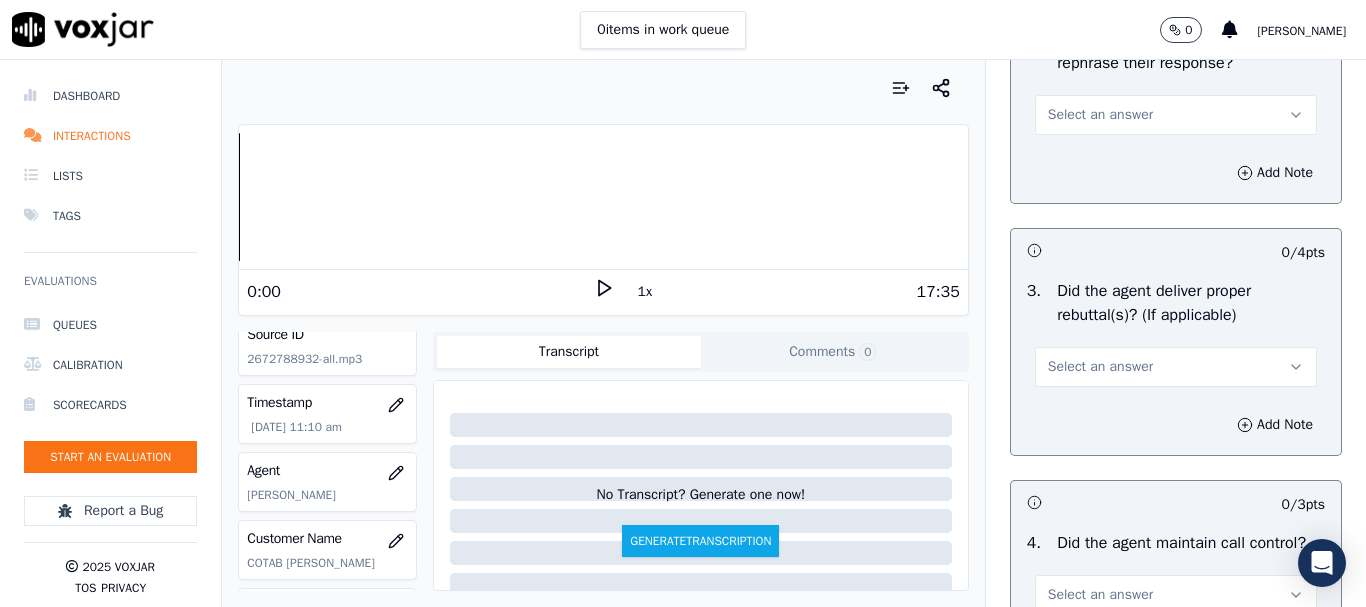 type on "6.33sec Agent gave the rate of 23.20c/Kwh & he did not state the term here the correct rate is 8.90c/Kwh for 30 days or 1 month & also for Gas he gave the rate of $1.86c but the correct rate is of 44c" 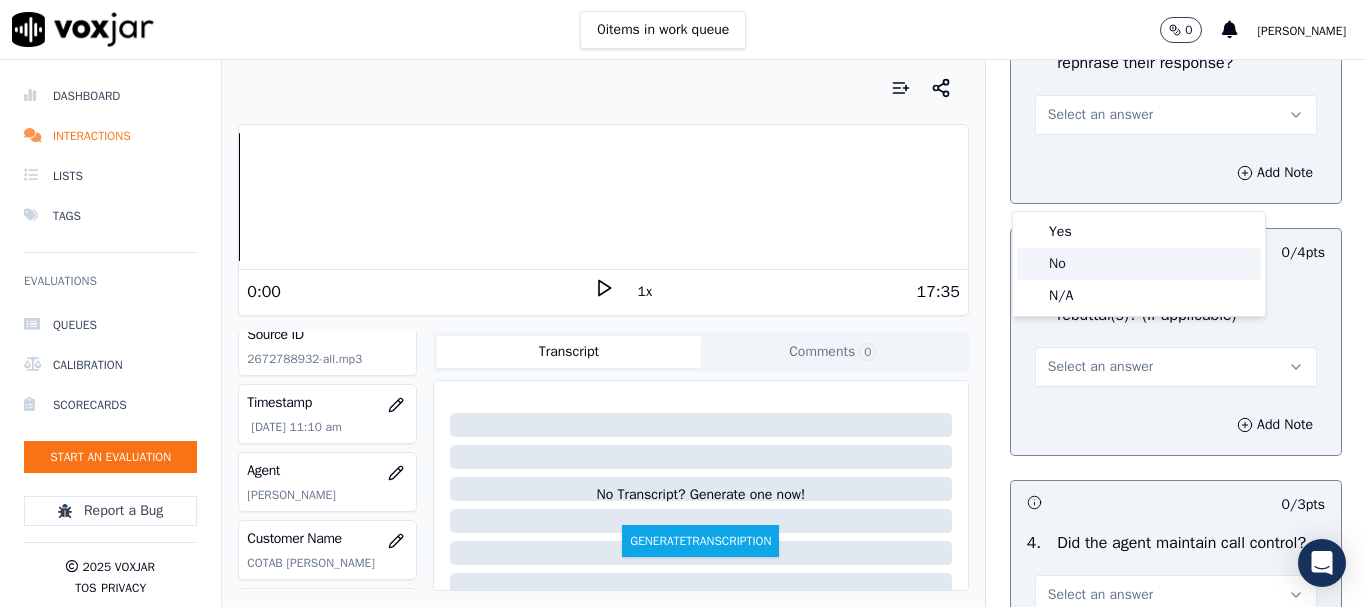 click on "No" 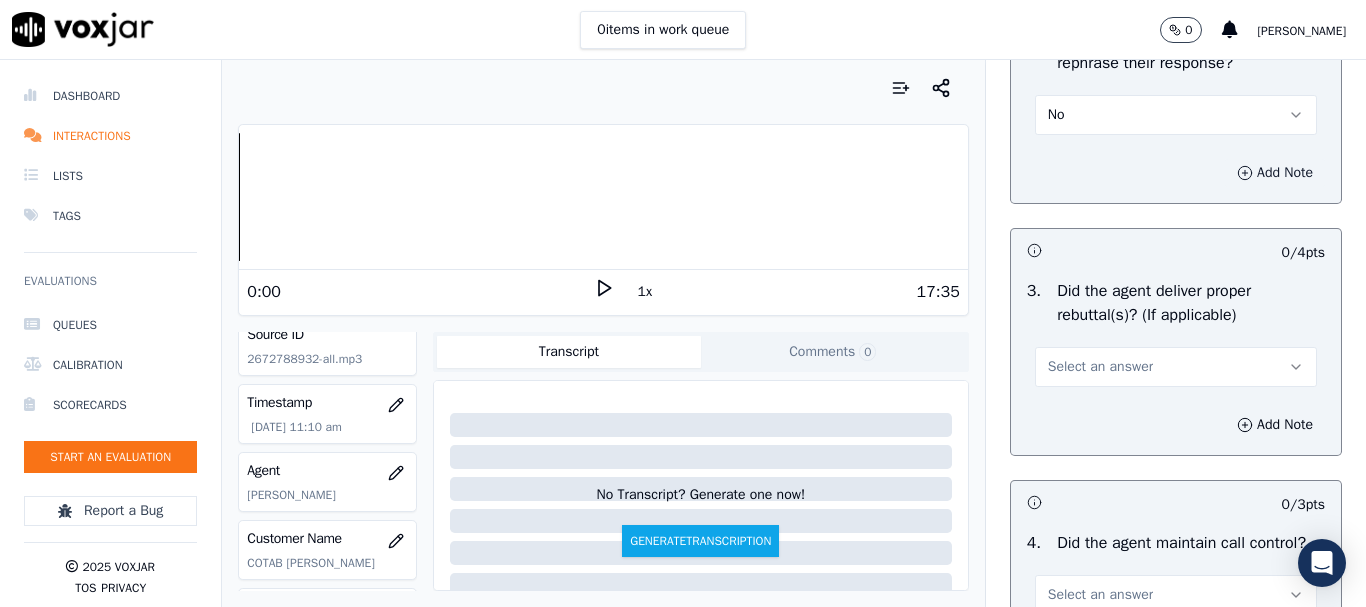 click on "Add Note" at bounding box center [1275, 173] 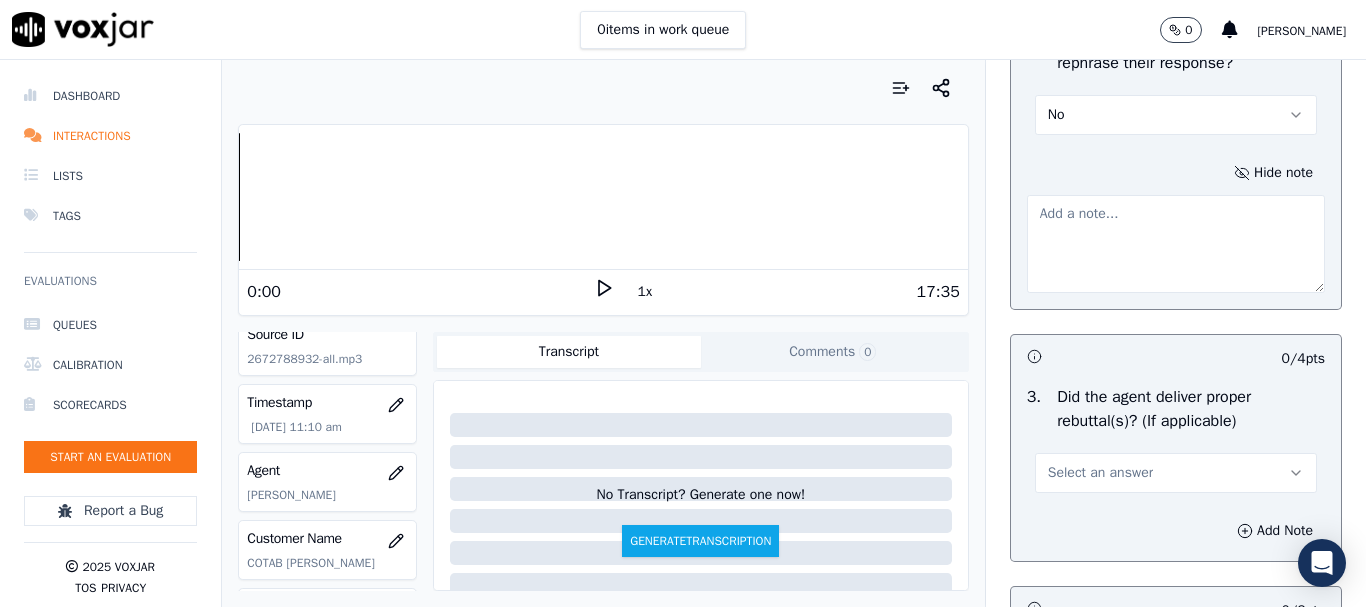click at bounding box center [1176, 244] 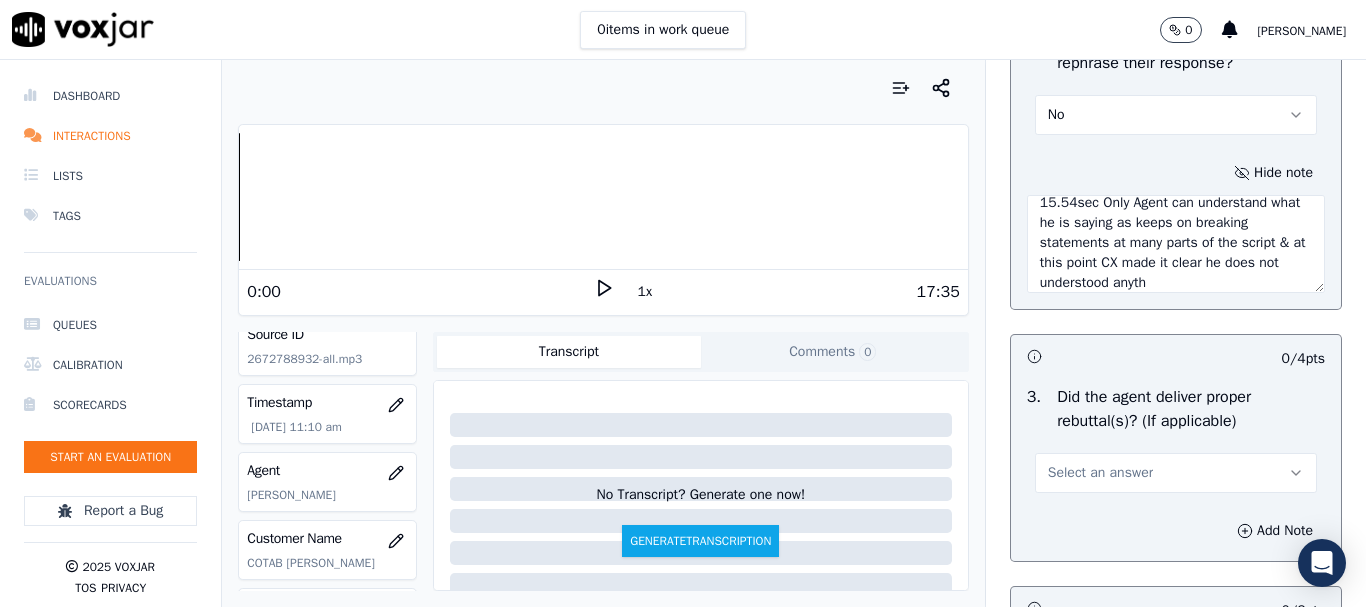 scroll, scrollTop: 31, scrollLeft: 0, axis: vertical 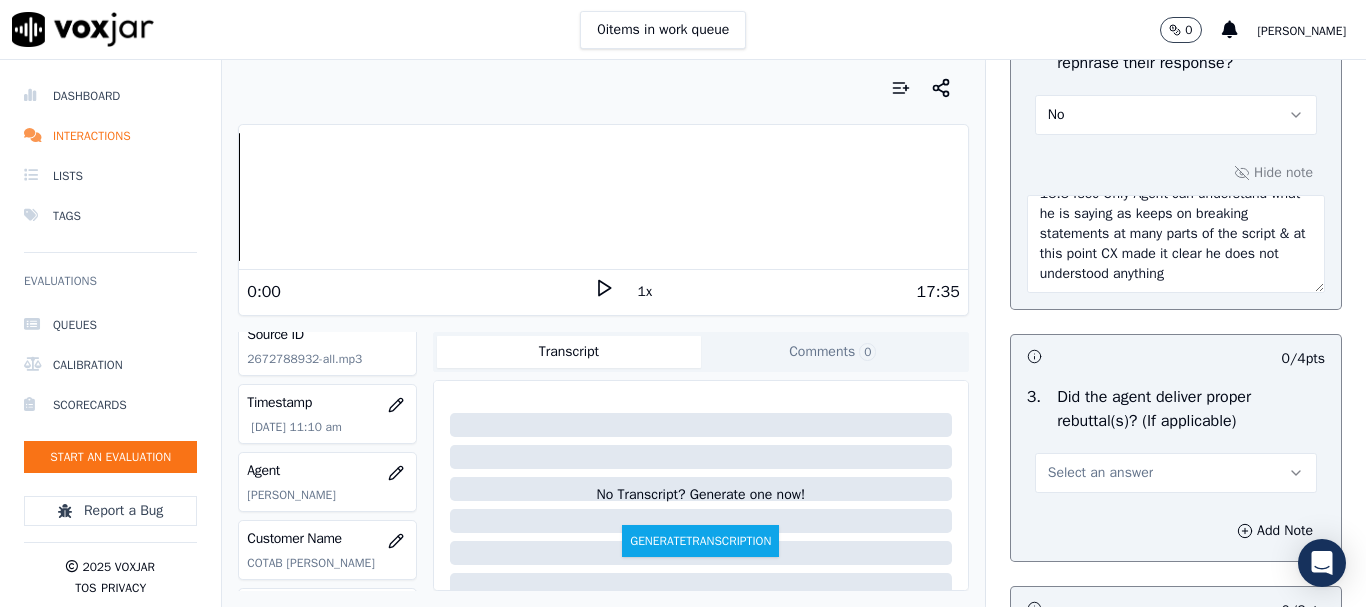 drag, startPoint x: 1146, startPoint y: 294, endPoint x: 1091, endPoint y: 323, distance: 62.177166 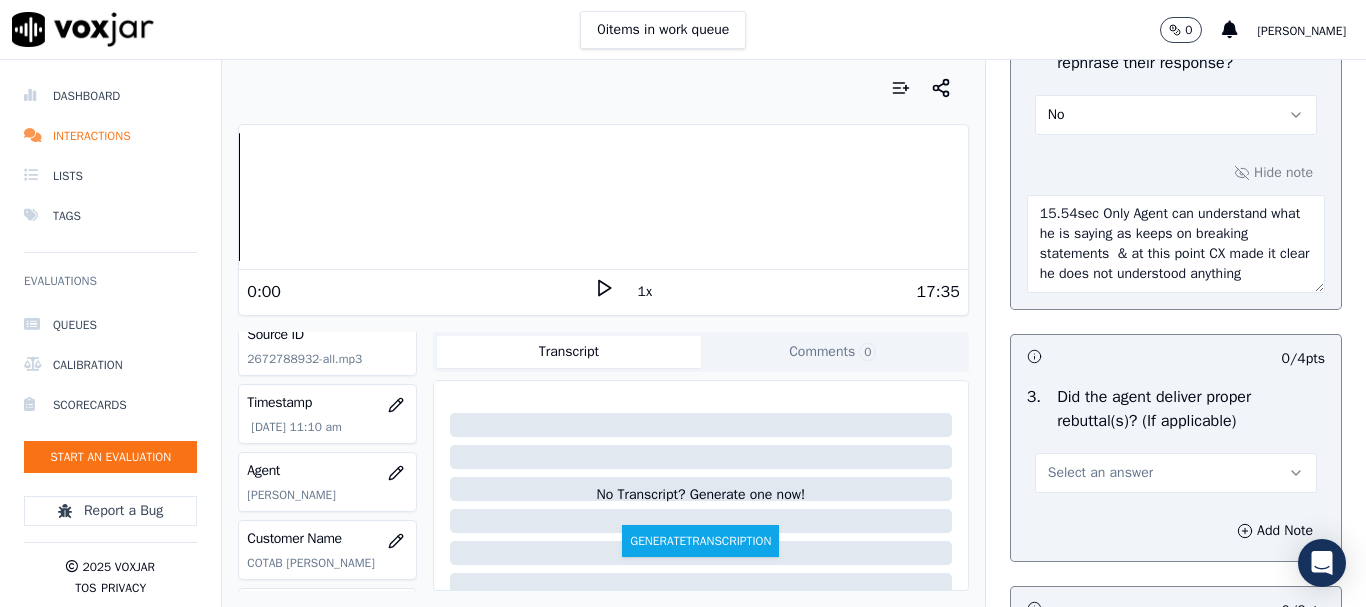scroll, scrollTop: 20, scrollLeft: 0, axis: vertical 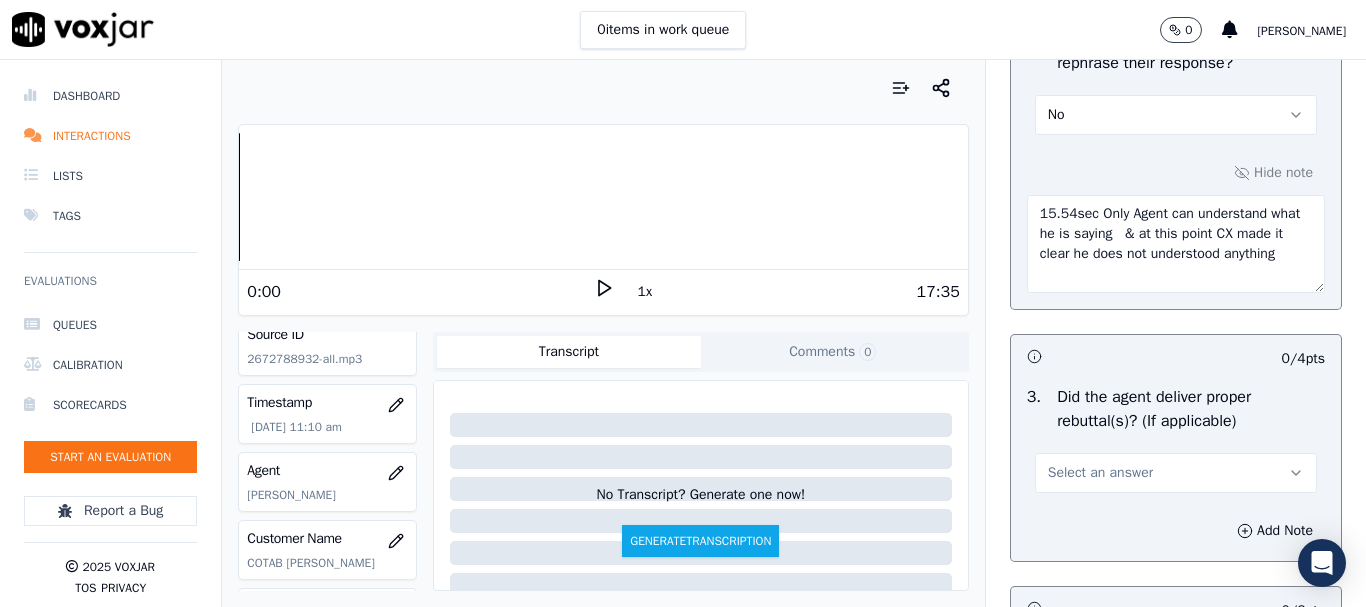 click on "15.54sec Only Agent can understand what he is saying   & at this point CX made it clear he does not understood anything" at bounding box center [1176, 244] 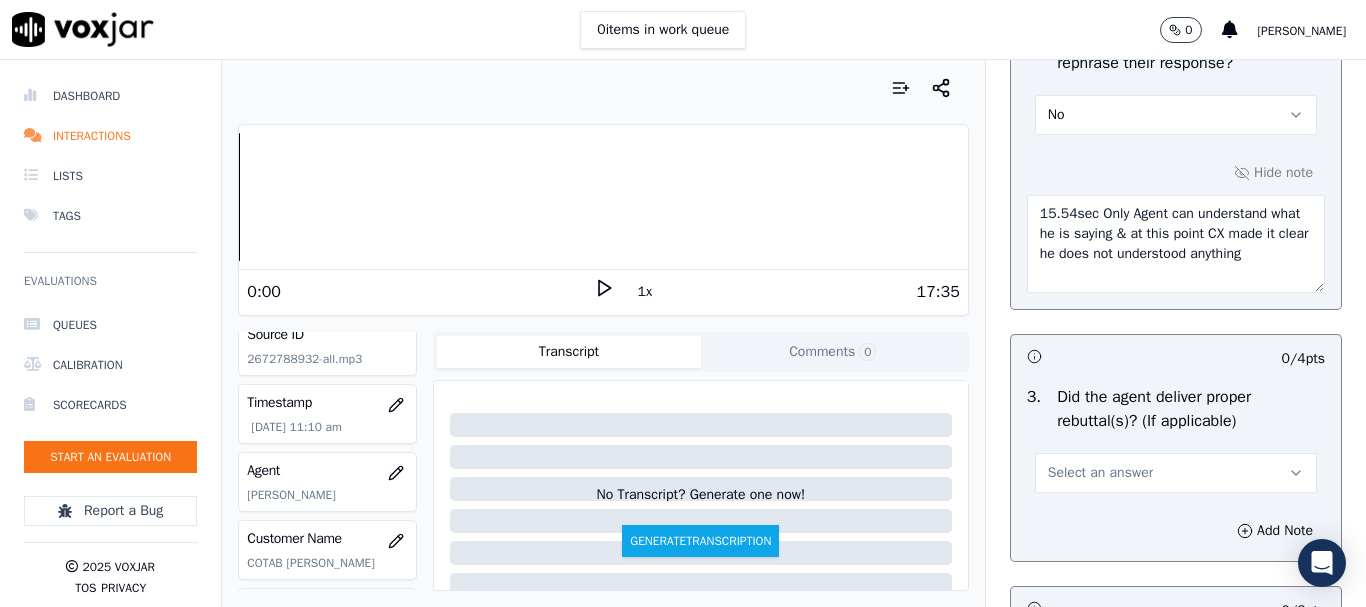 click on "15.54sec Only Agent can understand what he is saying & at this point CX made it clear he does not understood anything" at bounding box center [1176, 244] 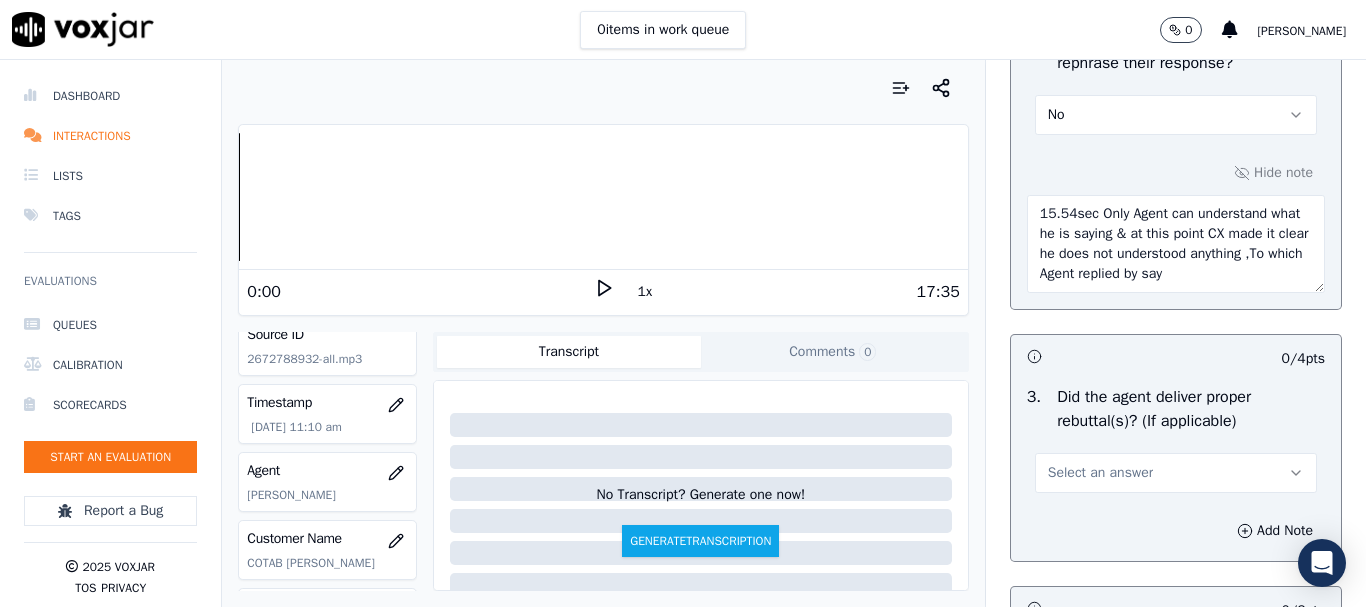 scroll, scrollTop: 11, scrollLeft: 0, axis: vertical 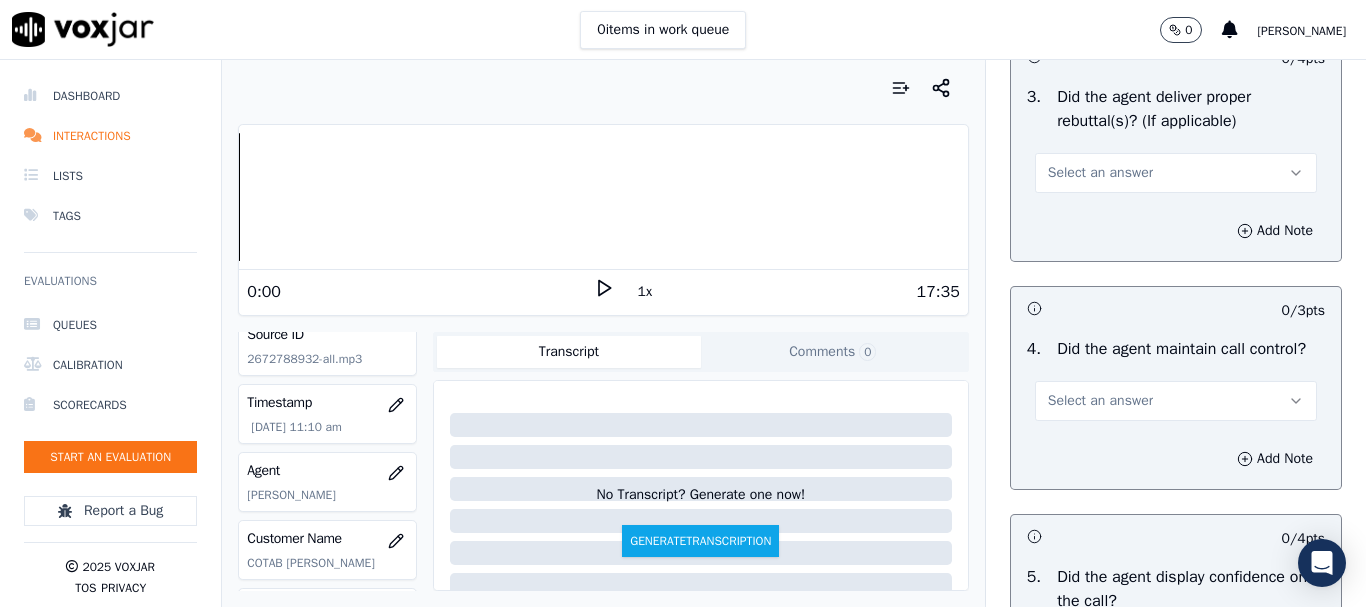 type on "15.54sec Only Agent can understand what he is saying & at this point CX made it clear he does not understood anything ,To which Agent replied by saying "just give me a second while i do the process to transfer you" 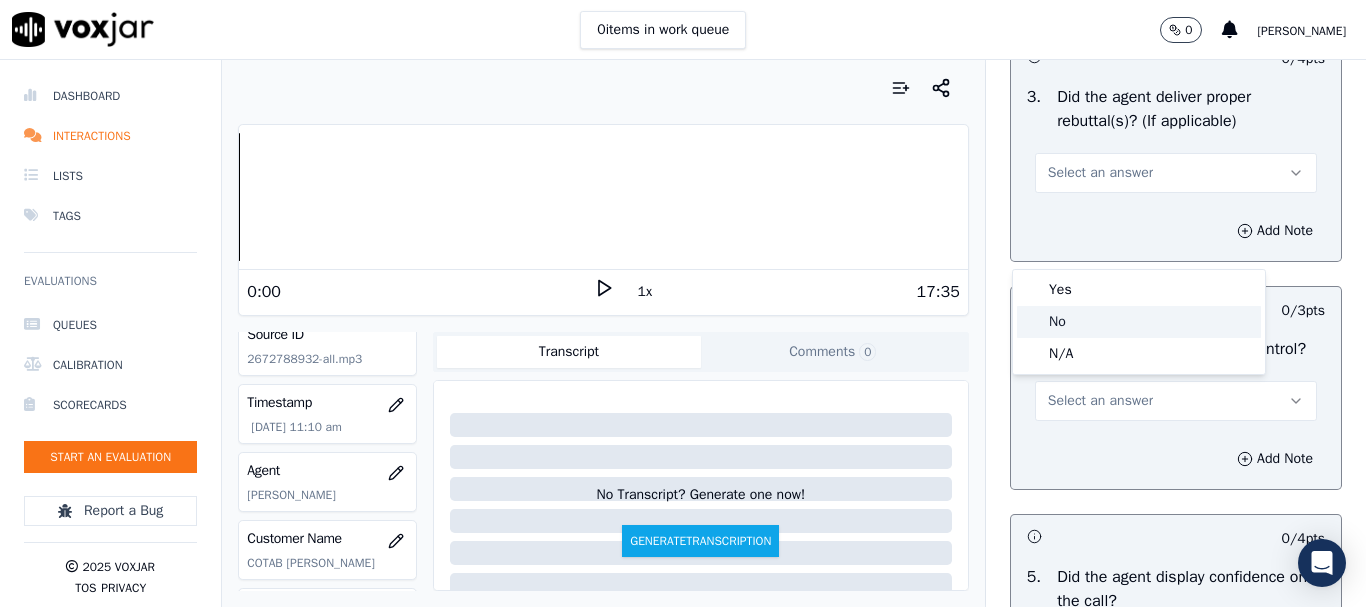 click on "No" 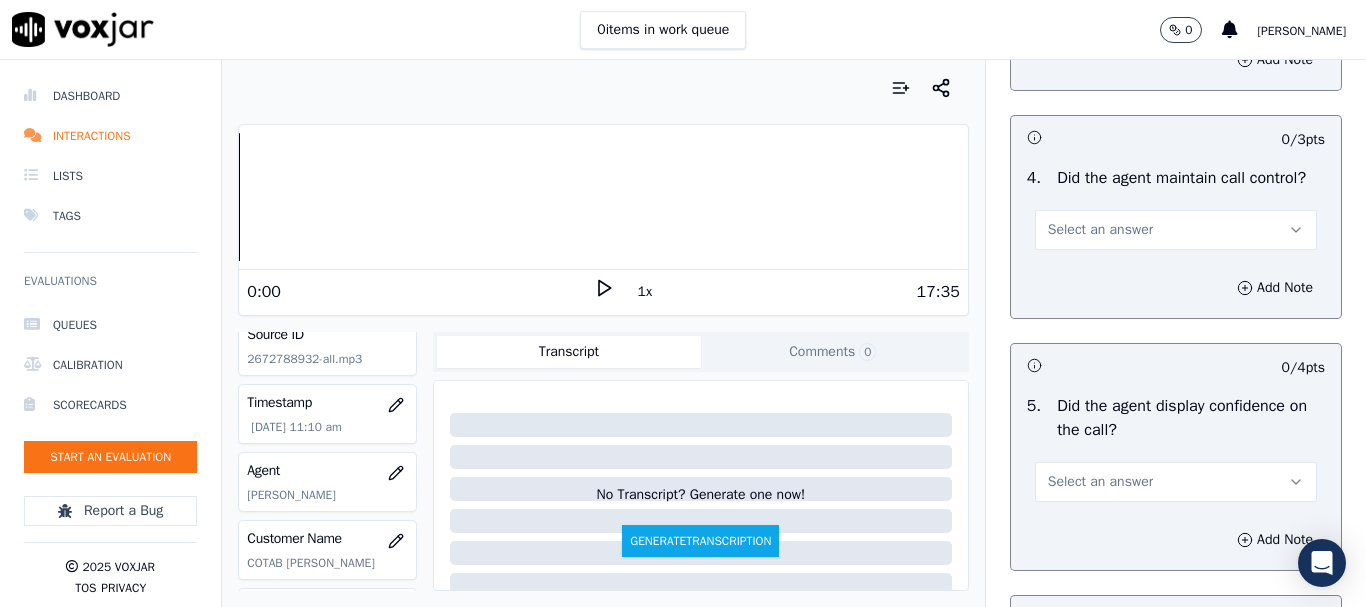 scroll, scrollTop: 4120, scrollLeft: 0, axis: vertical 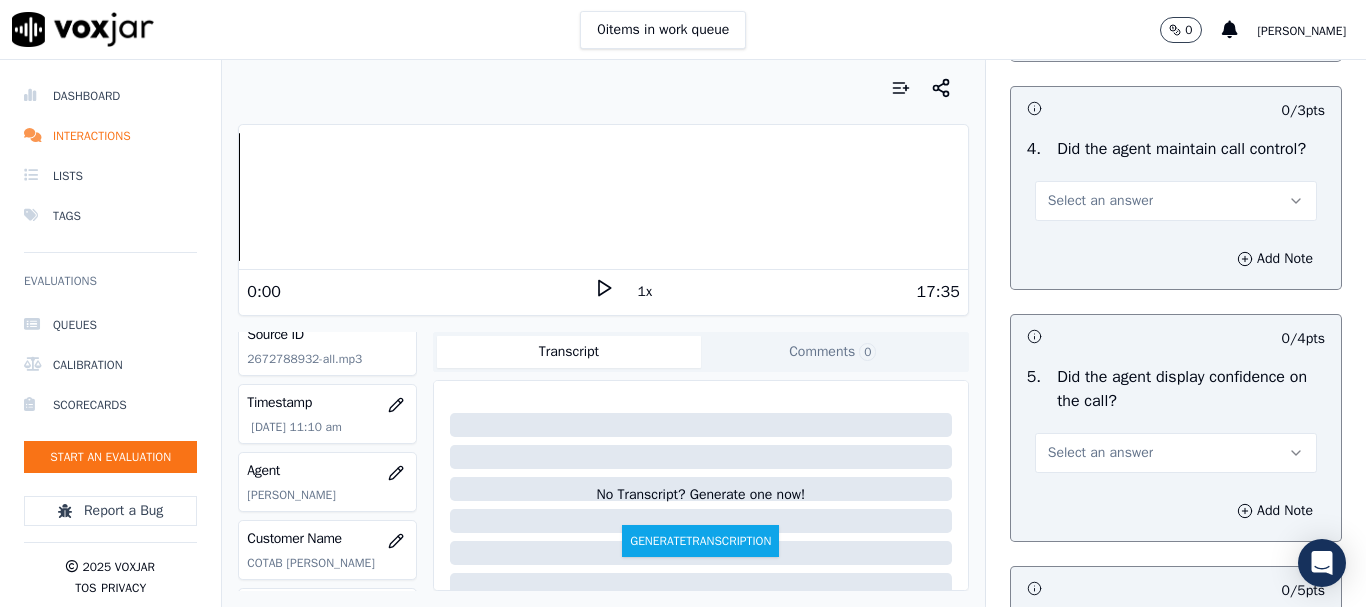 click on "Add Note" at bounding box center (1275, 31) 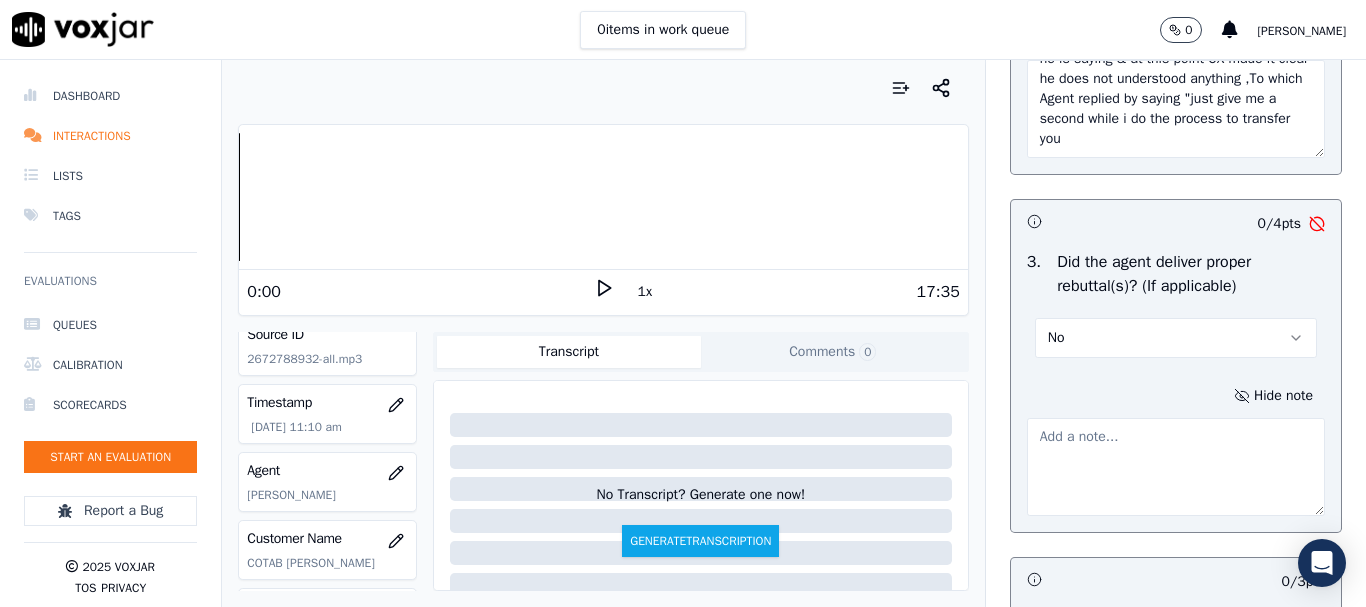 scroll, scrollTop: 3720, scrollLeft: 0, axis: vertical 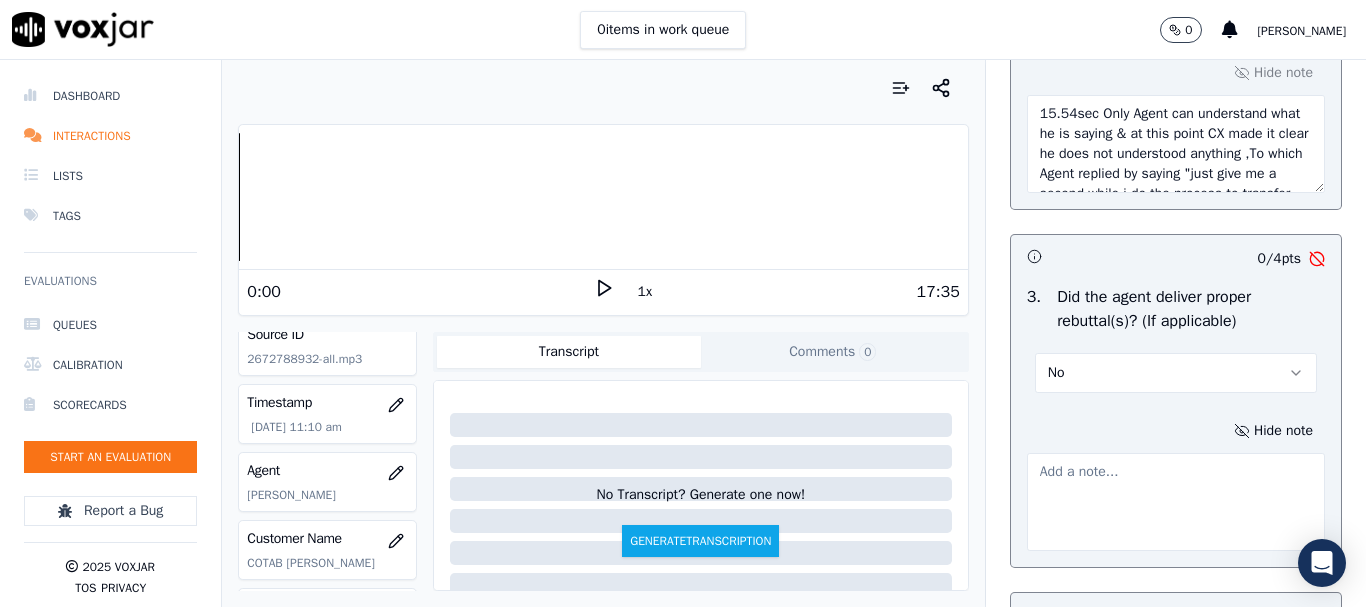 drag, startPoint x: 1071, startPoint y: 187, endPoint x: 1011, endPoint y: 186, distance: 60.00833 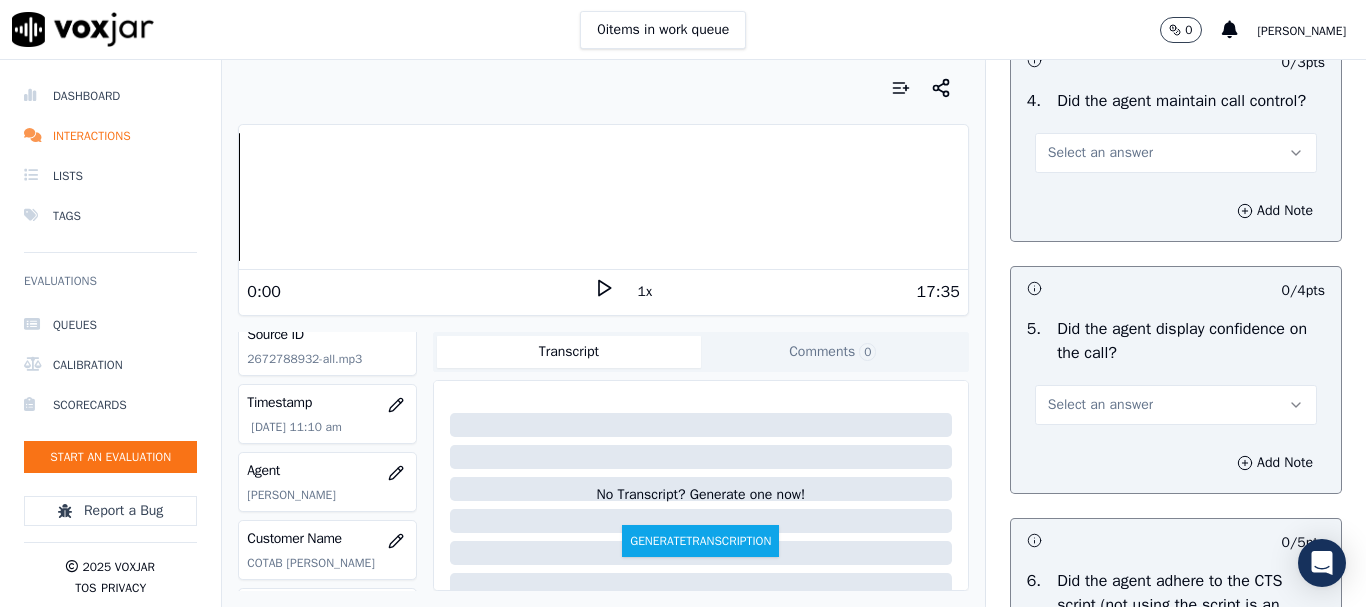 scroll, scrollTop: 4320, scrollLeft: 0, axis: vertical 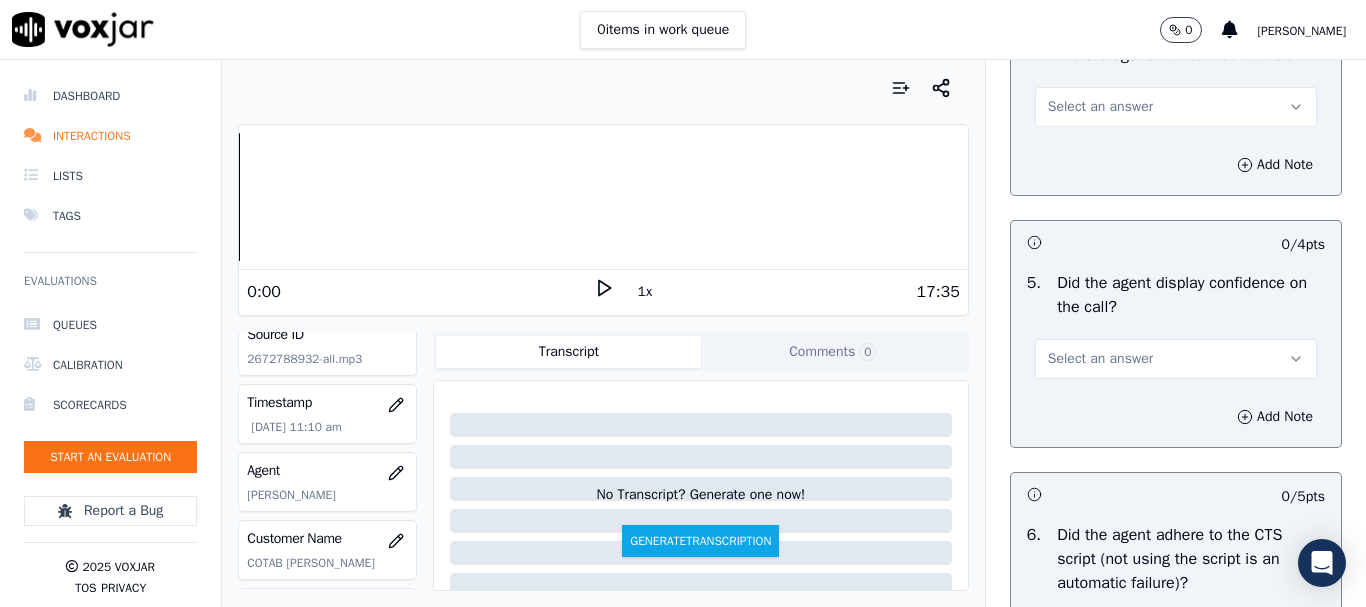 click on "Select an answer" at bounding box center (1100, 107) 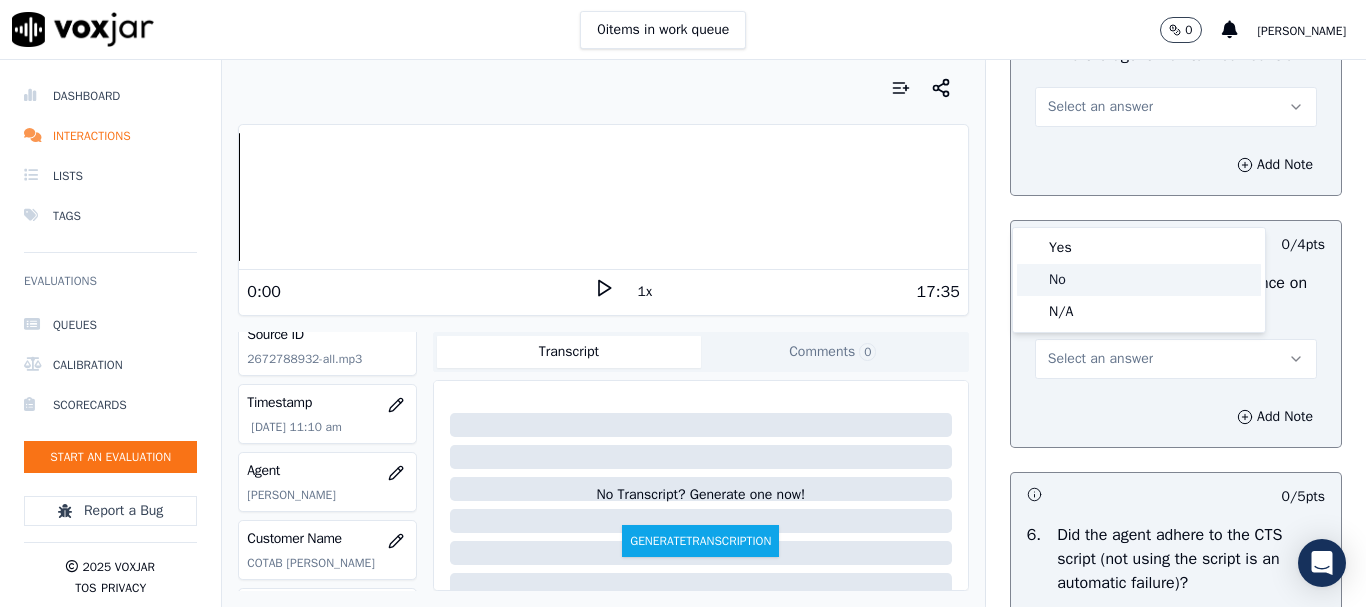 click on "No" 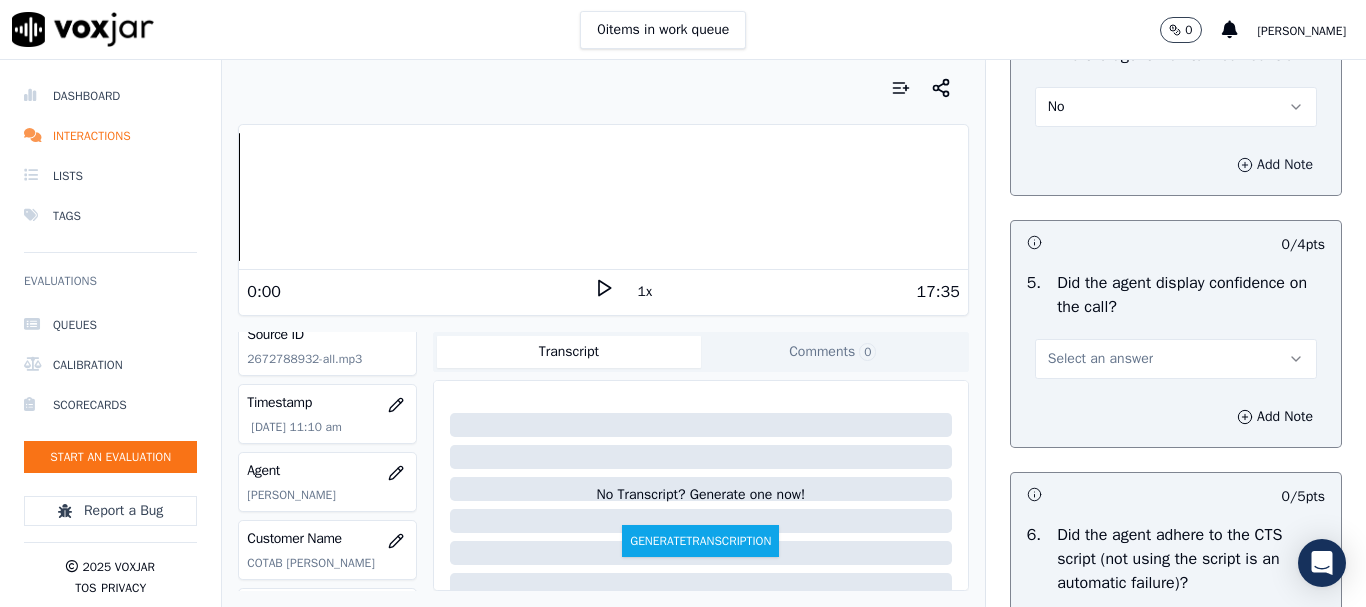 click on "Add Note" at bounding box center (1275, 165) 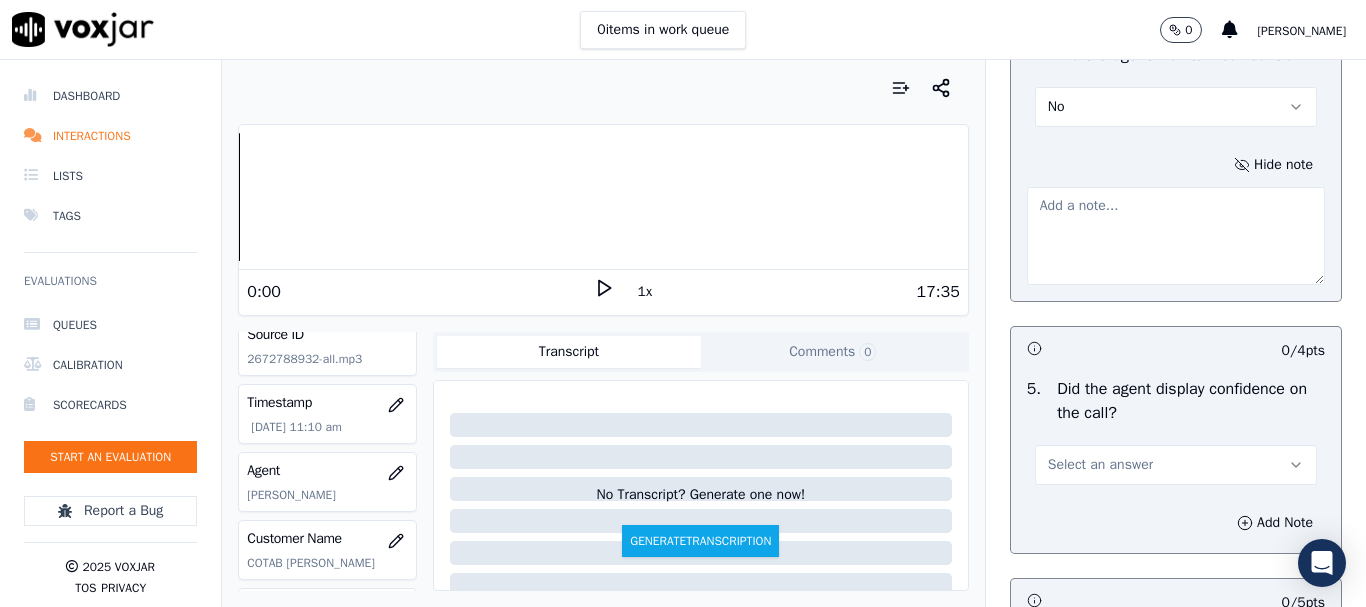 click at bounding box center (1176, 236) 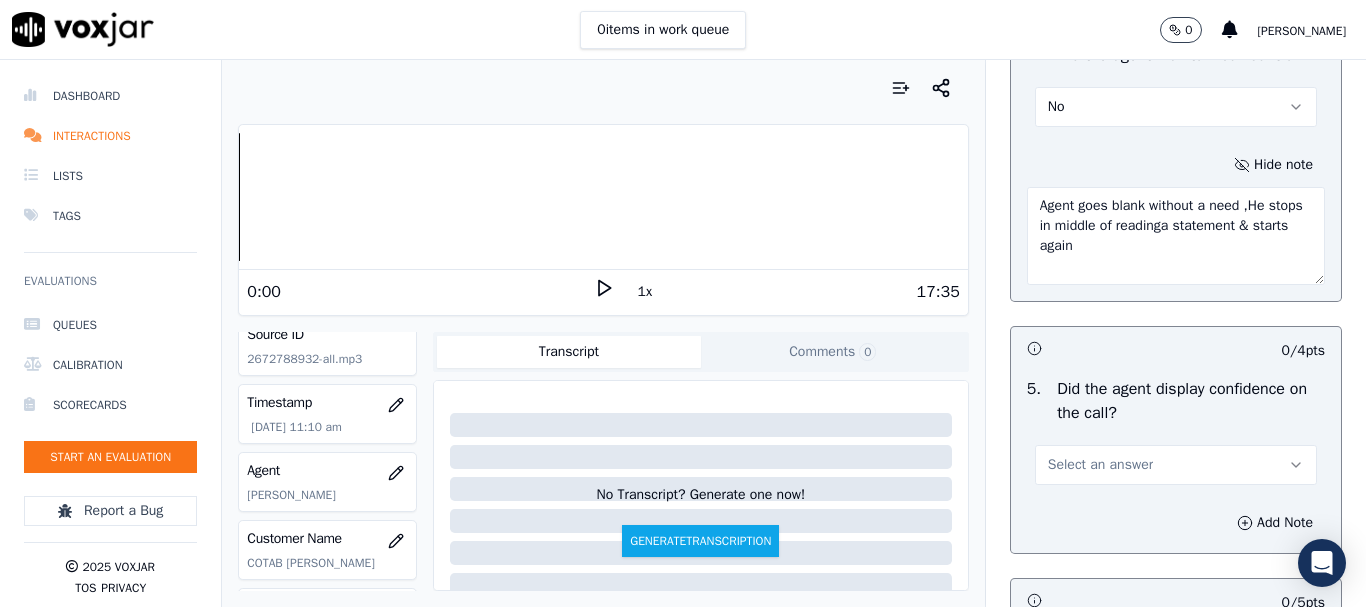 click on "Agent goes blank without a need ,He stops in middle of readinga statement & starts again" at bounding box center (1176, 236) 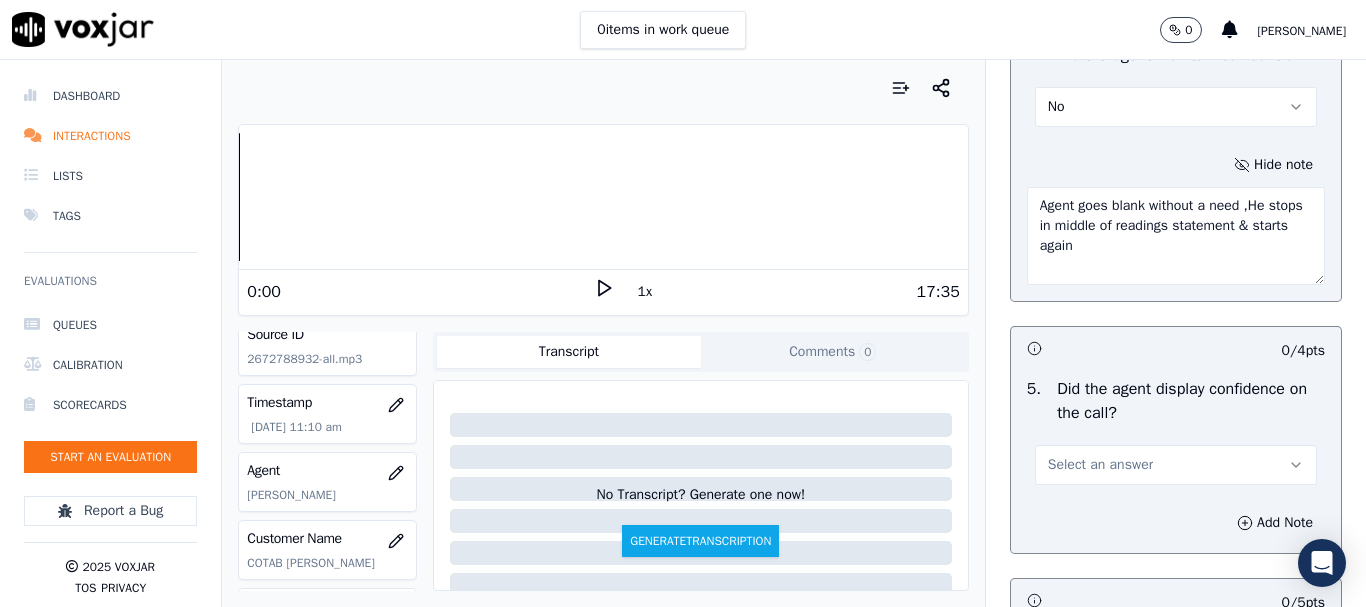 click on "Agent goes blank without a need ,He stops in middle of readings statement & starts again" at bounding box center [1176, 236] 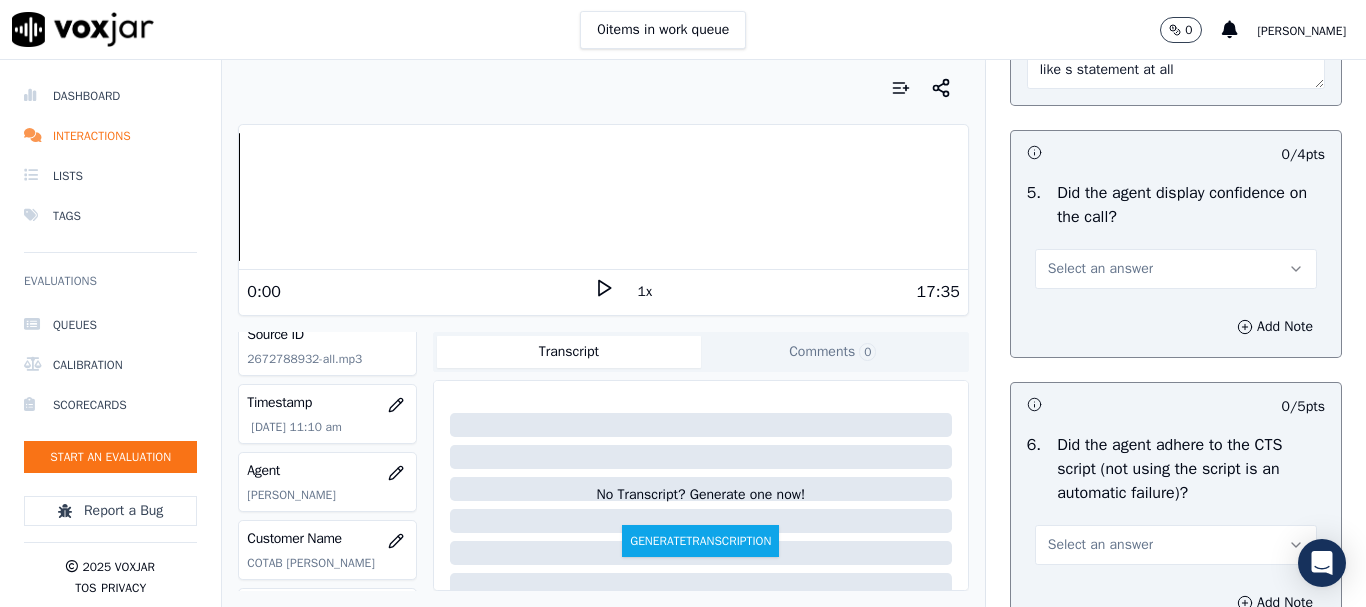 scroll, scrollTop: 4520, scrollLeft: 0, axis: vertical 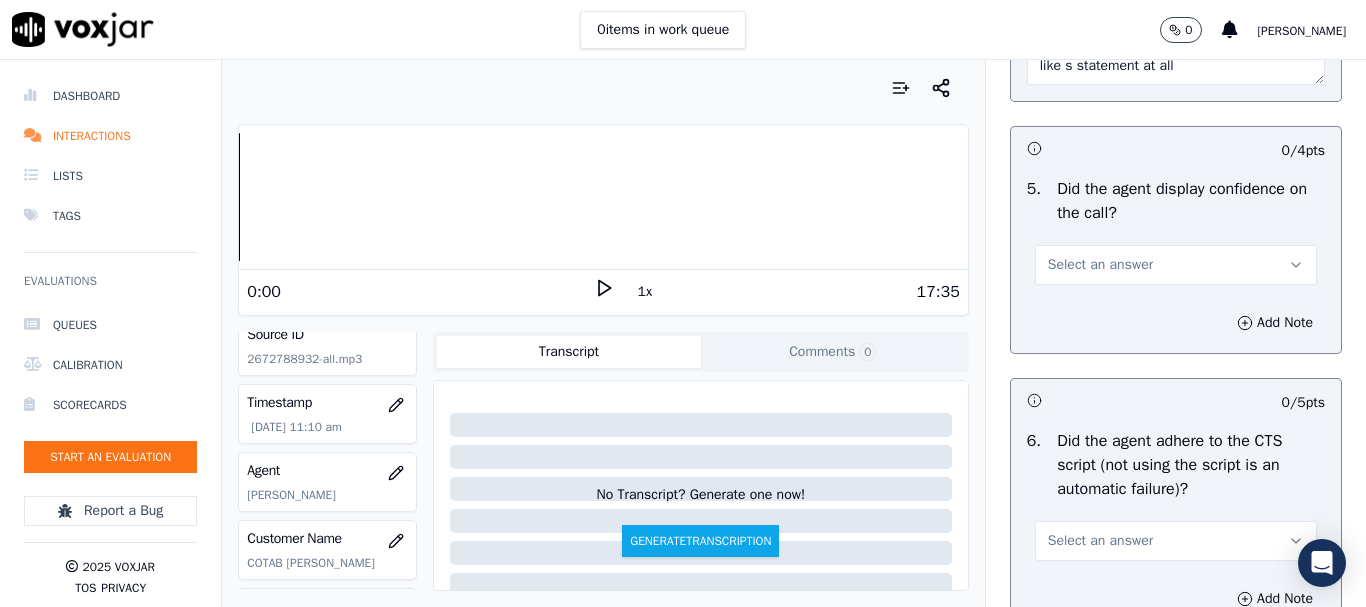 type on "Agent goes blank without a need ,He stops in middle of readings statement & starts again so while listening it does not sound like s statement at all" 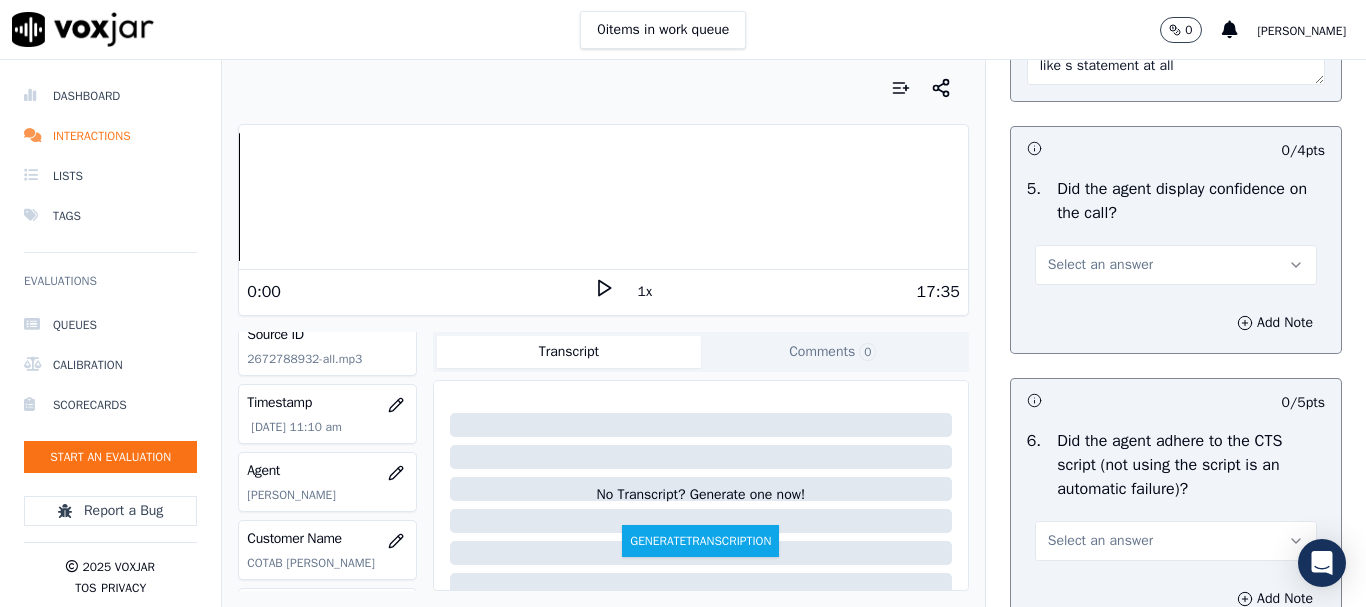 click on "Select an answer" at bounding box center [1176, 265] 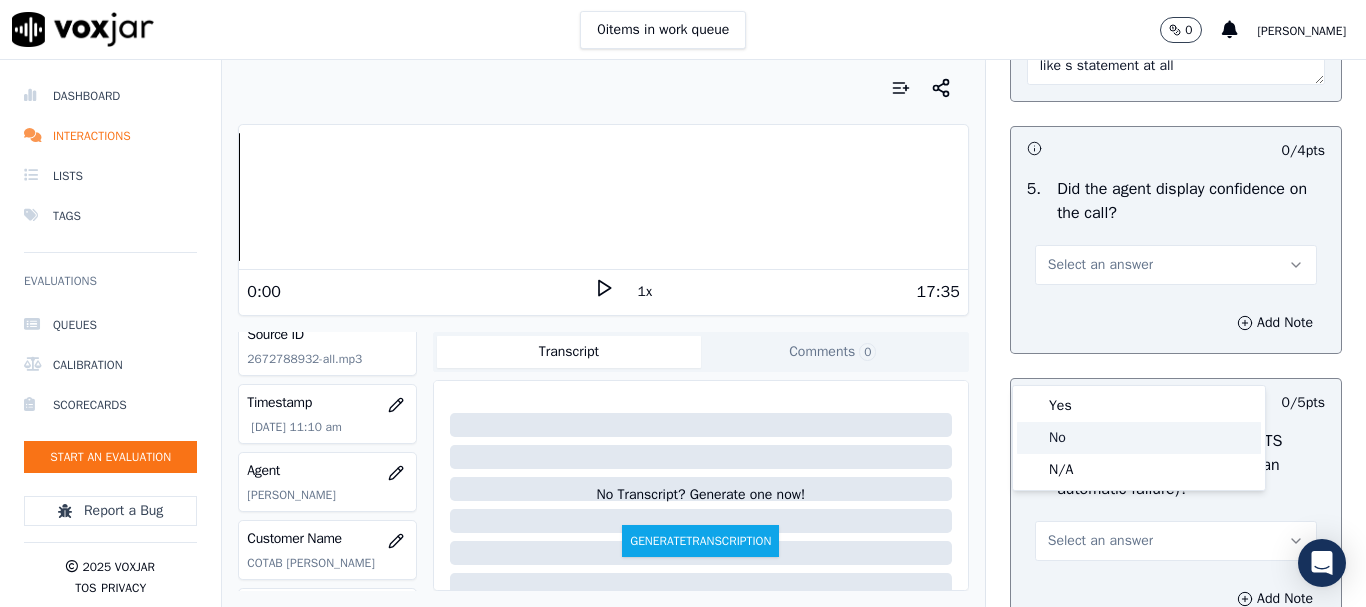 click on "No" 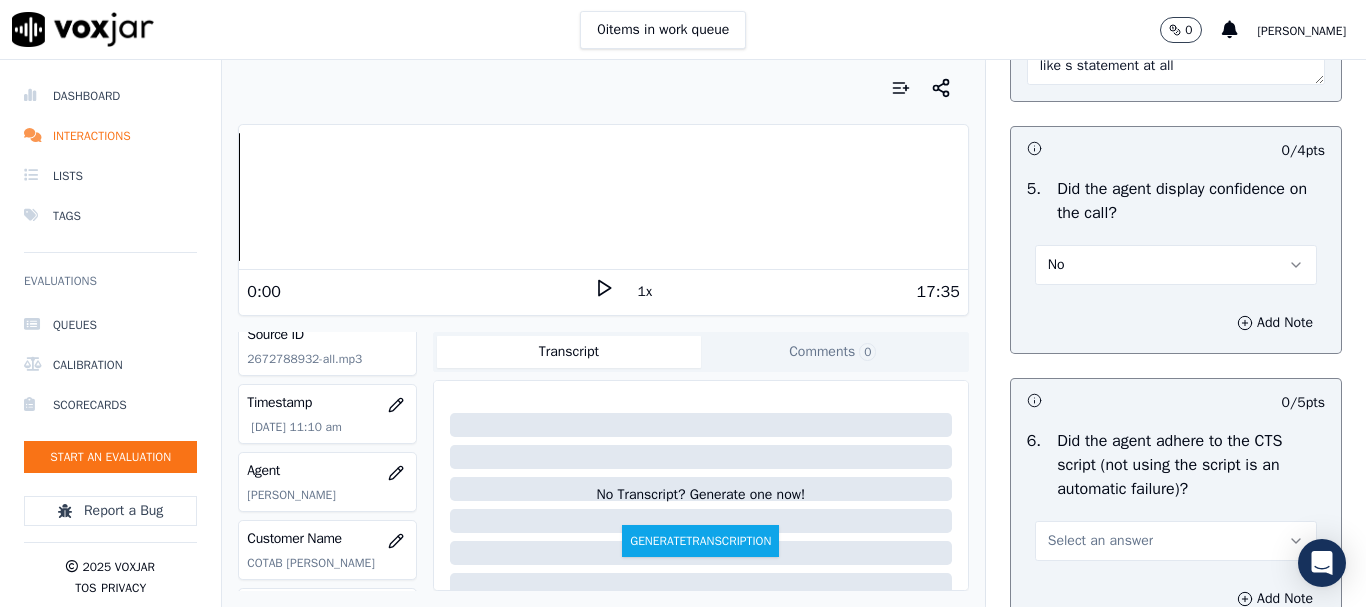scroll, scrollTop: 4820, scrollLeft: 0, axis: vertical 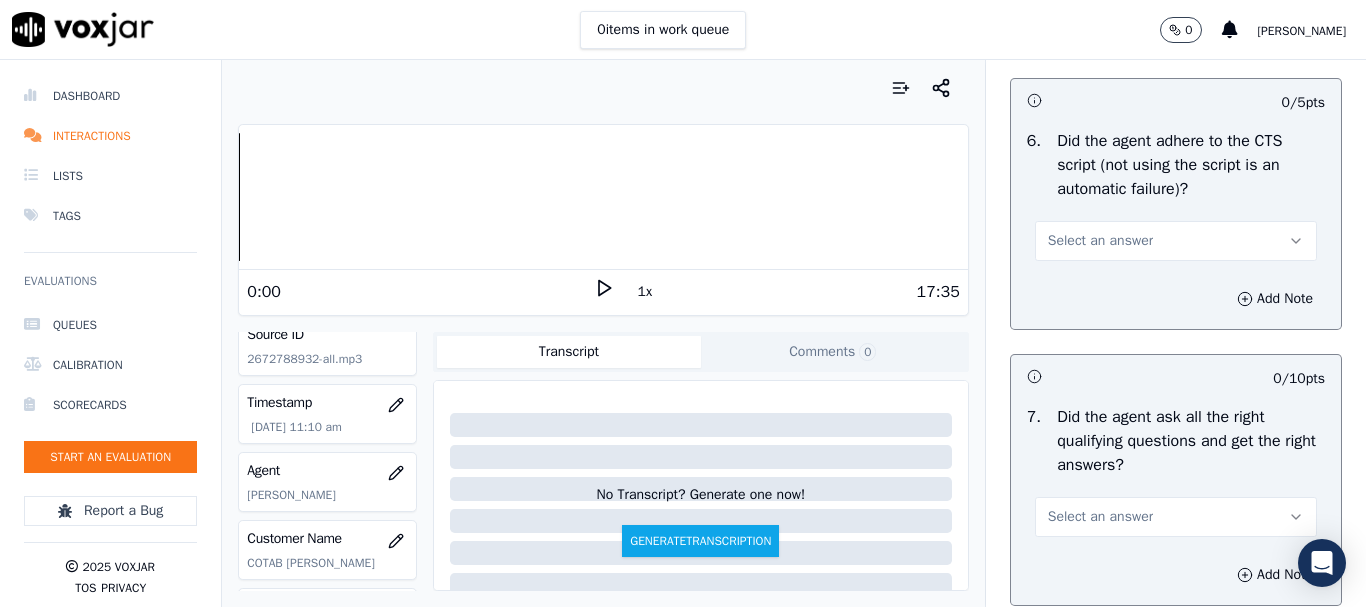 click on "Select an answer" at bounding box center [1100, 241] 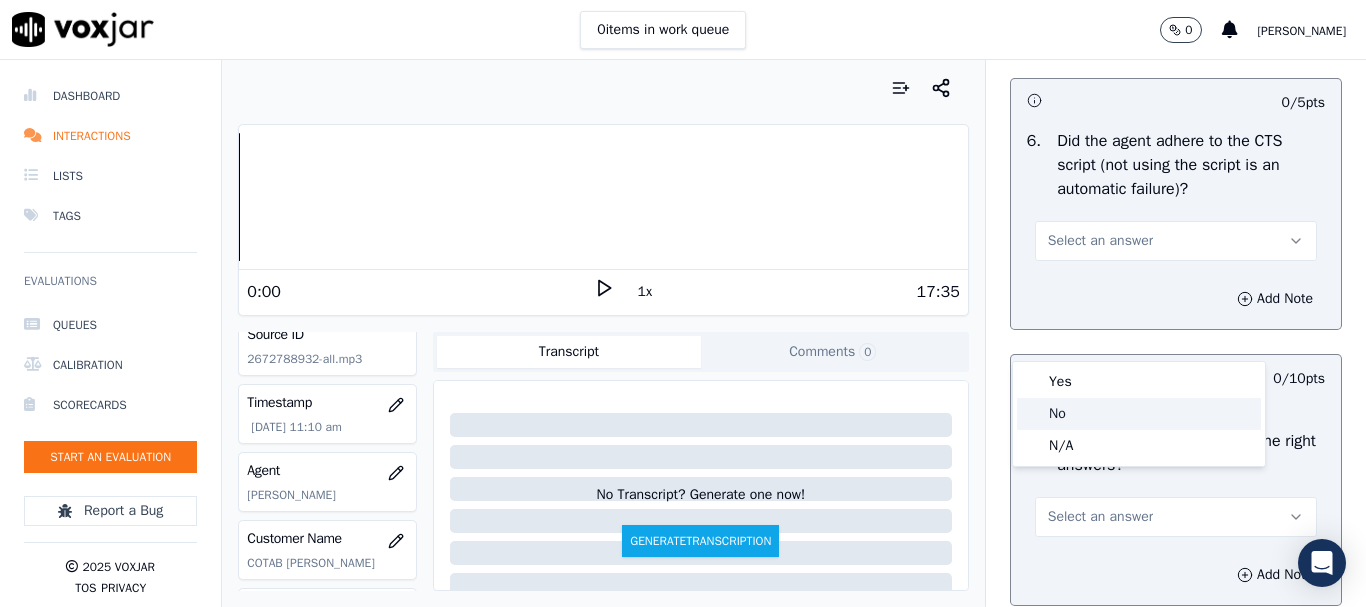 click on "No" 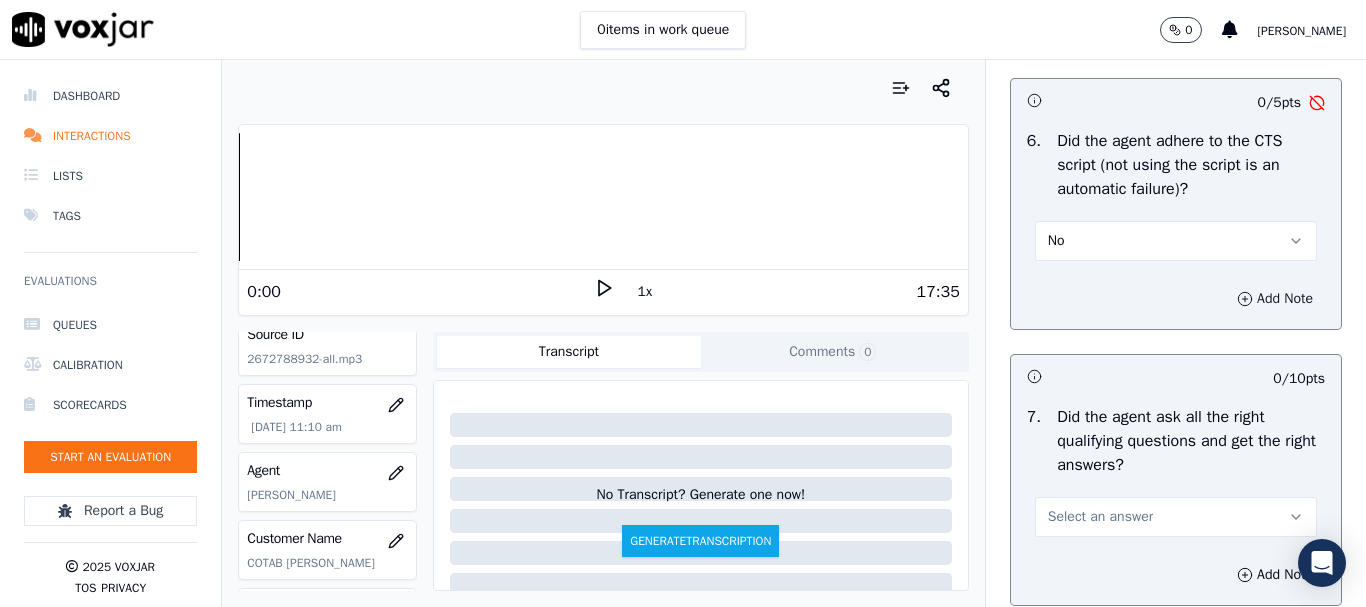 click on "Add Note" at bounding box center (1275, 299) 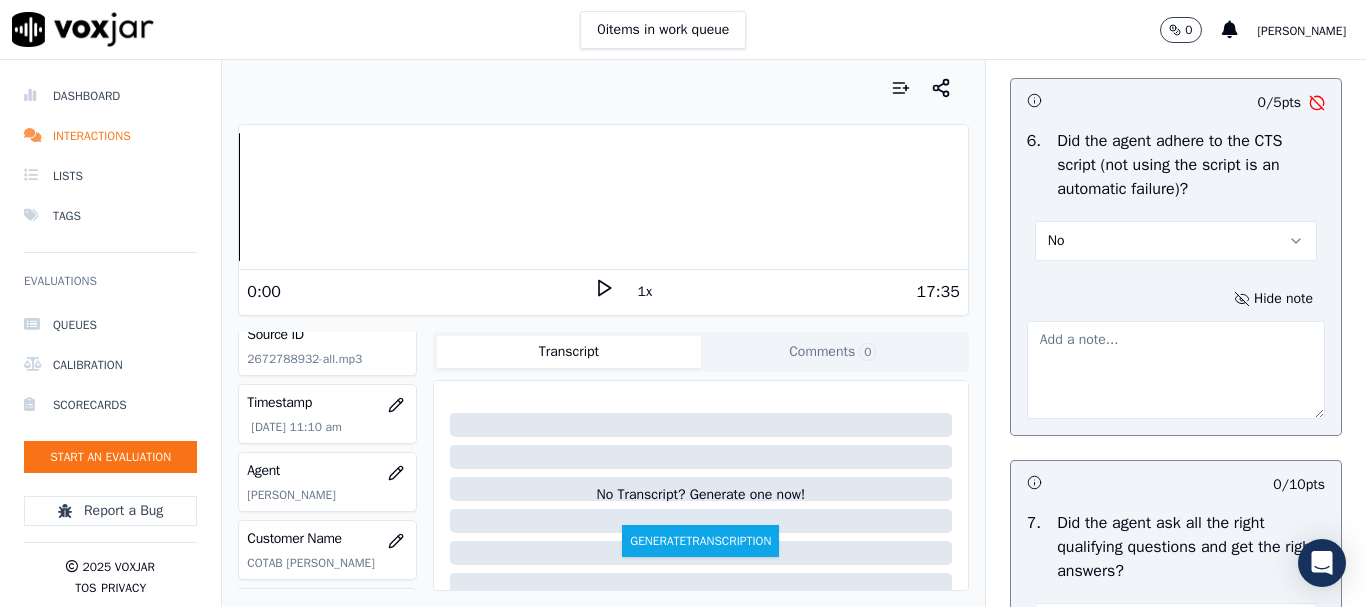 click at bounding box center (1176, 370) 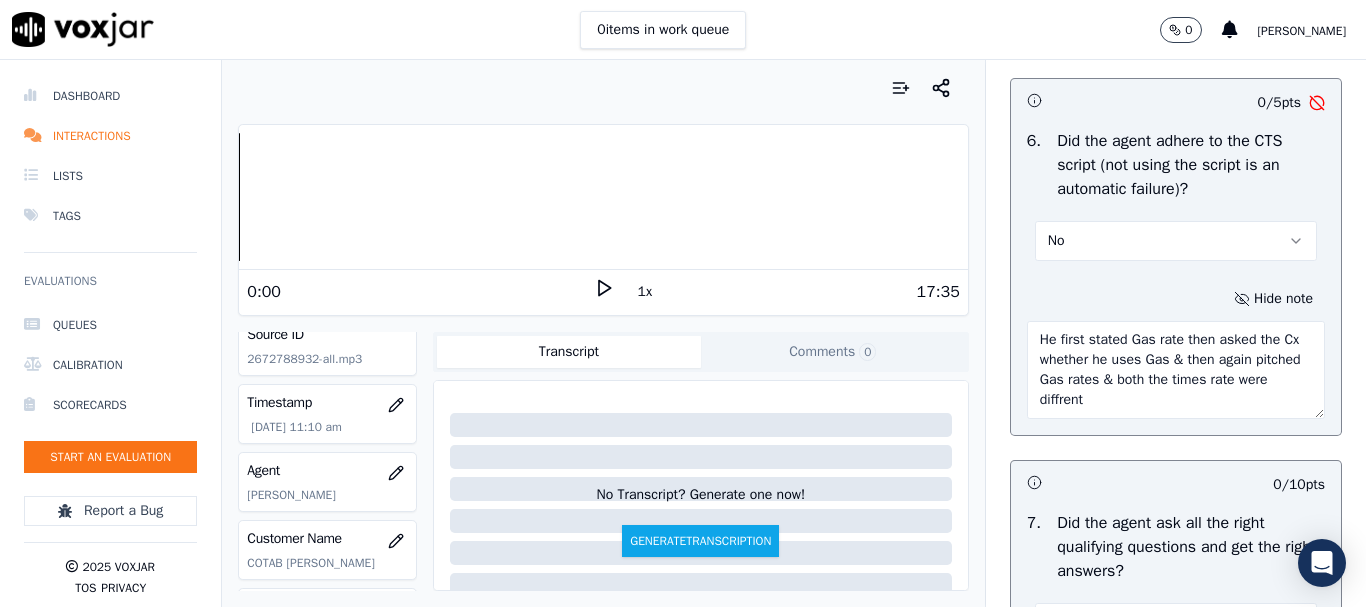 type on "He first stated Gas rate then asked the Cx whether he uses Gas & then again pitched Gas rates & both the times rate were diffrent" 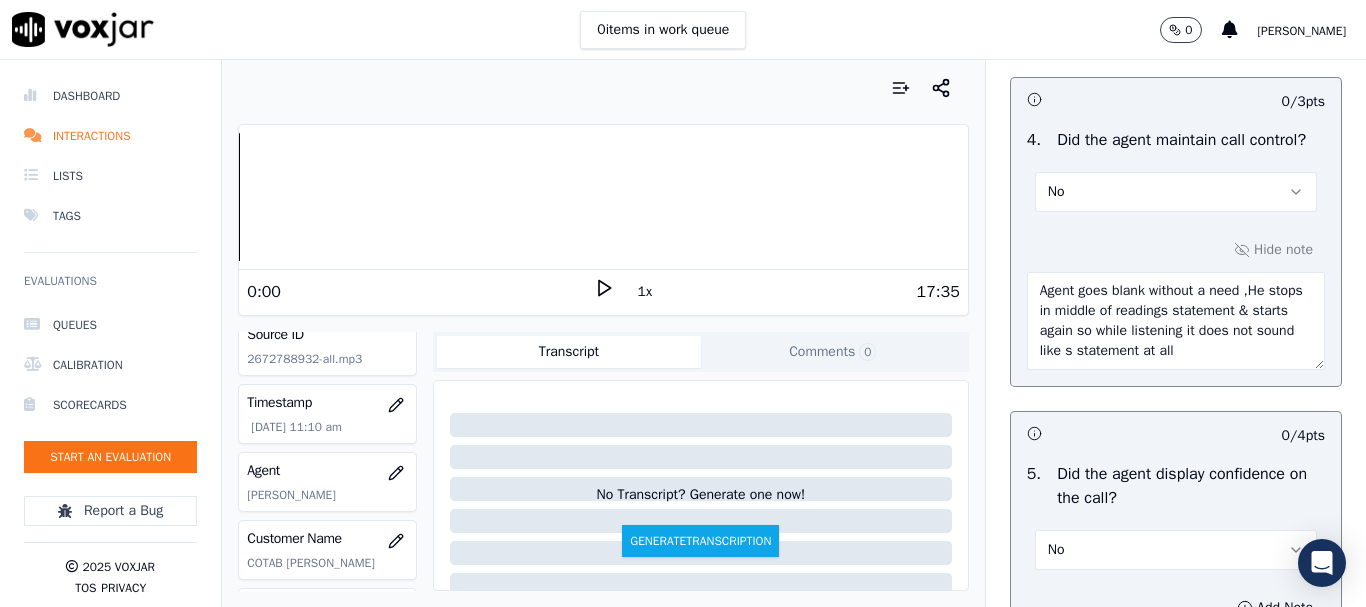scroll, scrollTop: 4220, scrollLeft: 0, axis: vertical 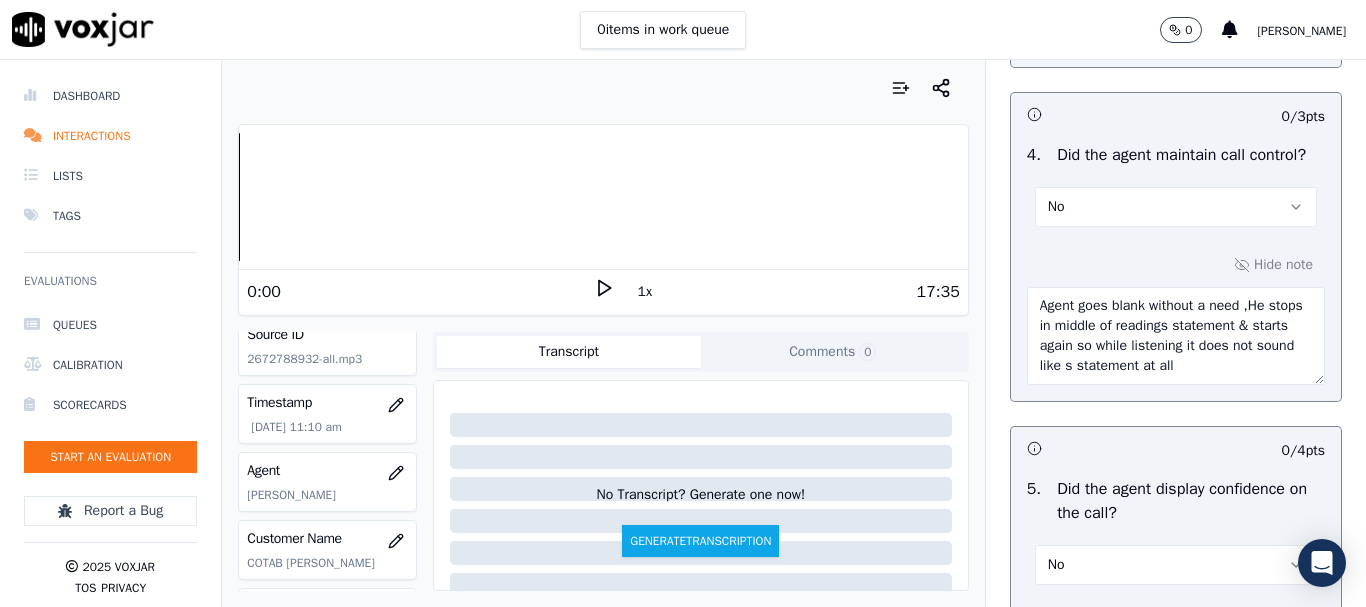click on "Agent goes blank without a need ,He stops in middle of readings statement & starts again so while listening it does not sound like s statement at all" at bounding box center [1176, 336] 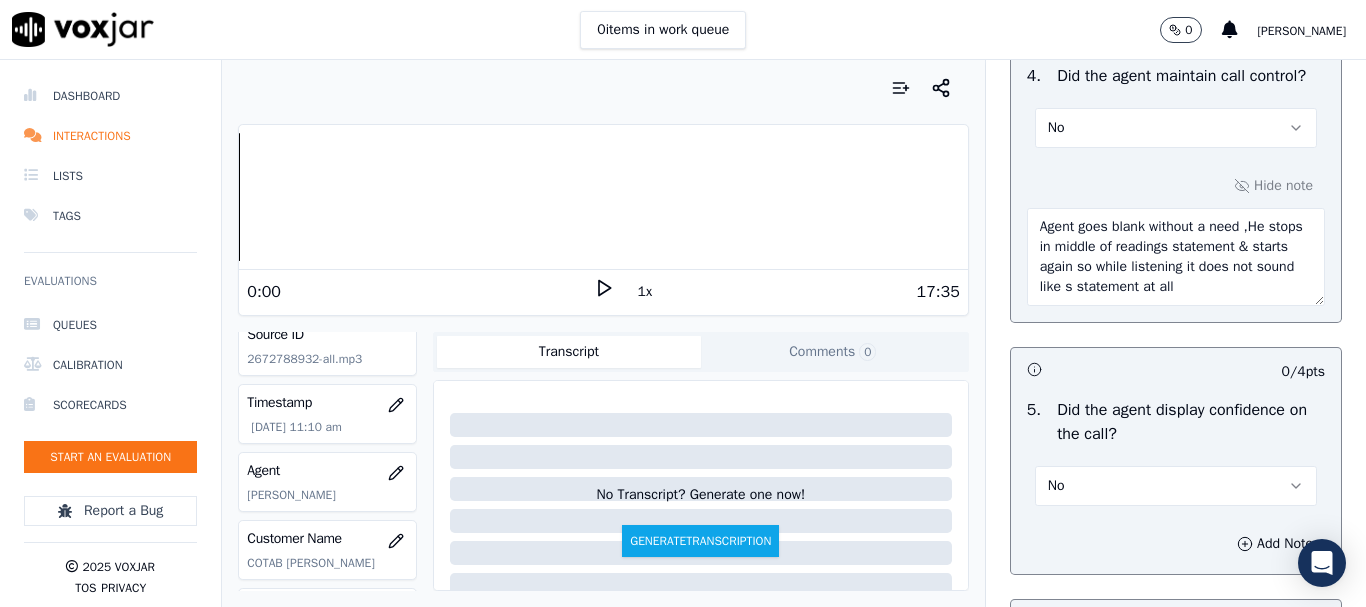 scroll, scrollTop: 4420, scrollLeft: 0, axis: vertical 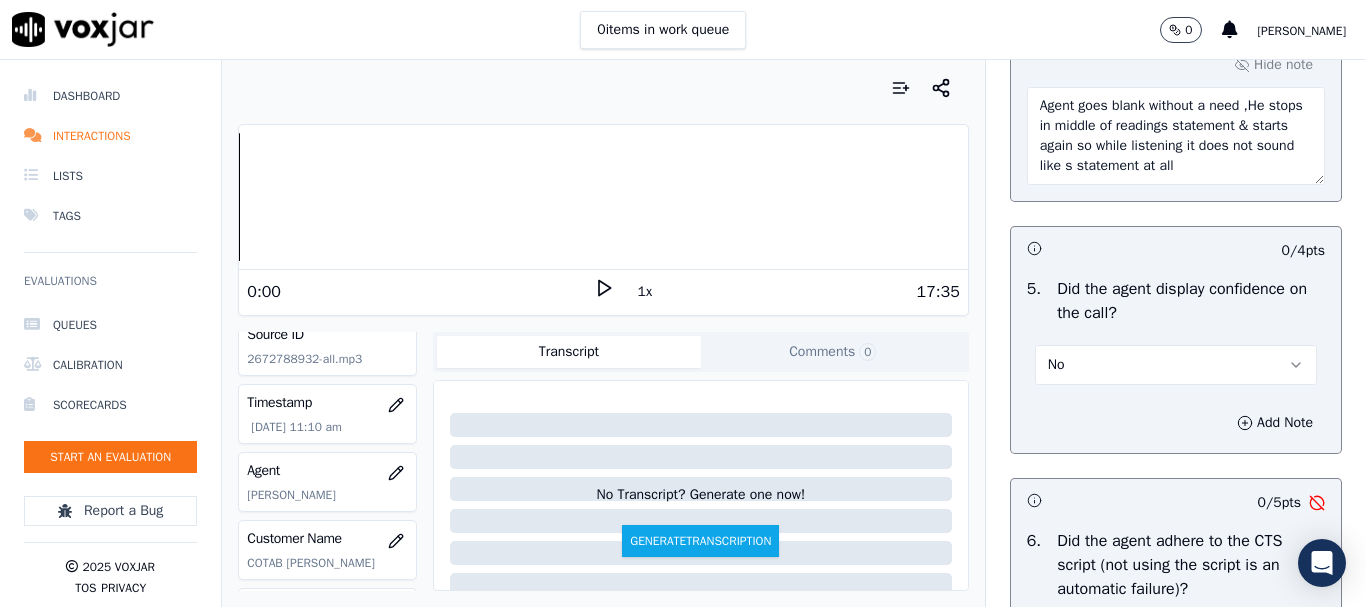 click on "Agent goes blank without a need ,He stops in middle of readings statement & starts again so while listening it does not sound like s statement at all" at bounding box center (1176, 136) 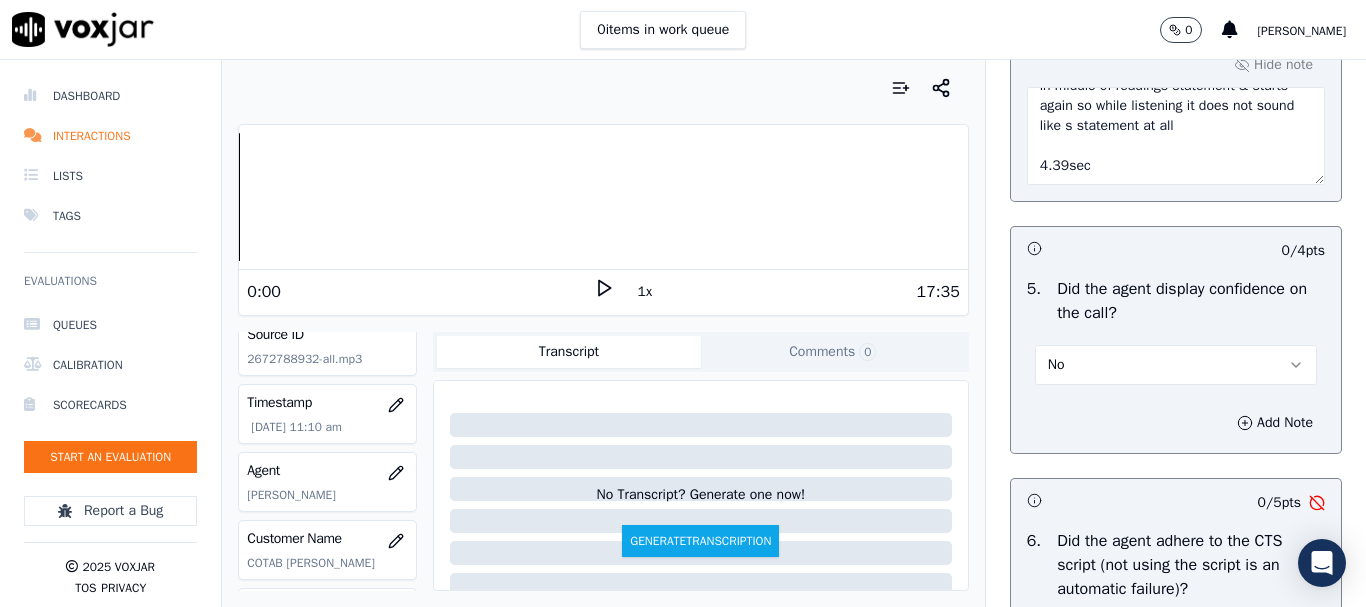 scroll, scrollTop: 71, scrollLeft: 0, axis: vertical 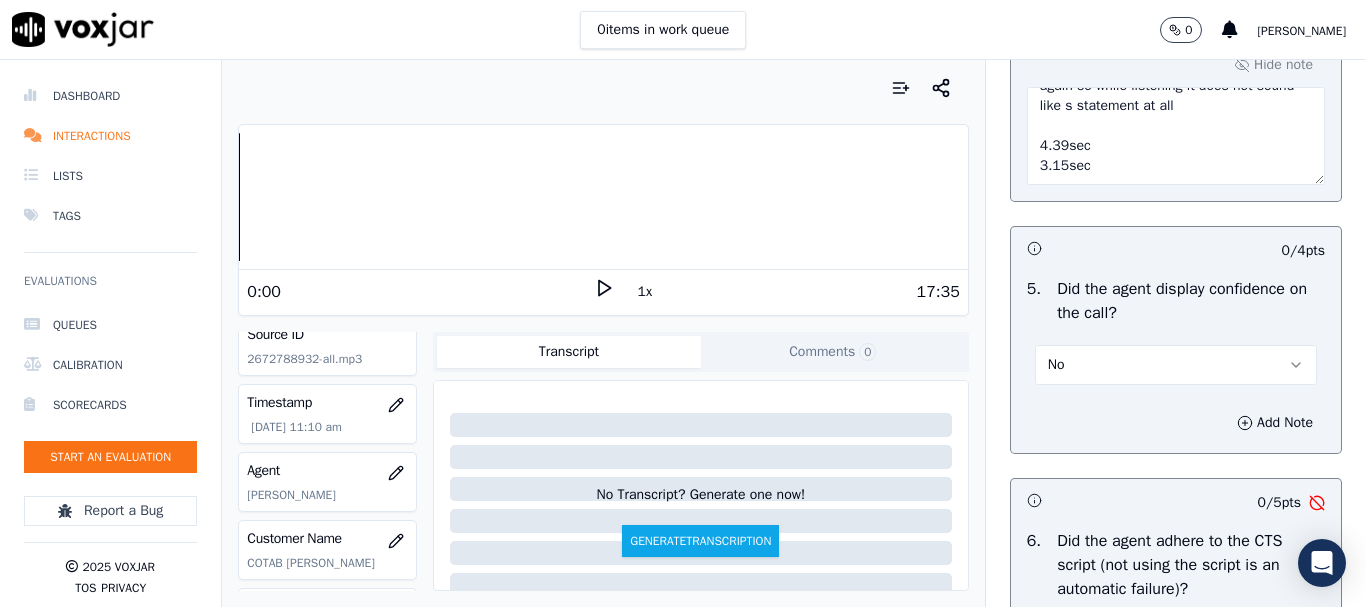 type on "Agent goes blank without a need ,He stops in middle of readings statement & starts again so while listening it does not sound like s statement at all
4.39sec
3.15sec" 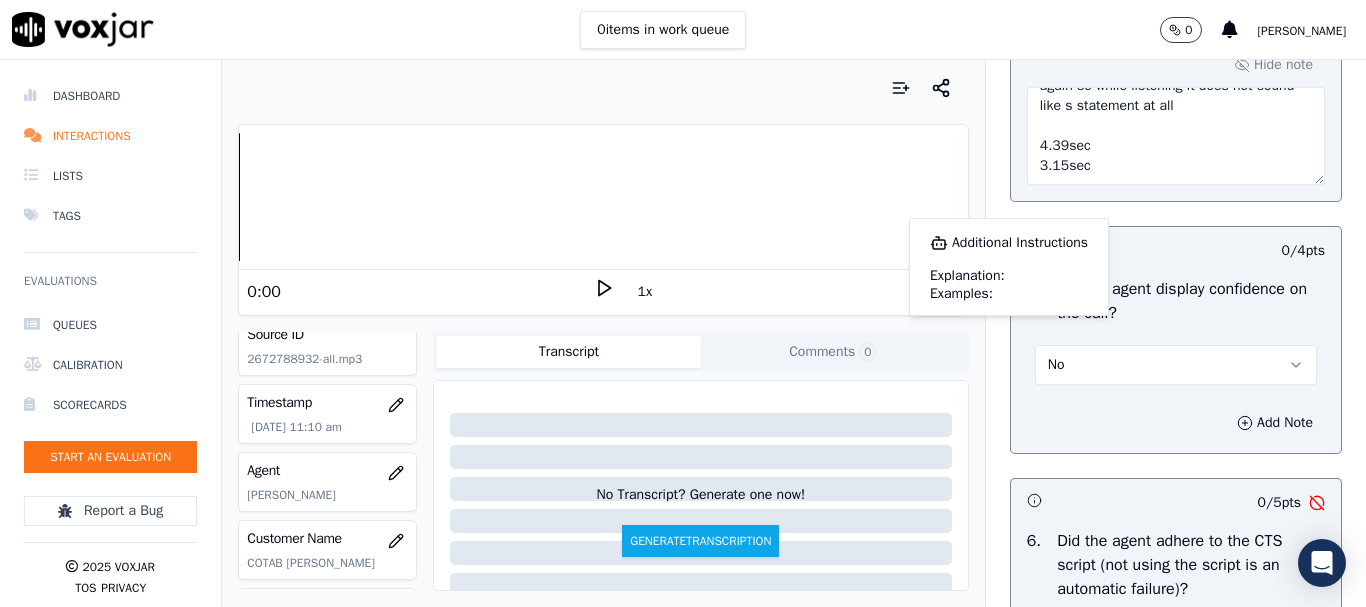 click on "Agent goes blank without a need ,He stops in middle of readings statement & starts again so while listening it does not sound like s statement at all
4.39sec
3.15sec" at bounding box center [1176, 136] 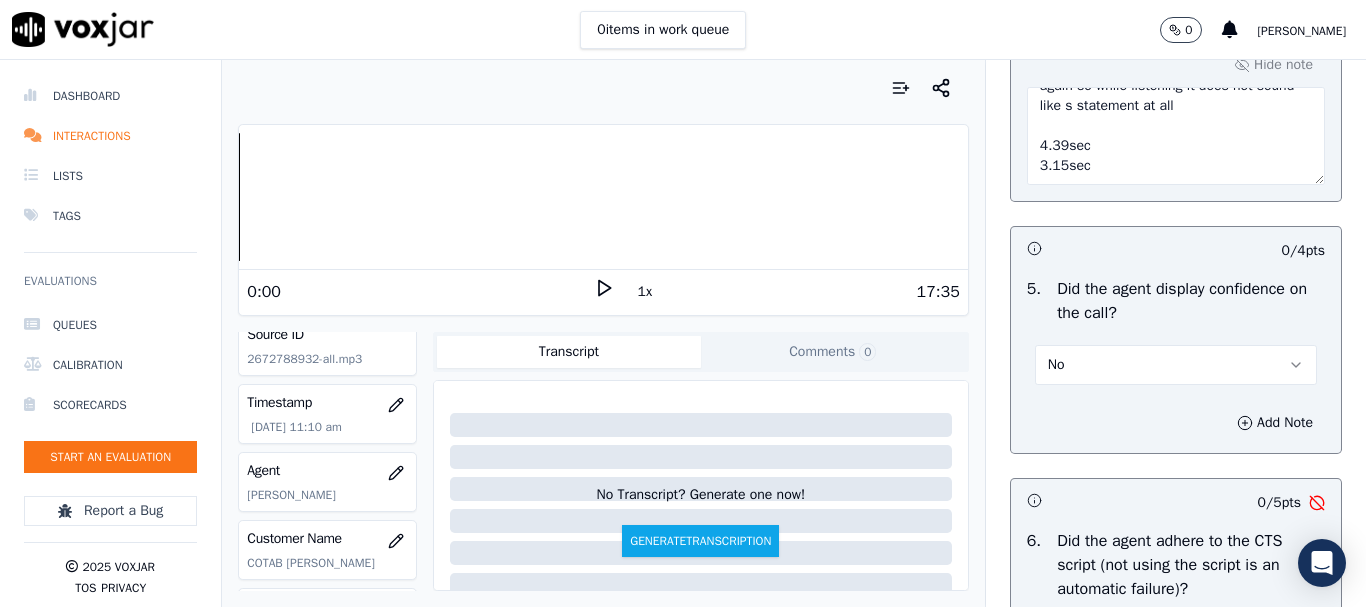 scroll, scrollTop: 91, scrollLeft: 0, axis: vertical 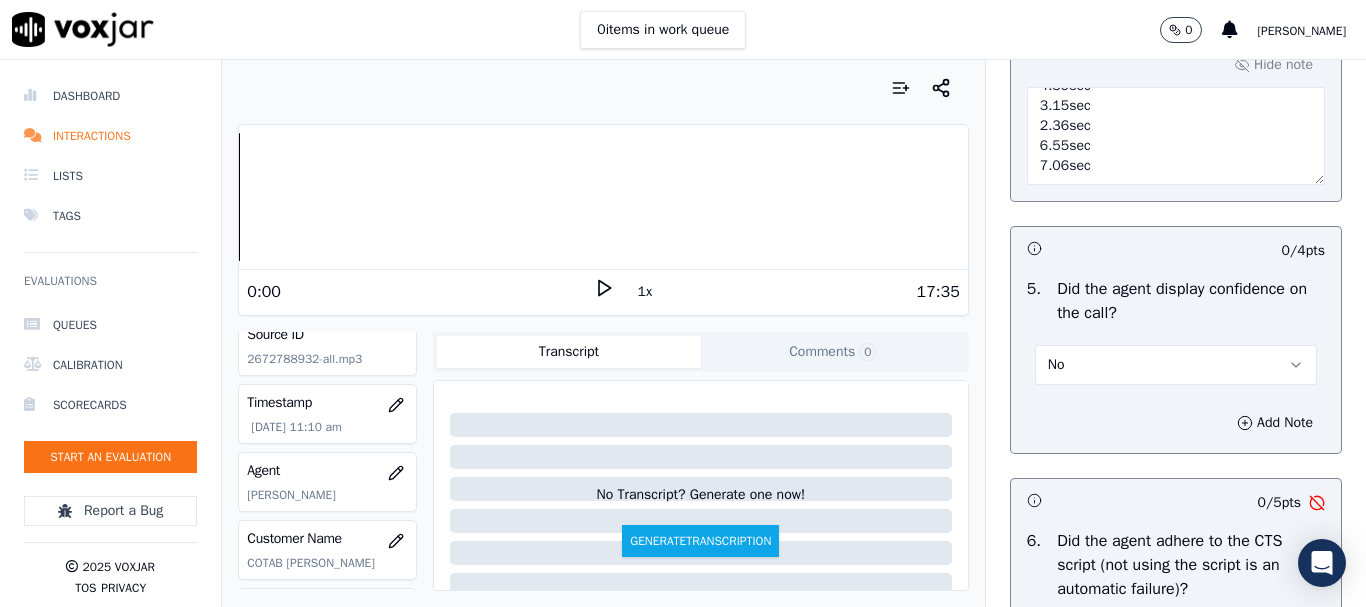 type on "Agent goes blank without a need ,He stops in middle of readings statement & starts again so while listening it does not sound like s statement at all
4.39sec
3.15sec
2.36sec
6.55sec
7.06sec" 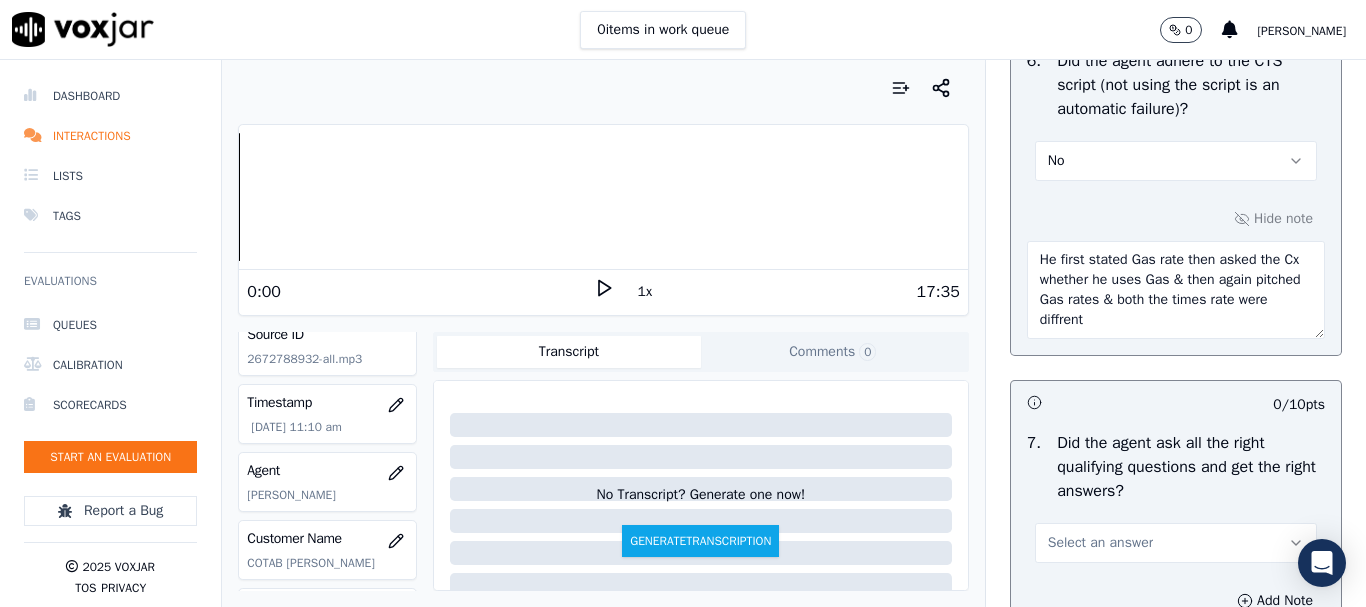 scroll, scrollTop: 4920, scrollLeft: 0, axis: vertical 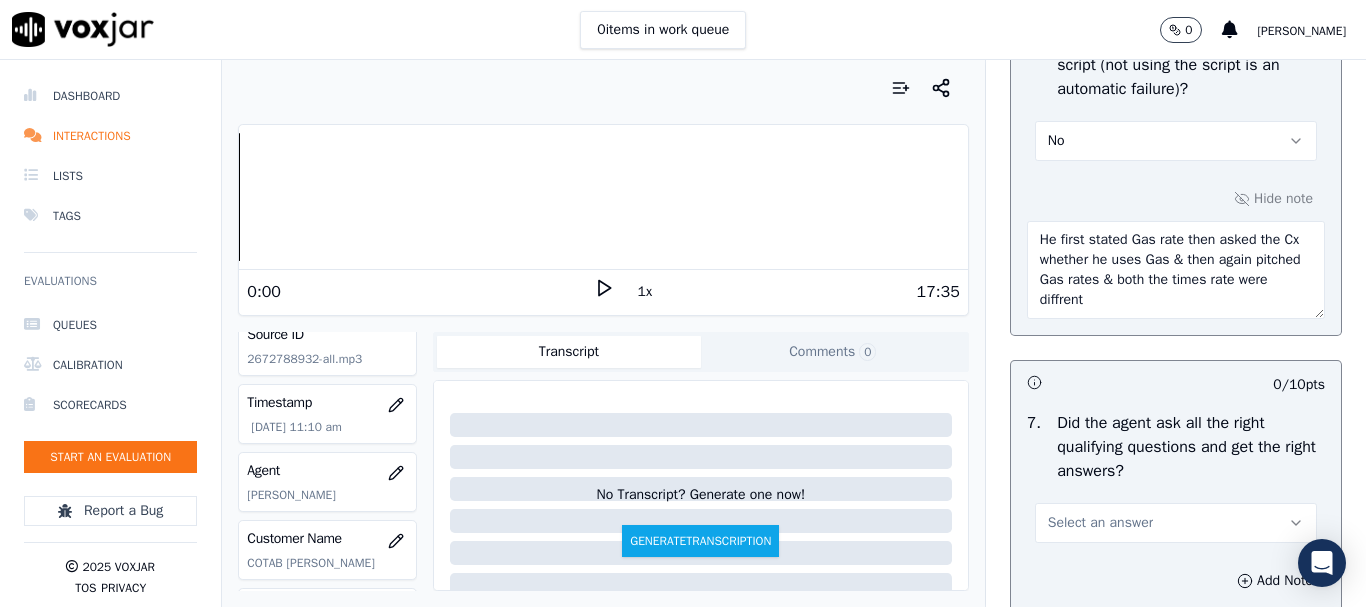 click on "He first stated Gas rate then asked the Cx whether he uses Gas & then again pitched Gas rates & both the times rate were diffrent" at bounding box center (1176, 270) 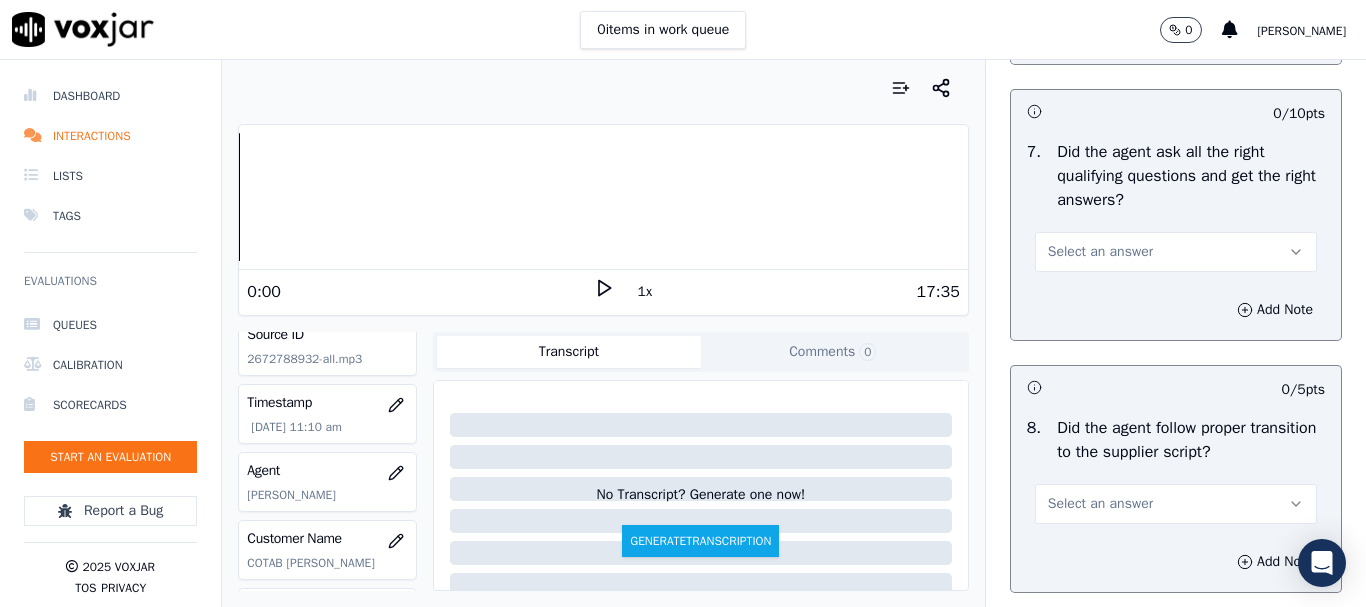 scroll, scrollTop: 5220, scrollLeft: 0, axis: vertical 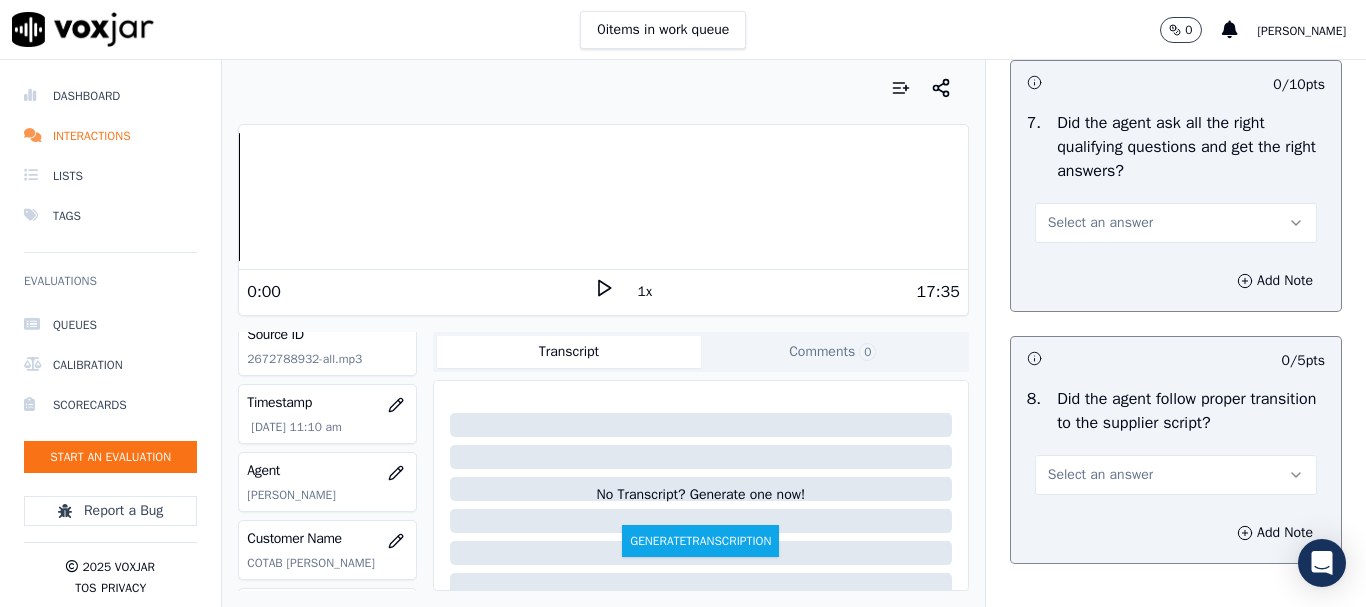 type on "He first stated Gas rate then asked the Cx whether he uses Gas & then again pitched Gas rates & both the times rate were different
6.38sec & 7.11sec" 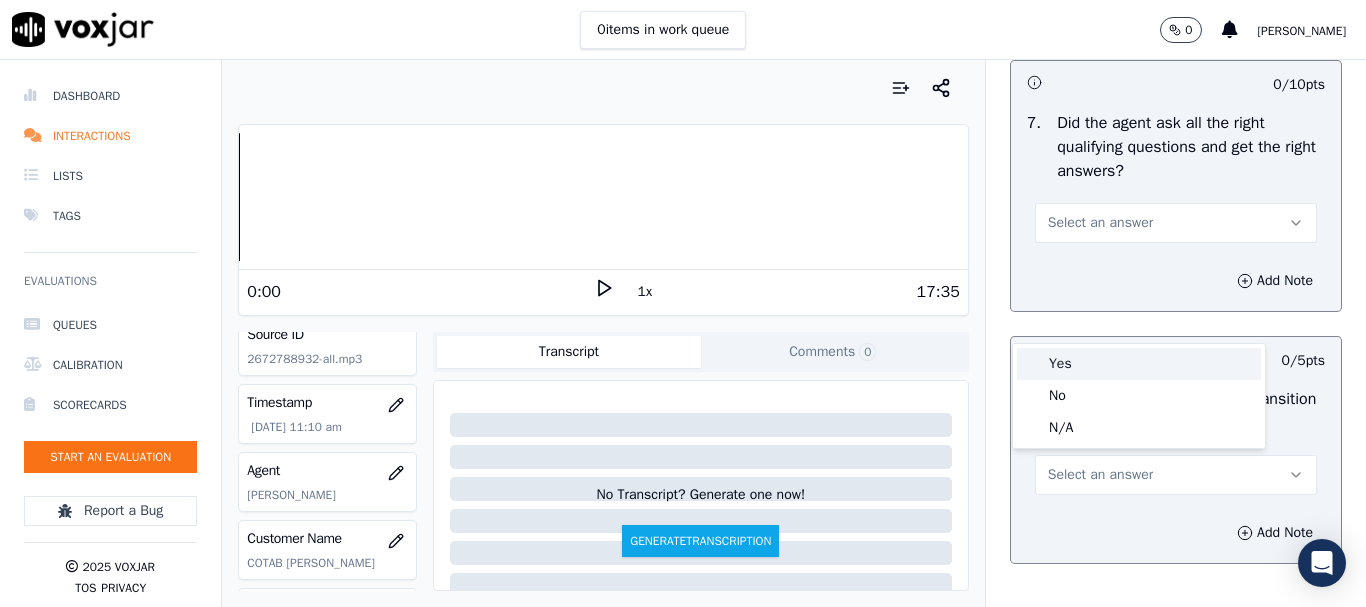click on "Yes" at bounding box center (1139, 364) 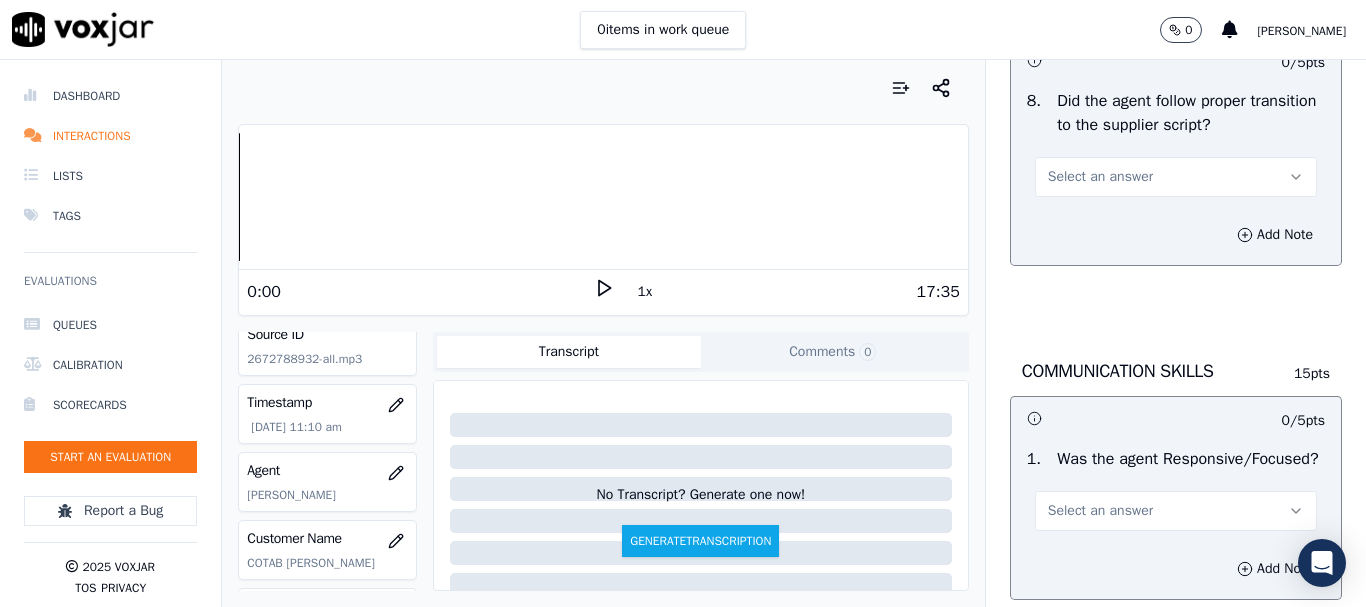 scroll, scrollTop: 5520, scrollLeft: 0, axis: vertical 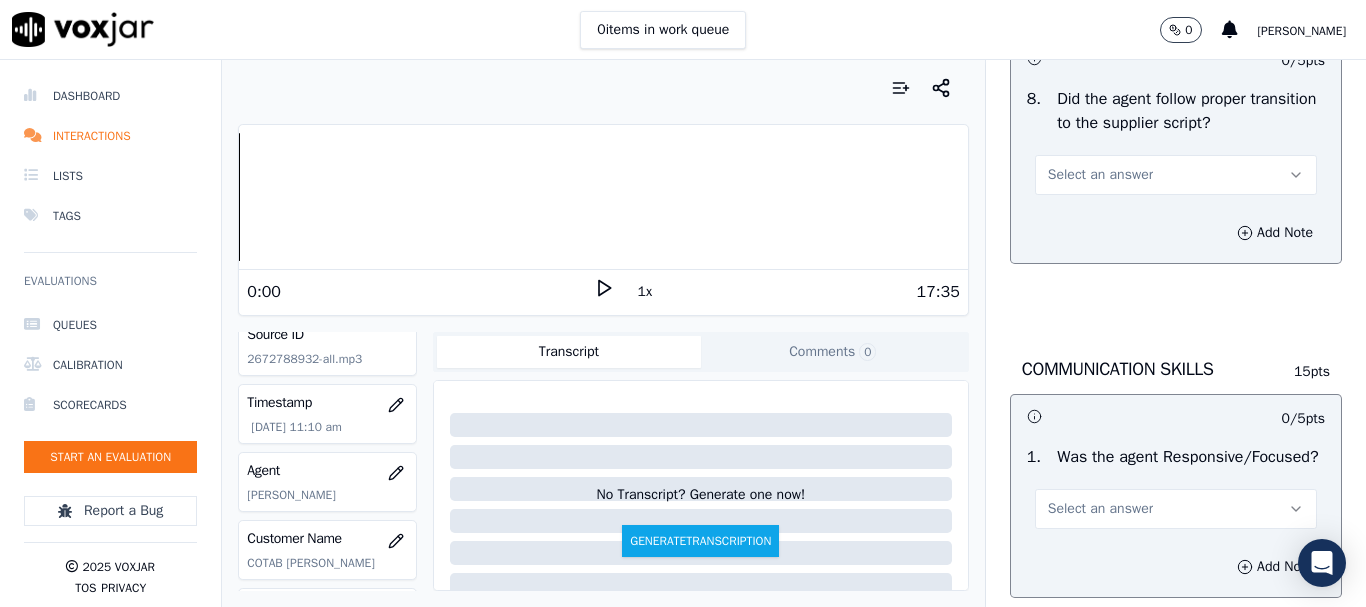 click on "Select an answer" at bounding box center (1100, 175) 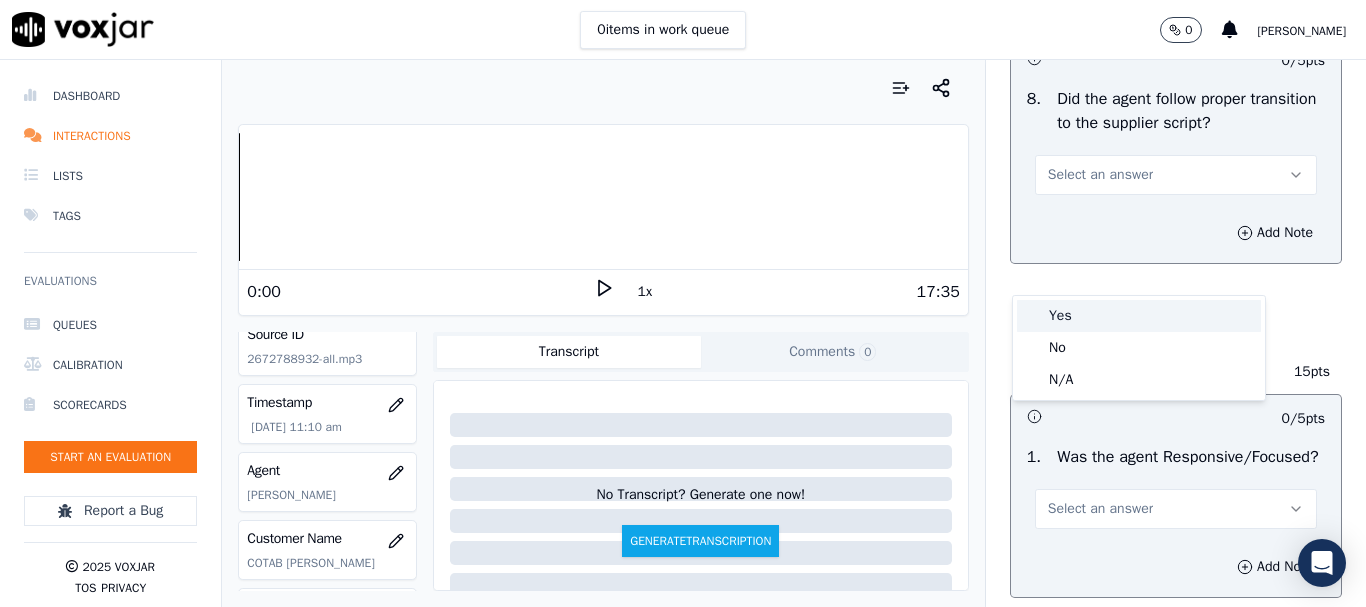 click on "Yes" at bounding box center [1139, 316] 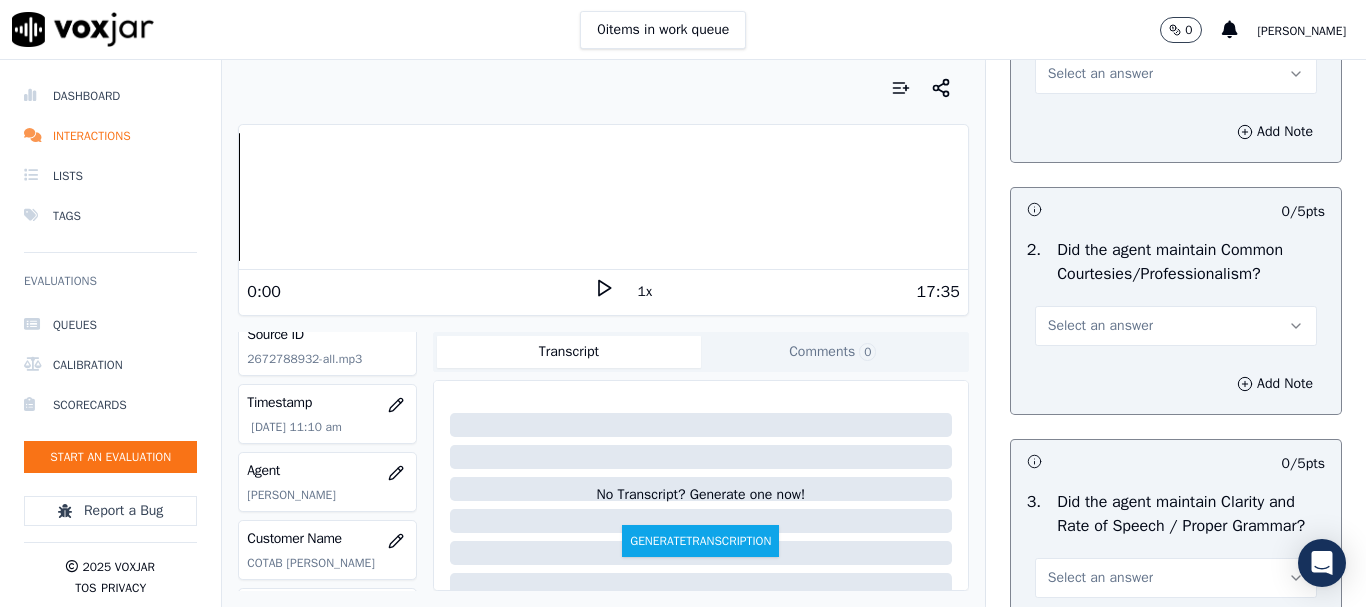 scroll, scrollTop: 5920, scrollLeft: 0, axis: vertical 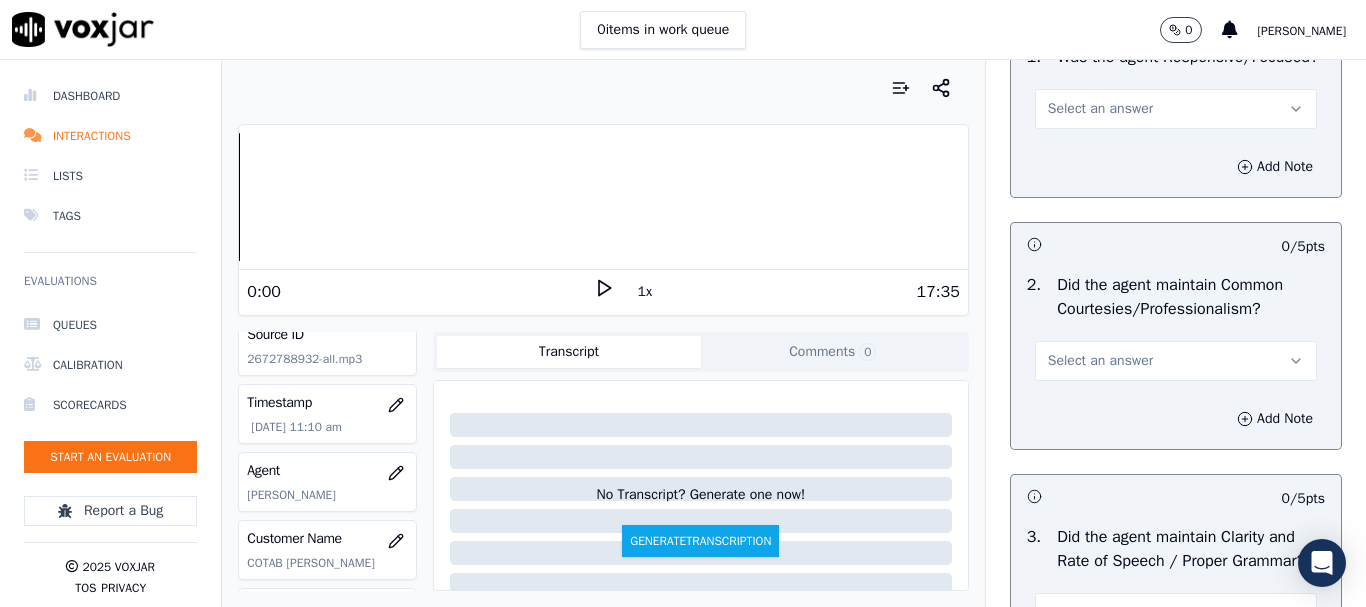 click on "Select an answer" at bounding box center [1176, 109] 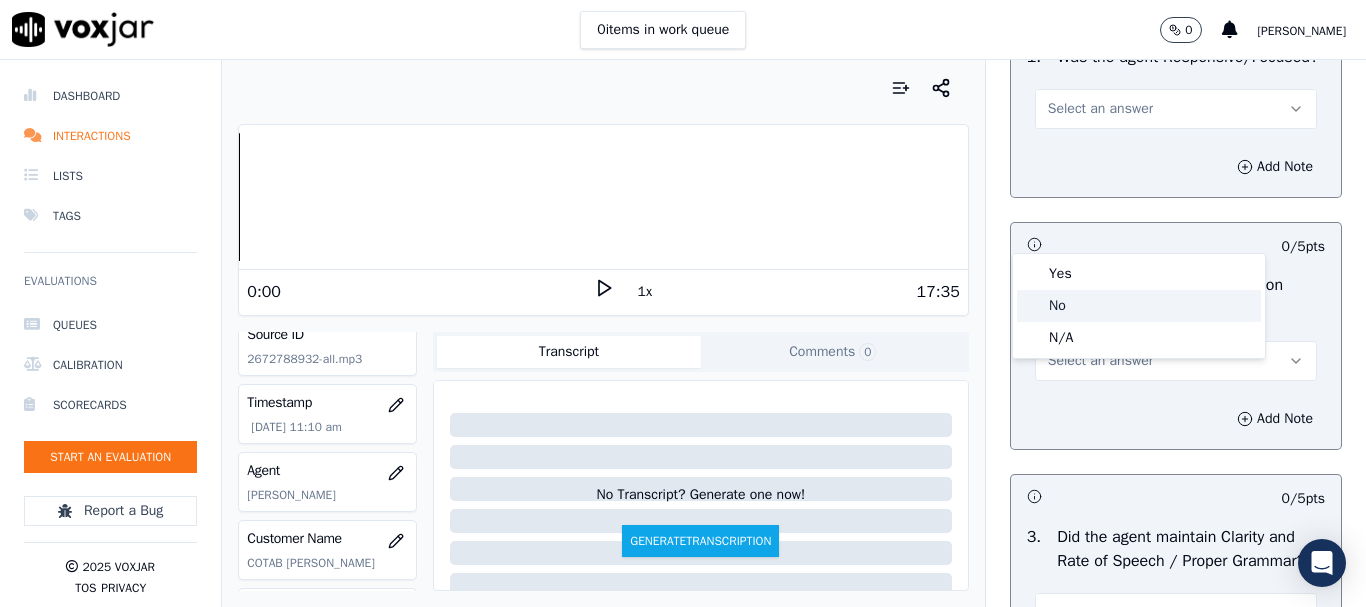click on "No" 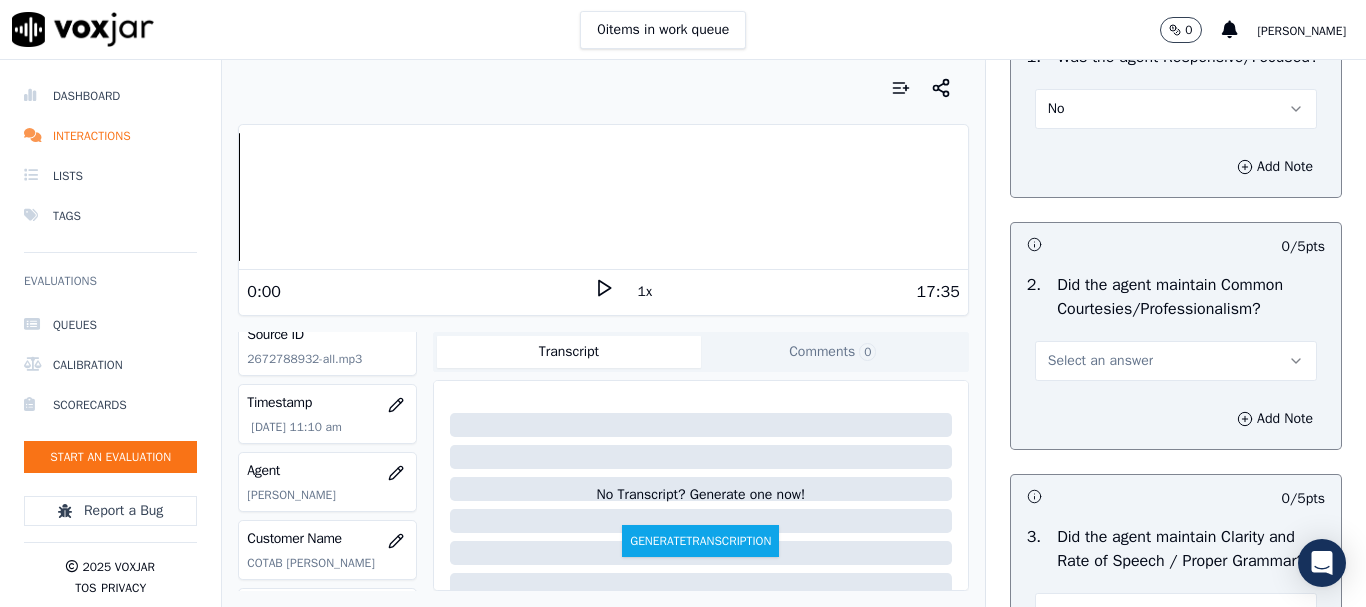 click on "Select an answer" at bounding box center [1176, 361] 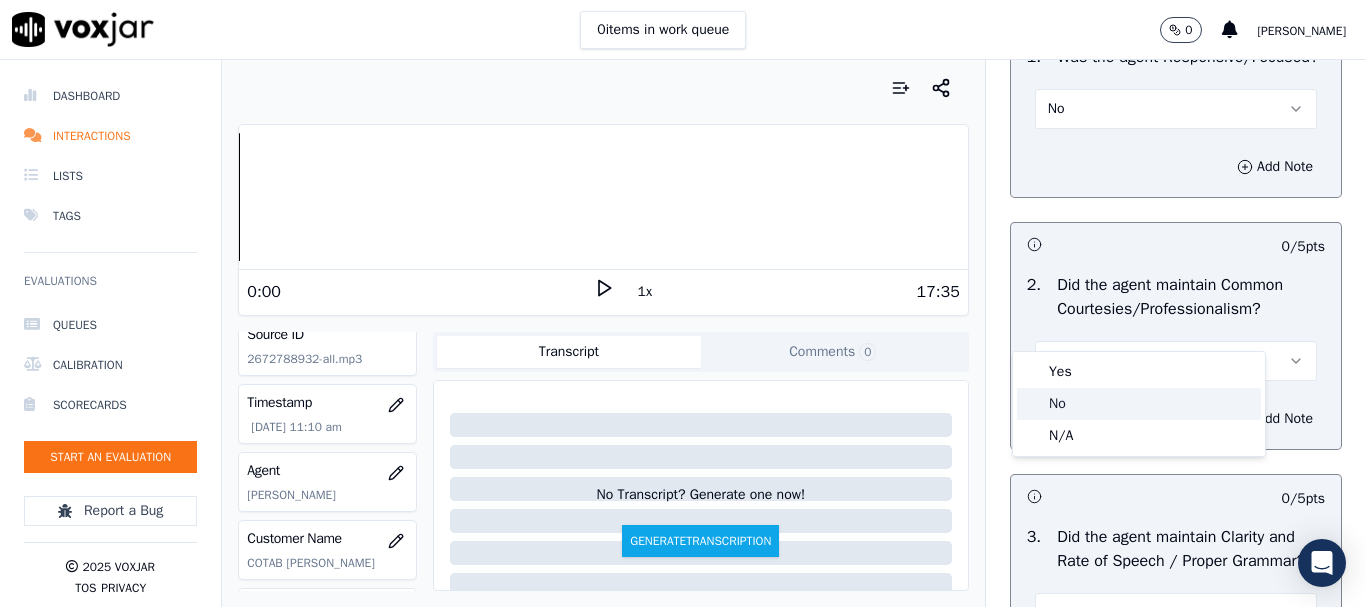 click on "No" 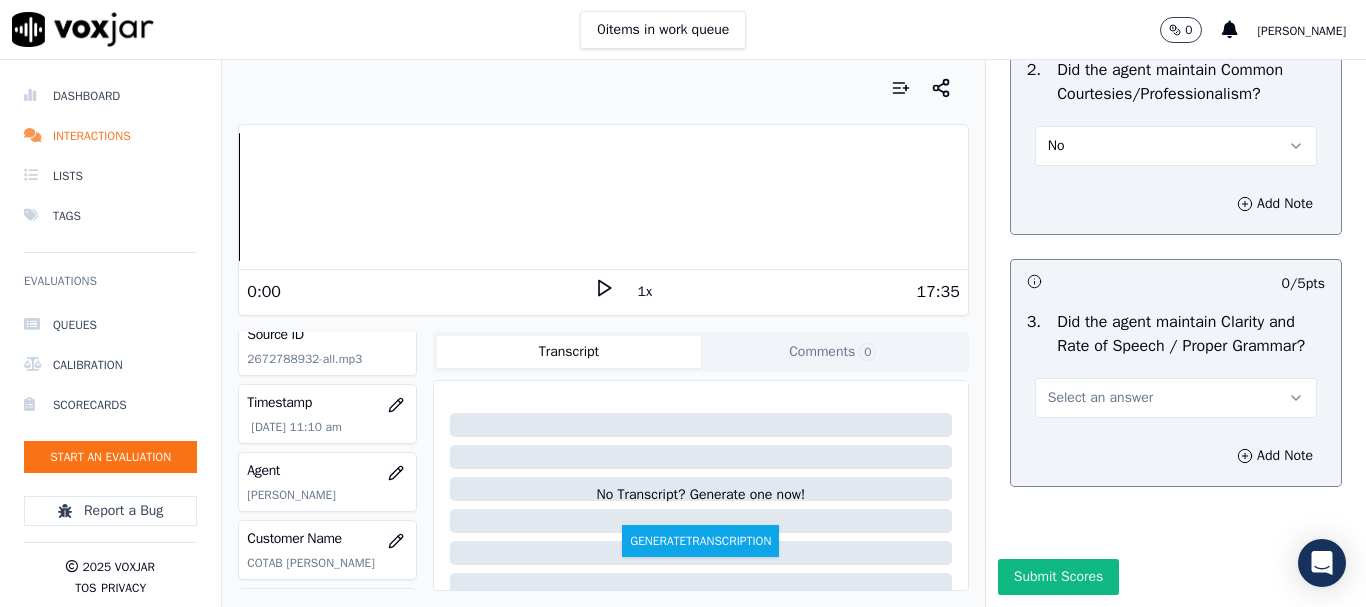 scroll, scrollTop: 6320, scrollLeft: 0, axis: vertical 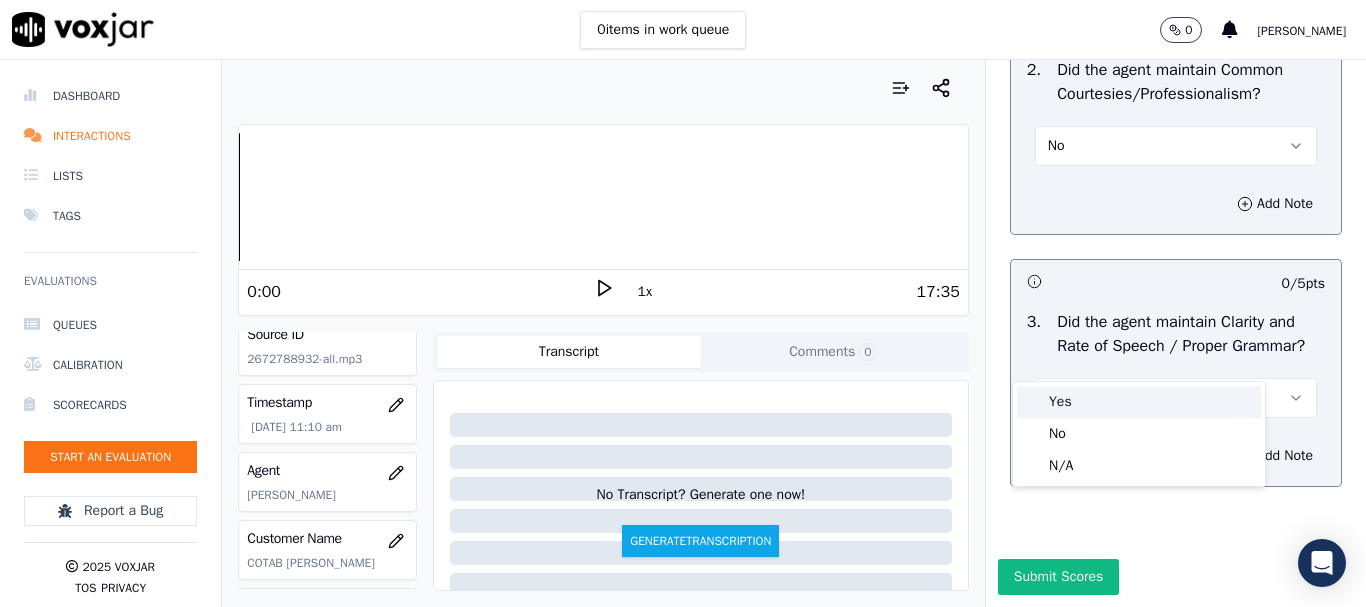 click on "Yes" at bounding box center (1139, 402) 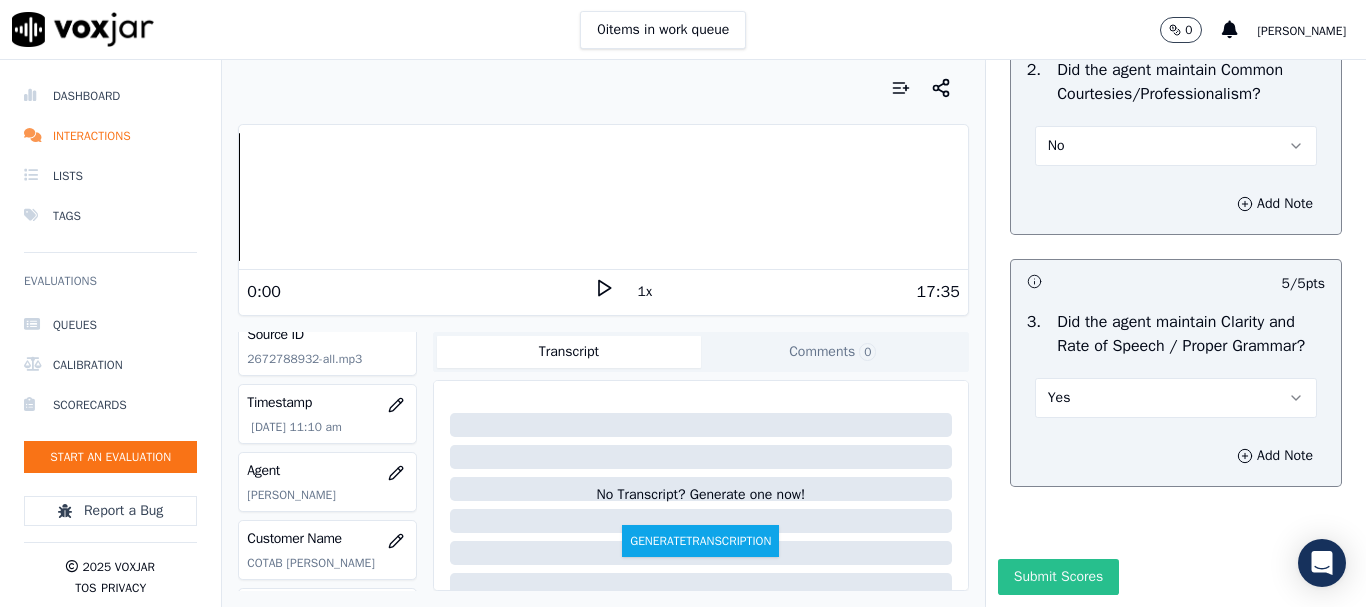 click on "Submit Scores" at bounding box center (1058, 577) 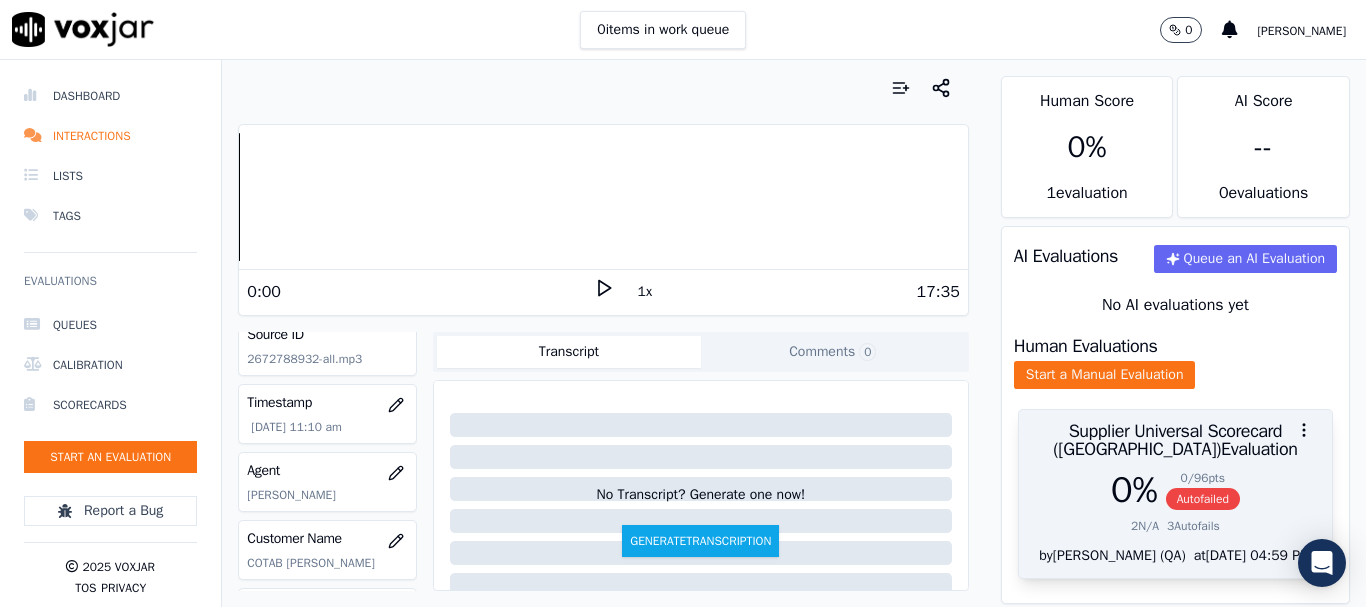 click at bounding box center [1175, 430] 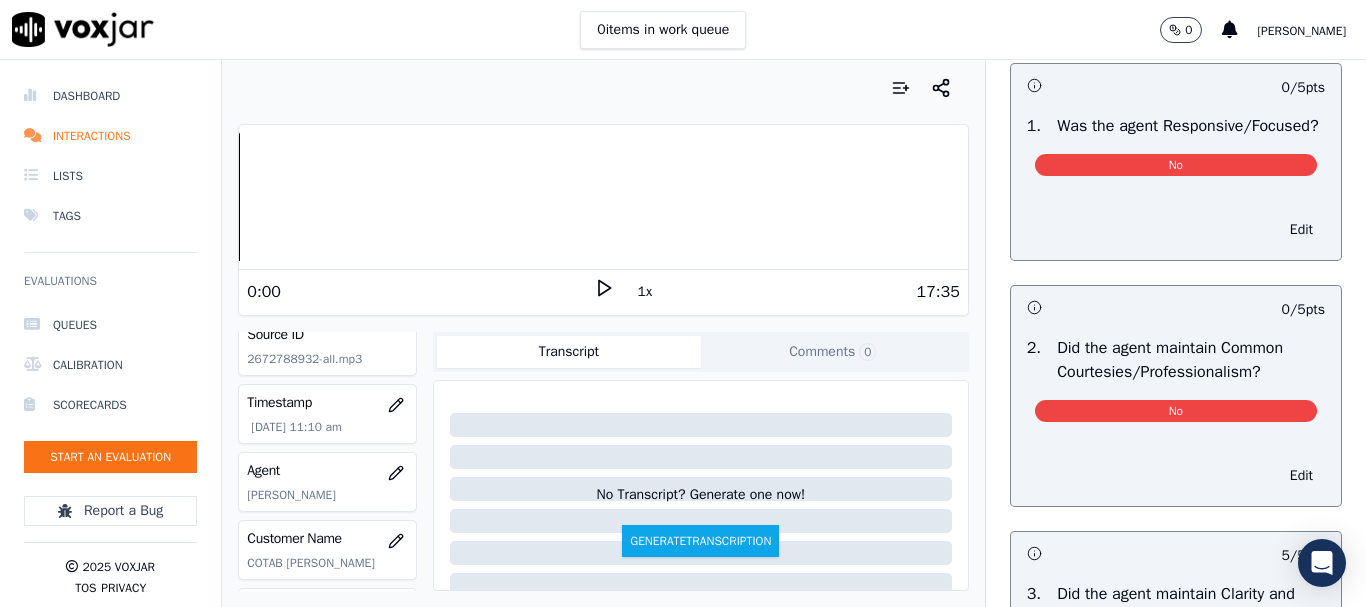 scroll, scrollTop: 5600, scrollLeft: 0, axis: vertical 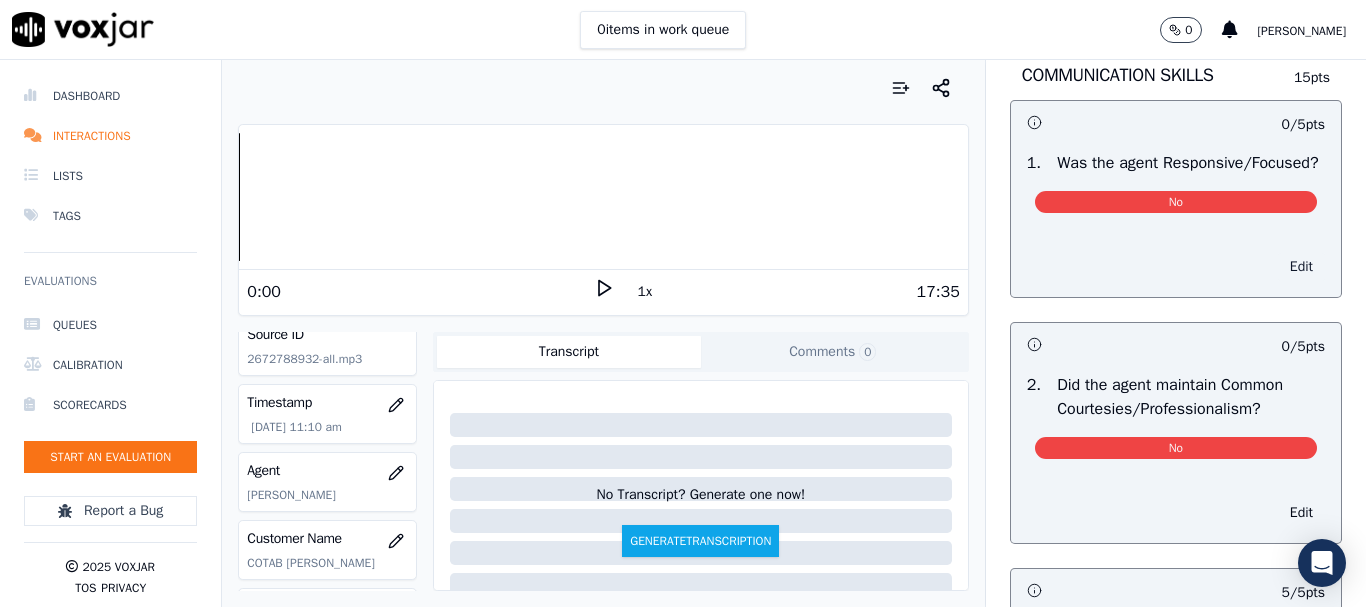 click on "Edit" at bounding box center [1301, 267] 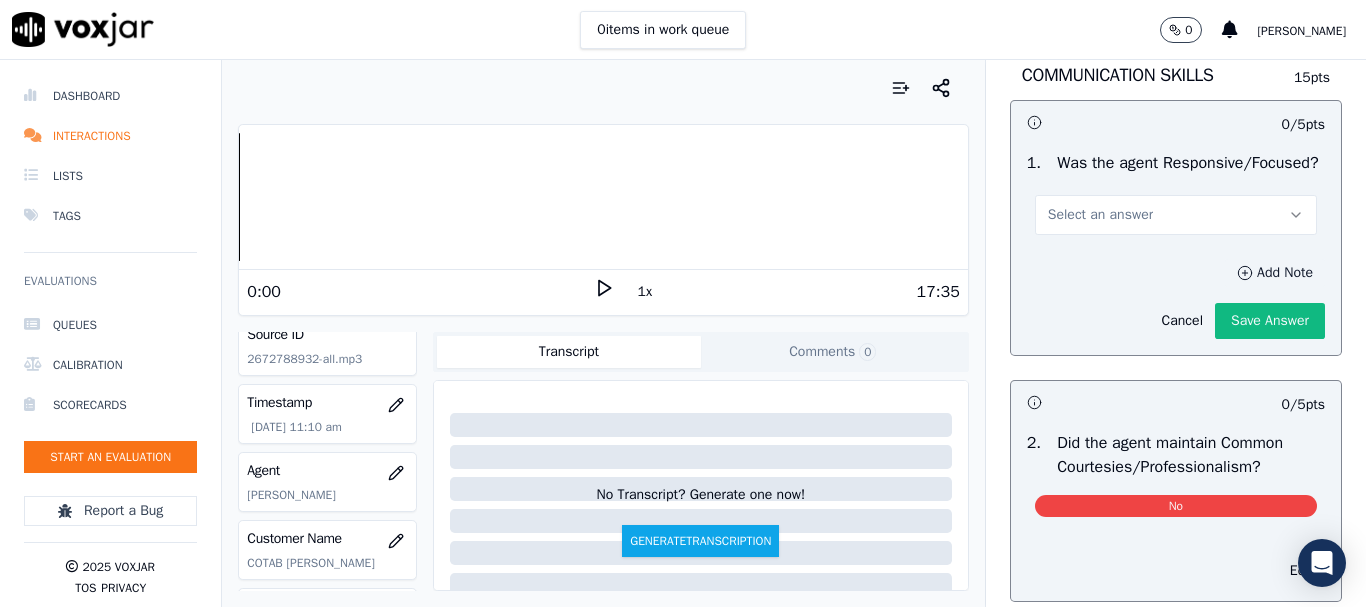 click on "Add Note" at bounding box center [1275, 273] 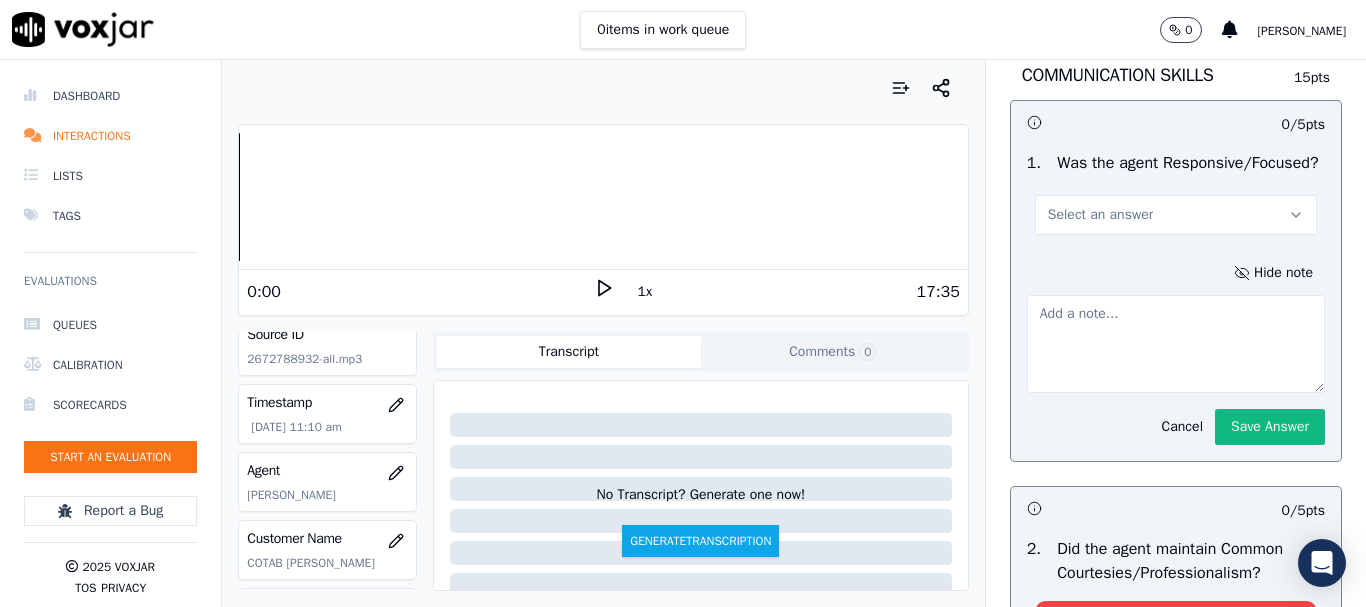 click on "Select an answer" at bounding box center [1100, 215] 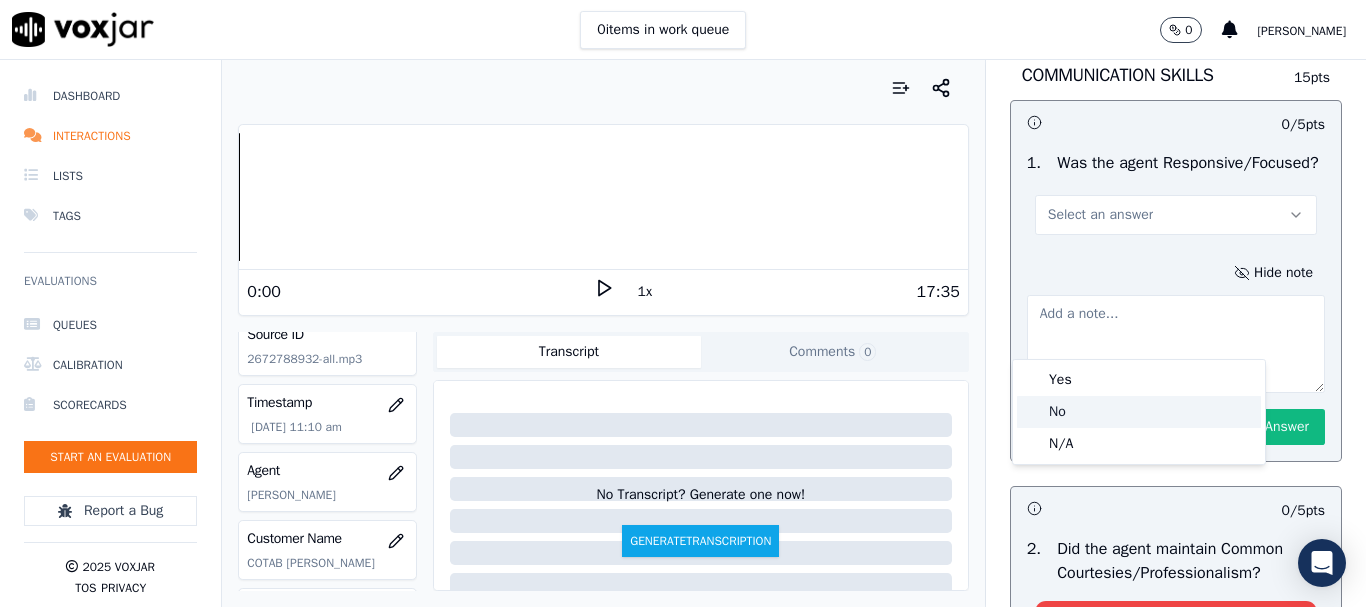 click on "No" 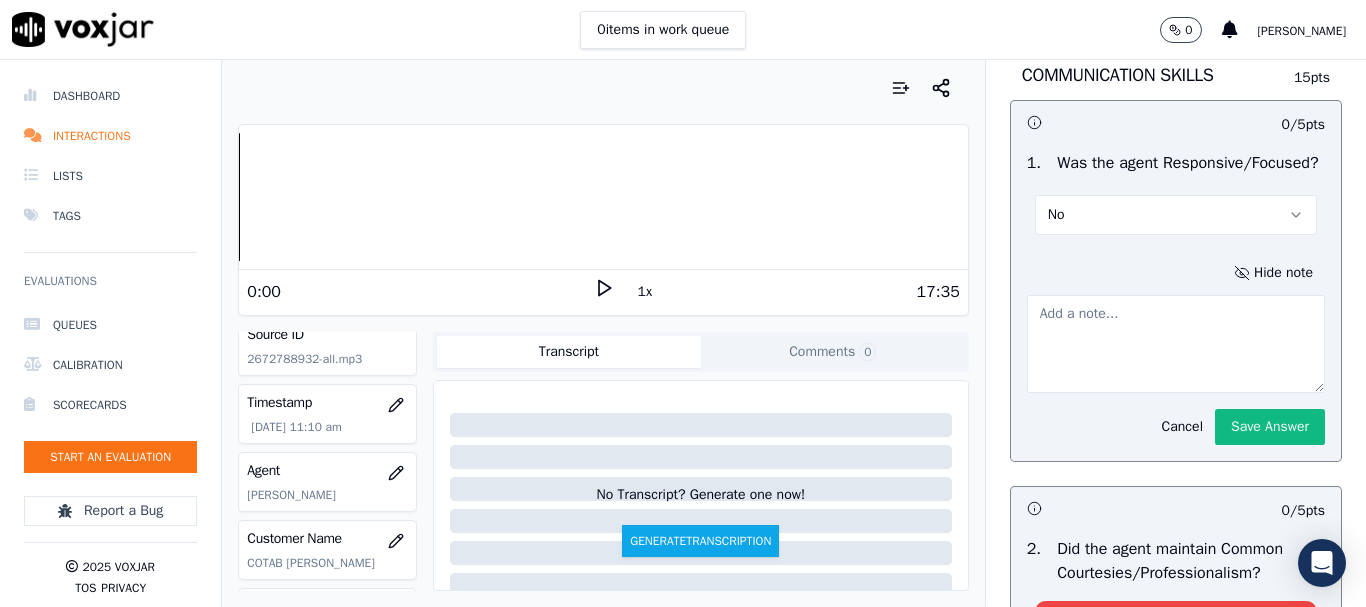click at bounding box center [1176, 344] 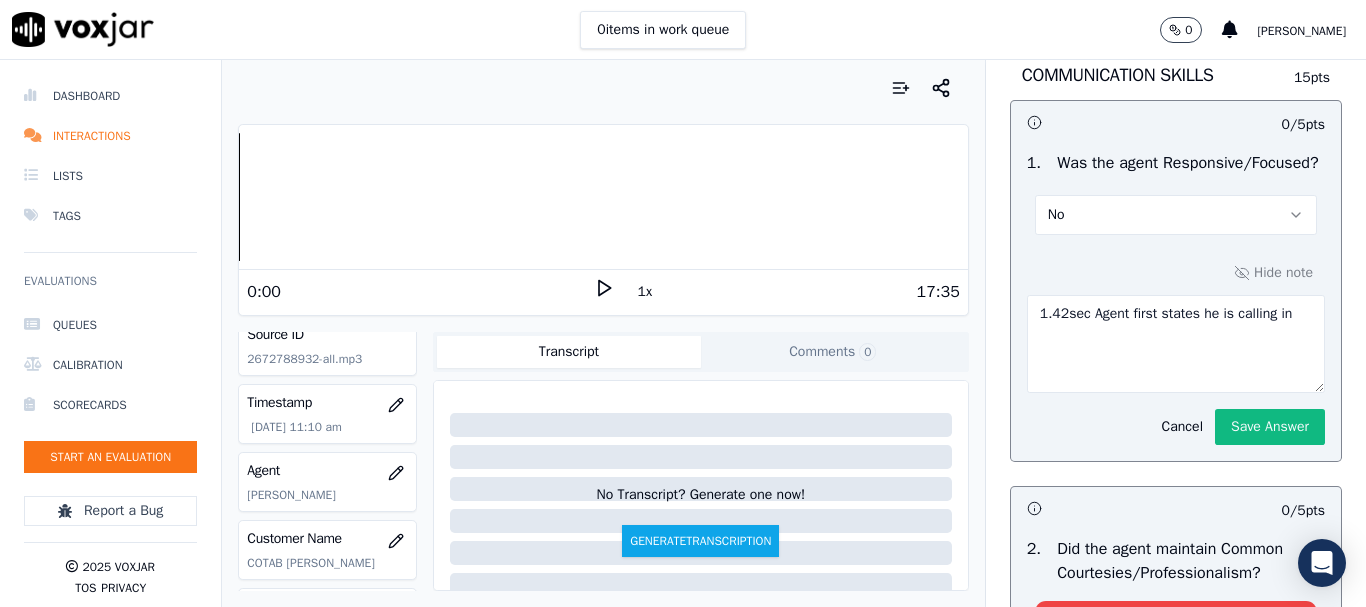 drag, startPoint x: 1193, startPoint y: 435, endPoint x: 1254, endPoint y: 452, distance: 63.324562 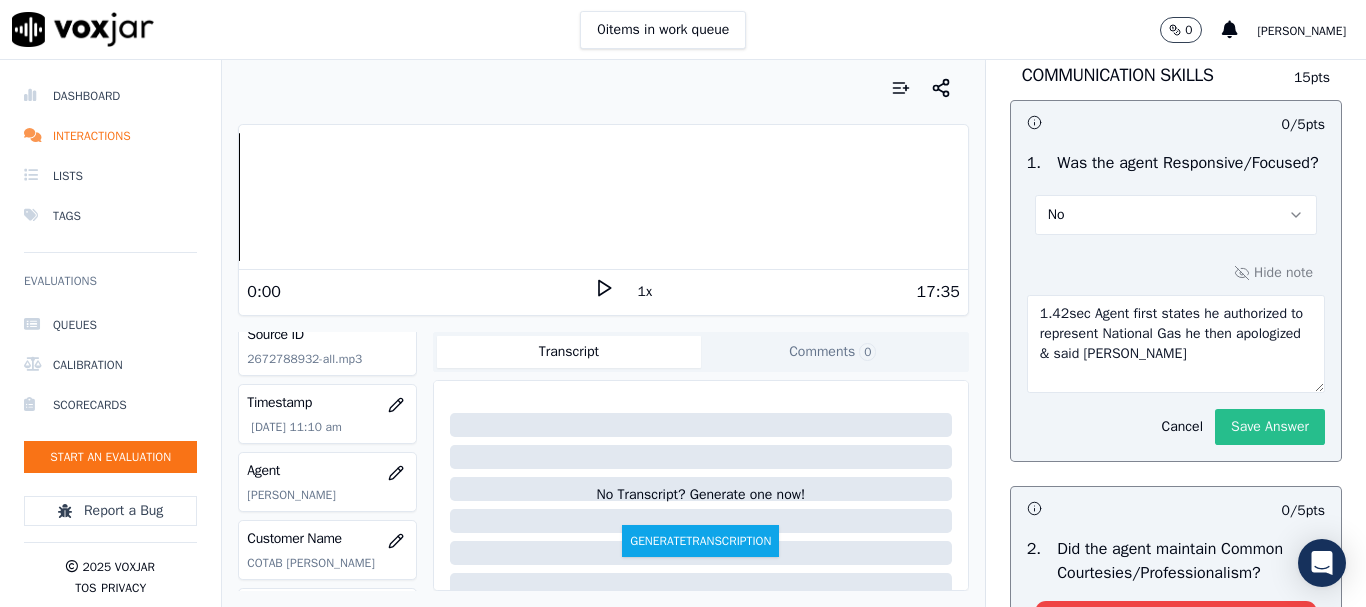 type on "1.42sec Agent first states he authorized to represent National Gas he then apologized & said Indira" 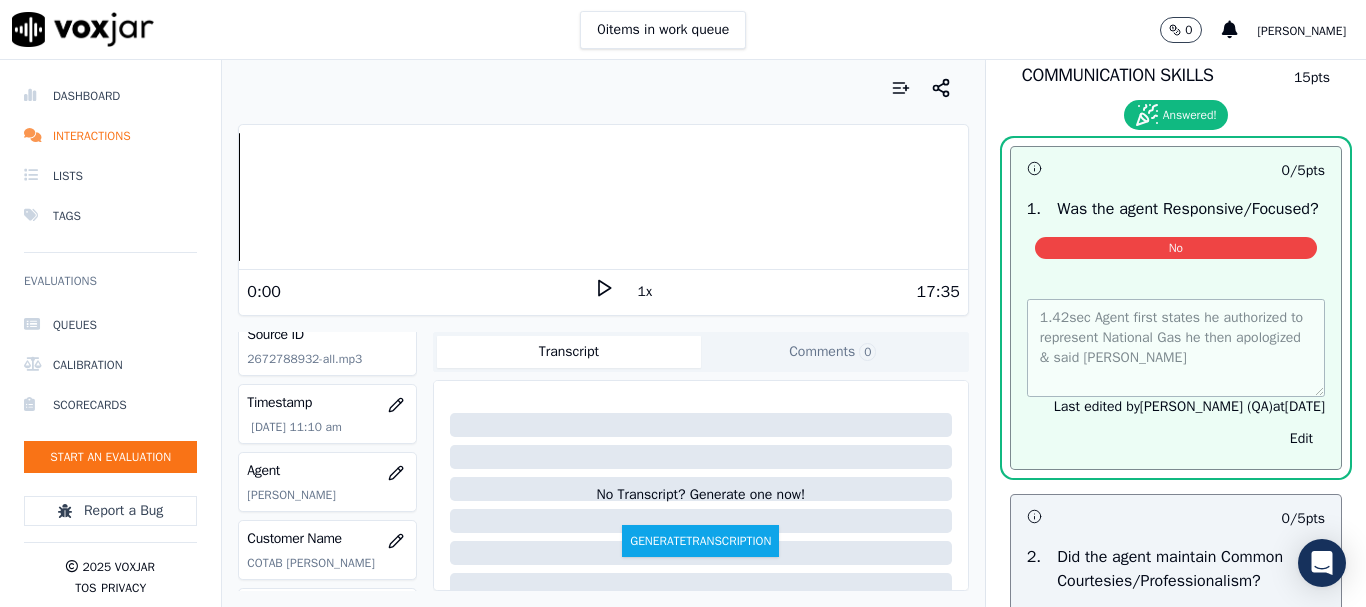 scroll, scrollTop: 0, scrollLeft: 0, axis: both 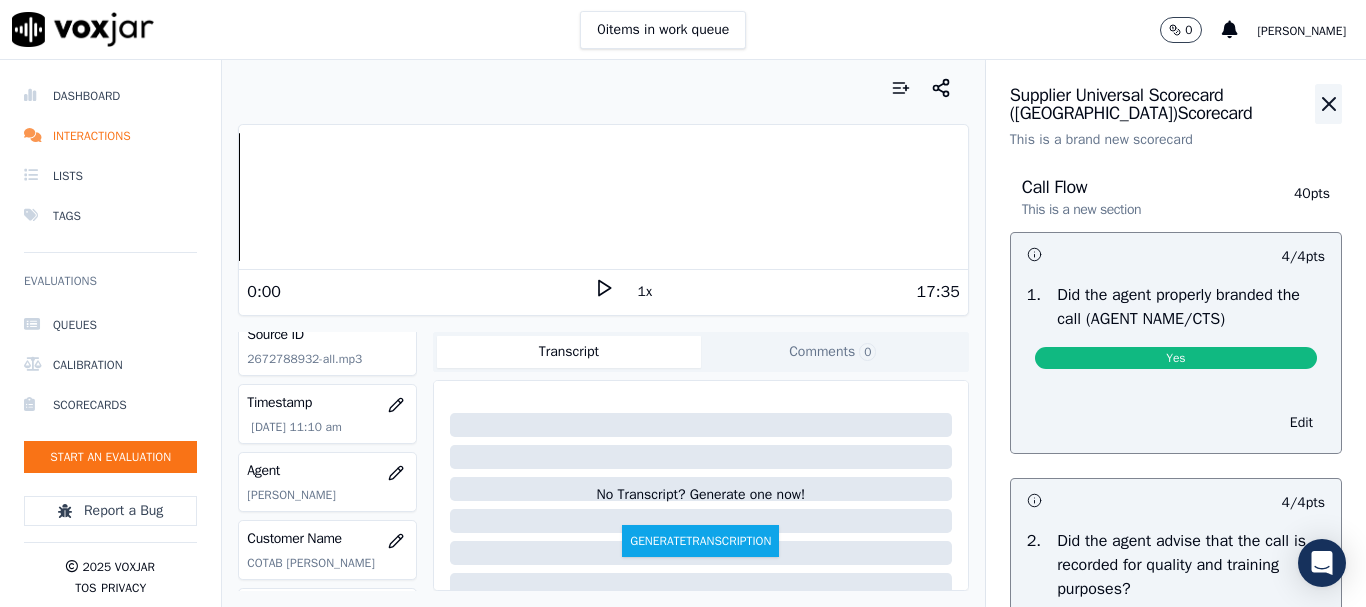 click 